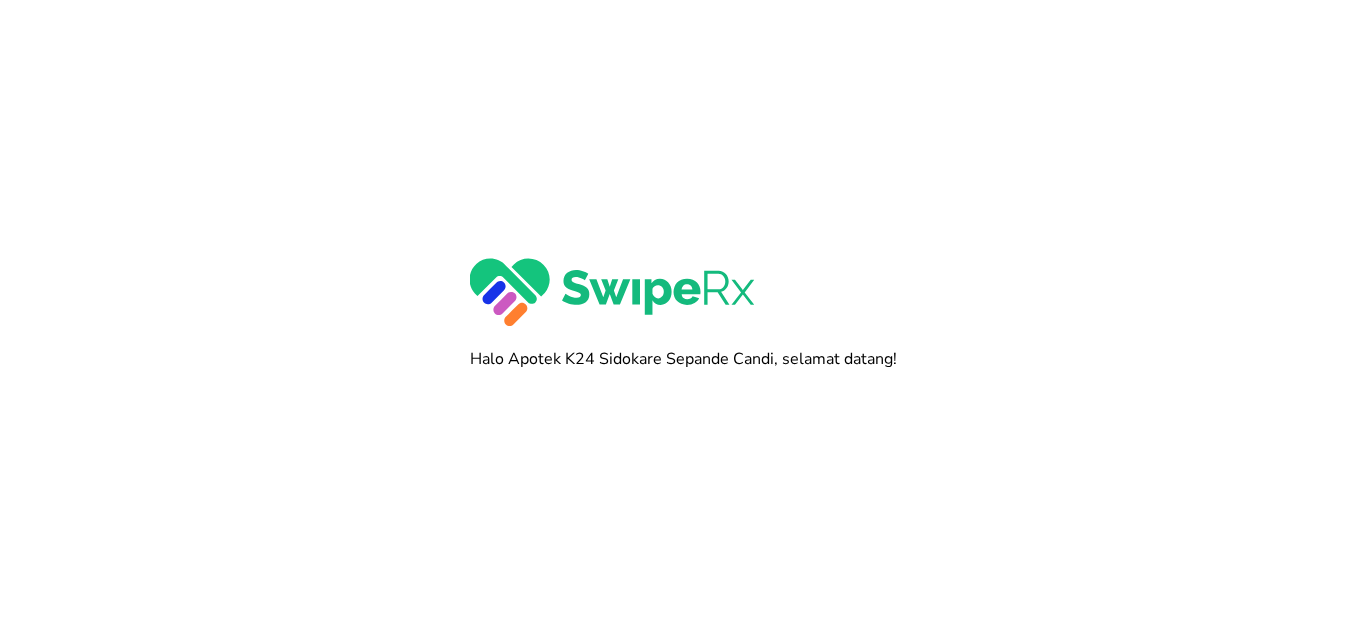 scroll, scrollTop: 0, scrollLeft: 0, axis: both 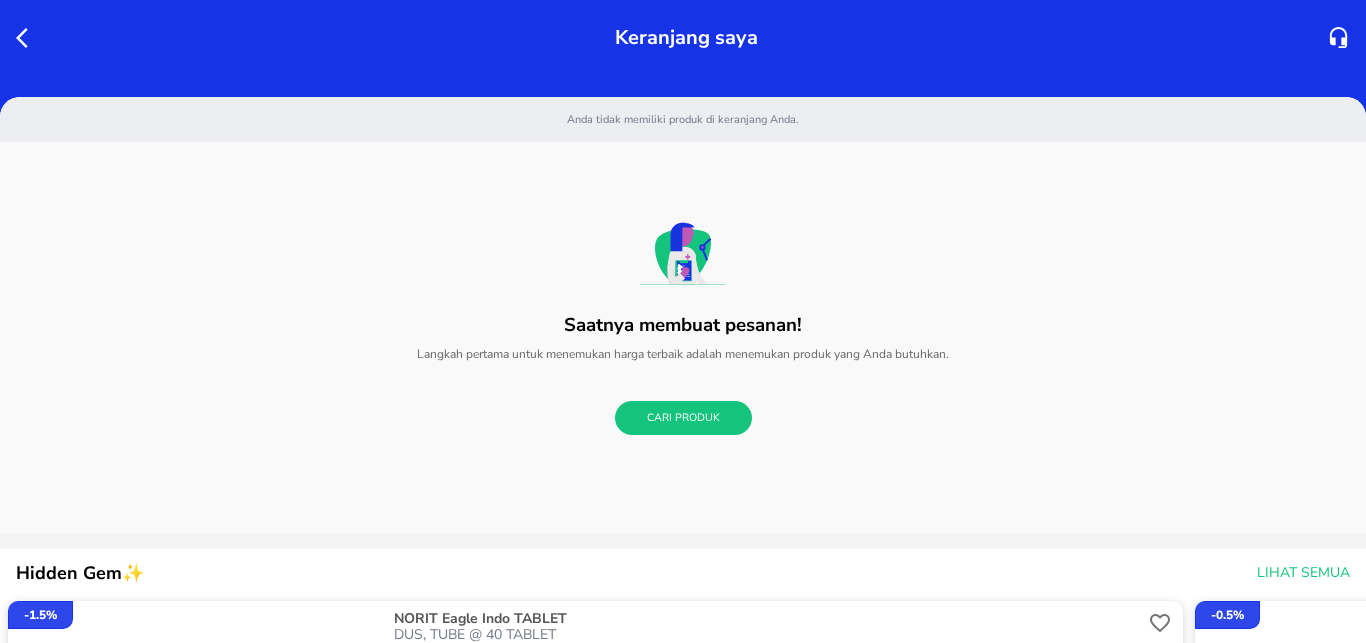 click on "Cari Produk" at bounding box center [683, 418] 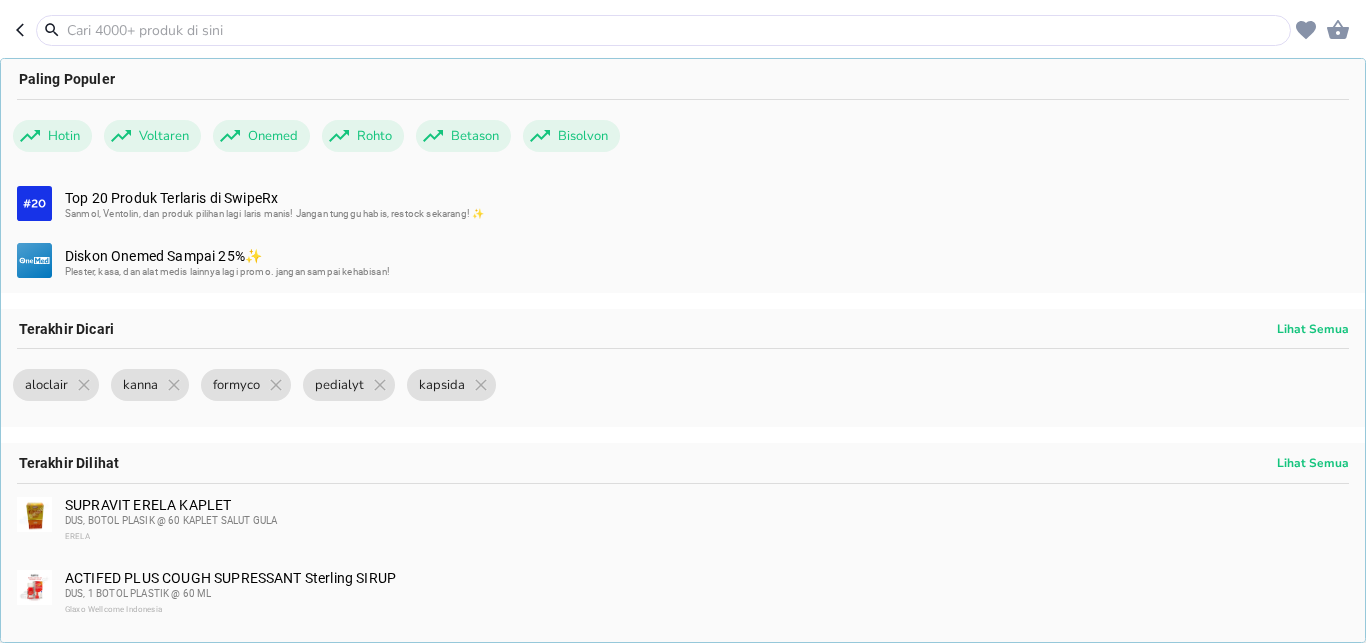 click at bounding box center (675, 30) 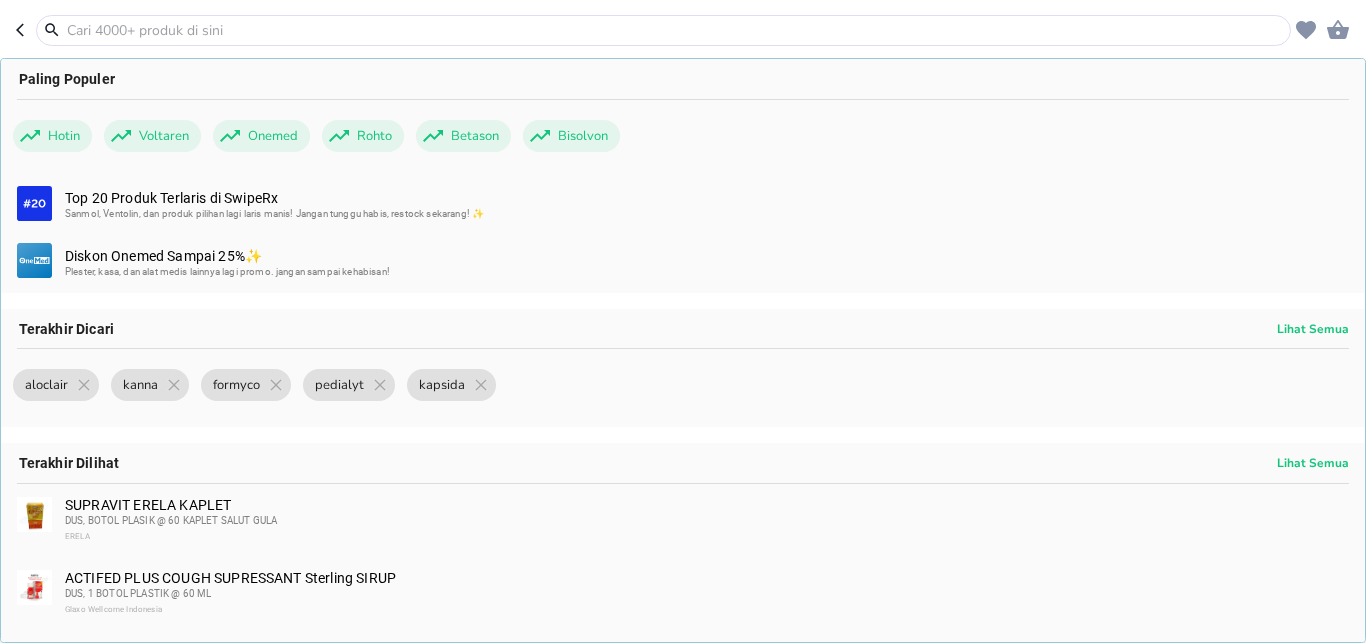 click at bounding box center (675, 30) 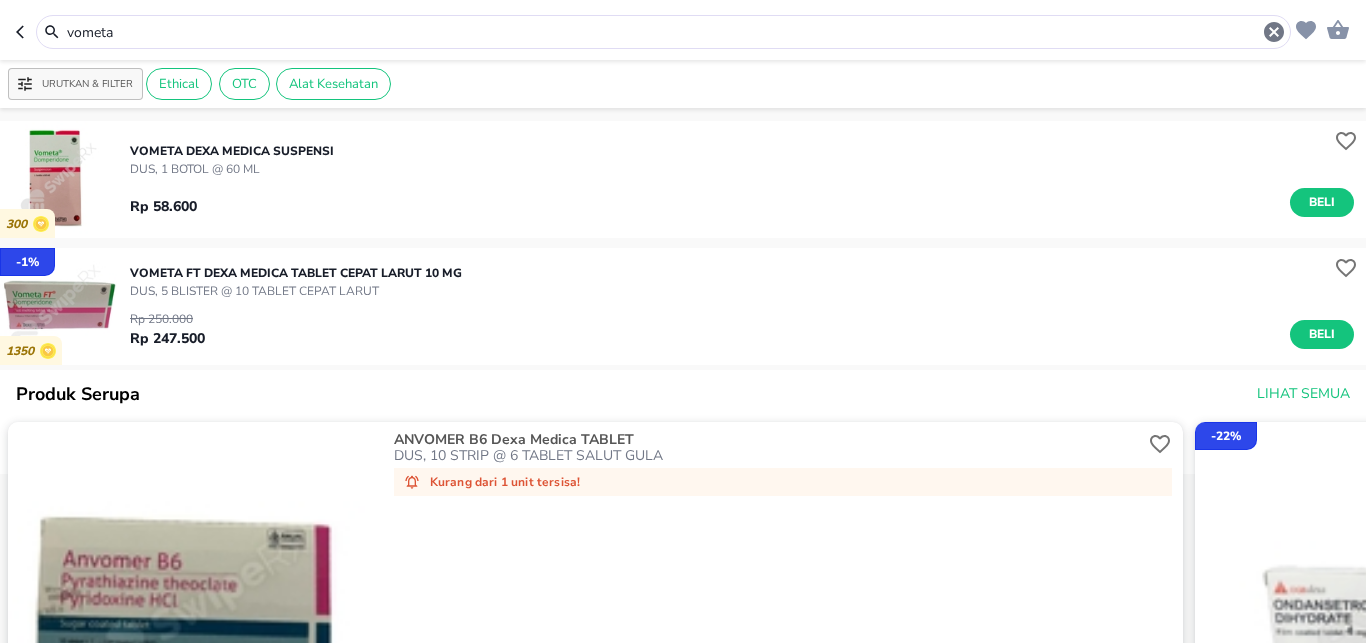 drag, startPoint x: 134, startPoint y: 37, endPoint x: 0, endPoint y: 21, distance: 134.95184 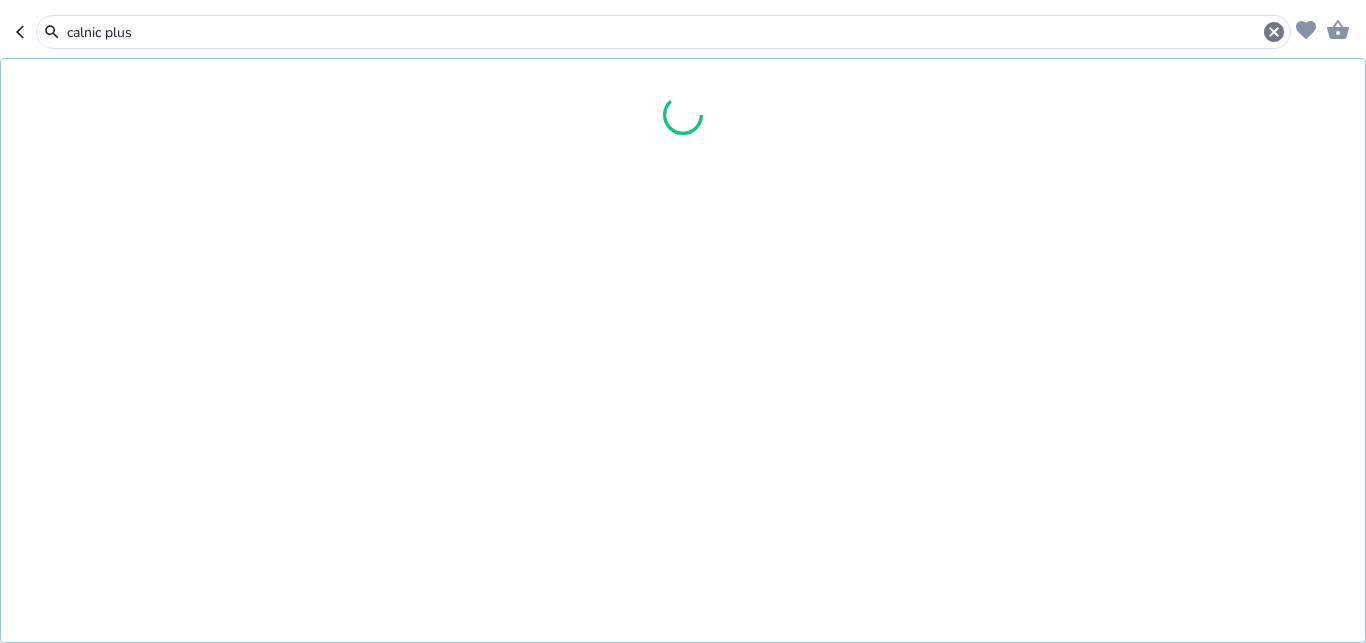 type on "calnic plus" 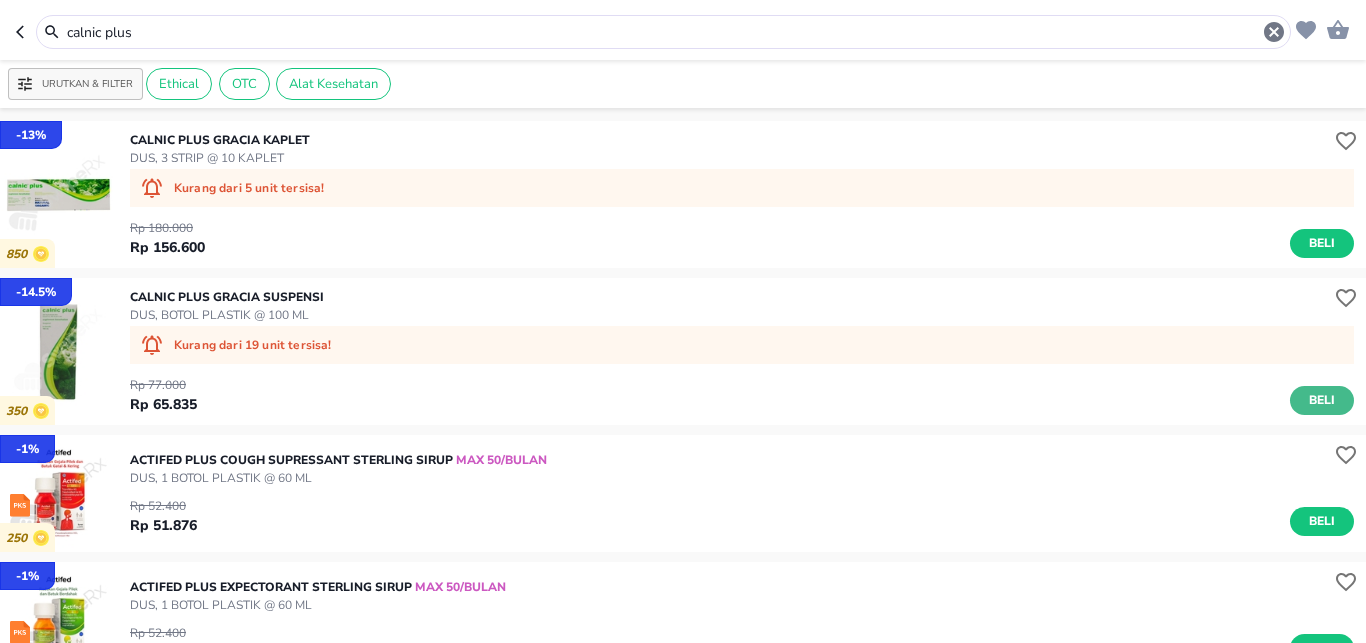 click on "Beli" at bounding box center [1322, 400] 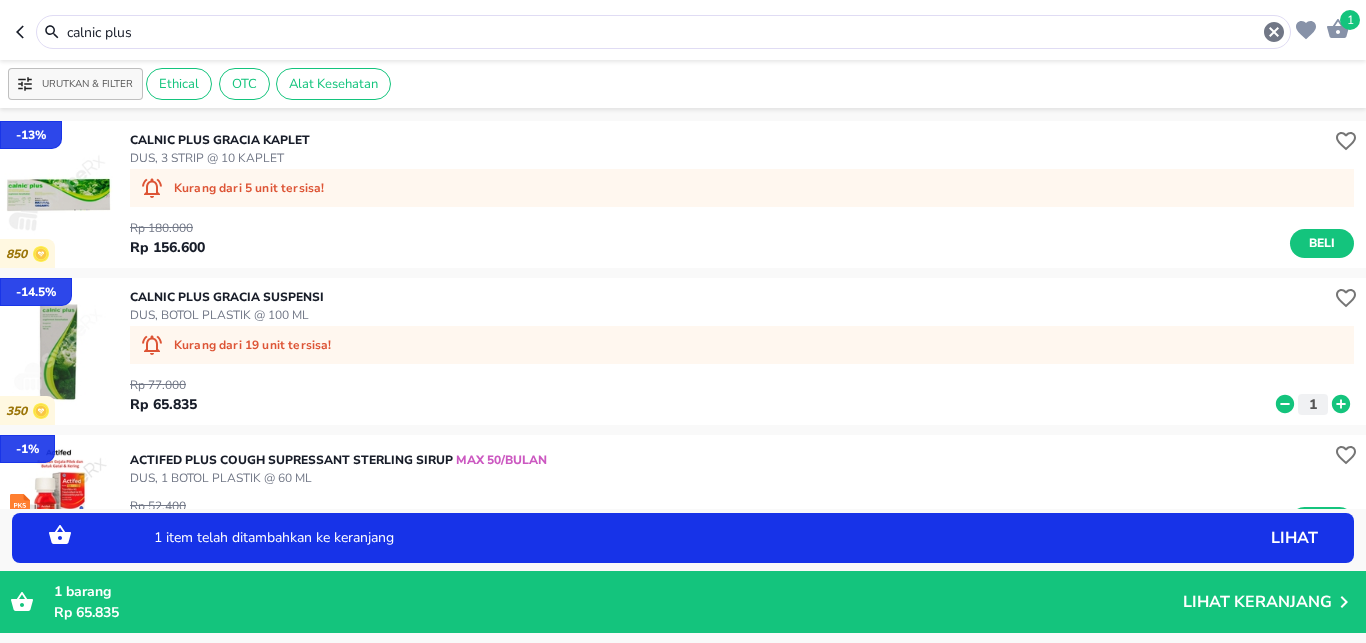 click 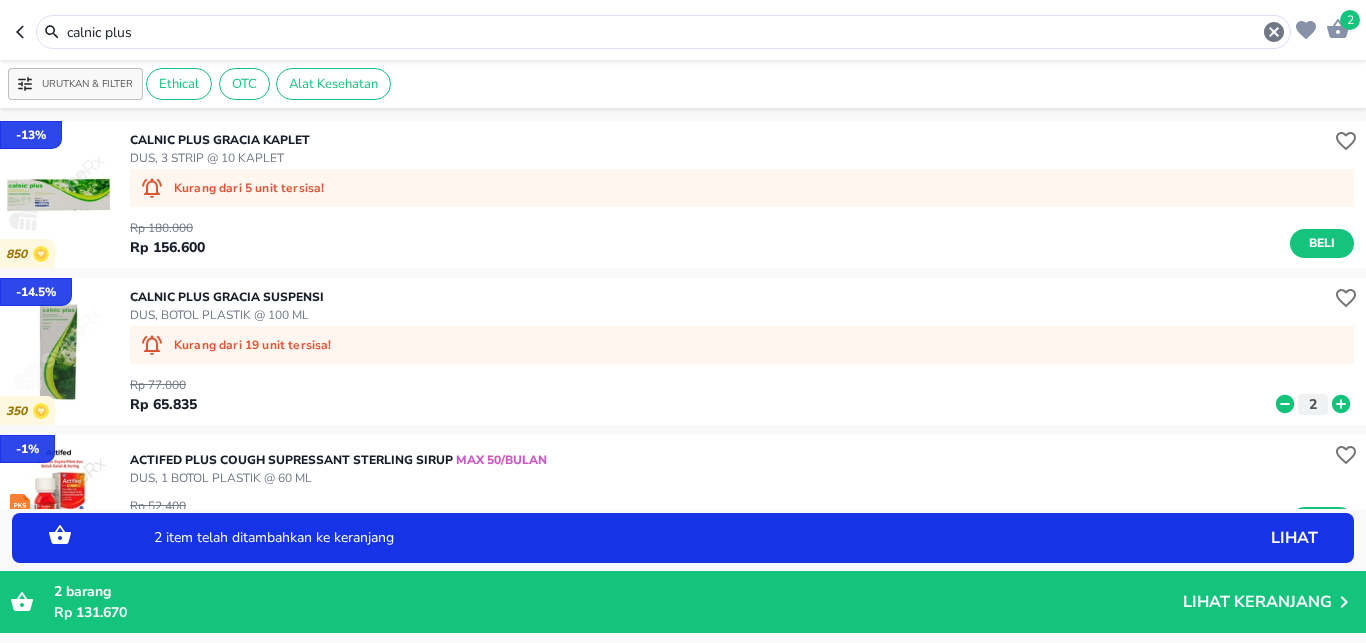 click on "2   item telah ditambahkan ke keranjang" at bounding box center [630, 538] 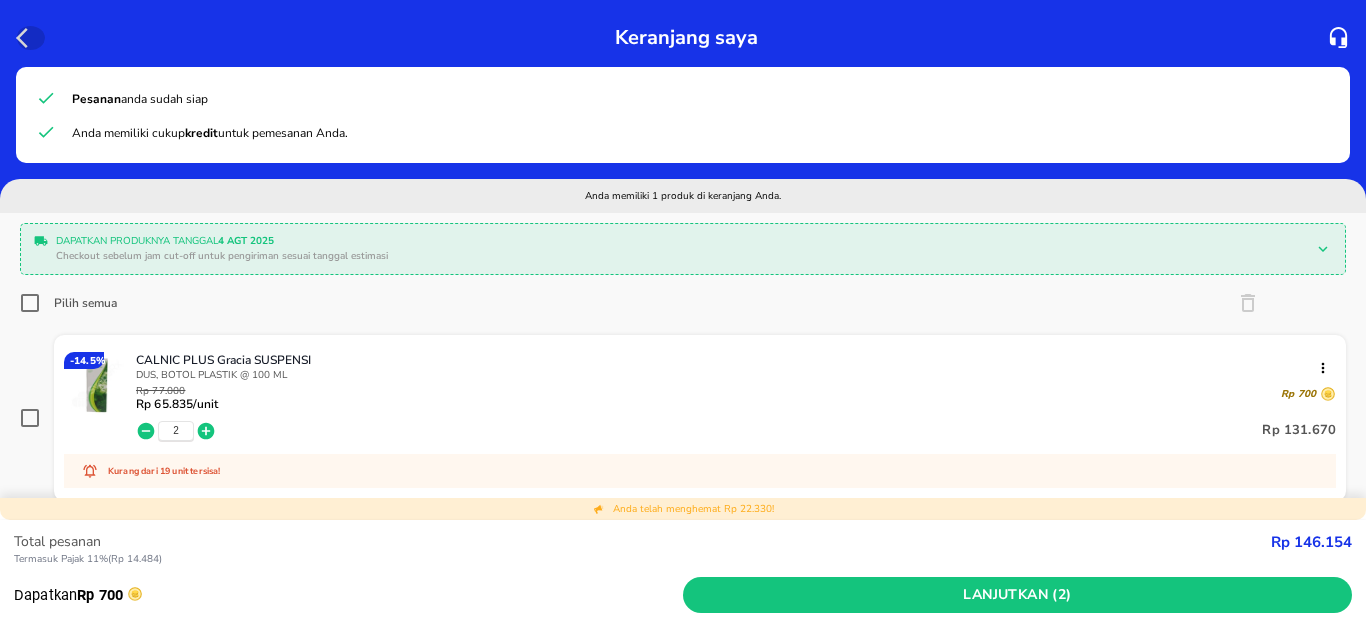 click 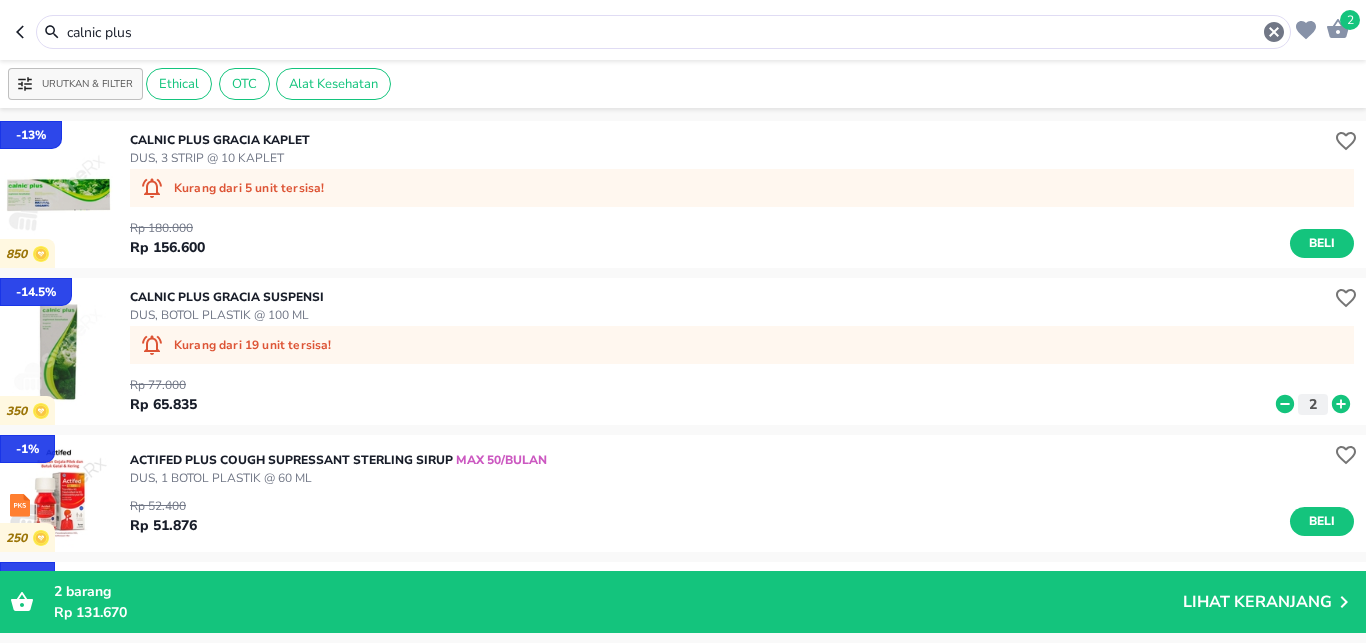 drag, startPoint x: 169, startPoint y: 29, endPoint x: 0, endPoint y: 29, distance: 169 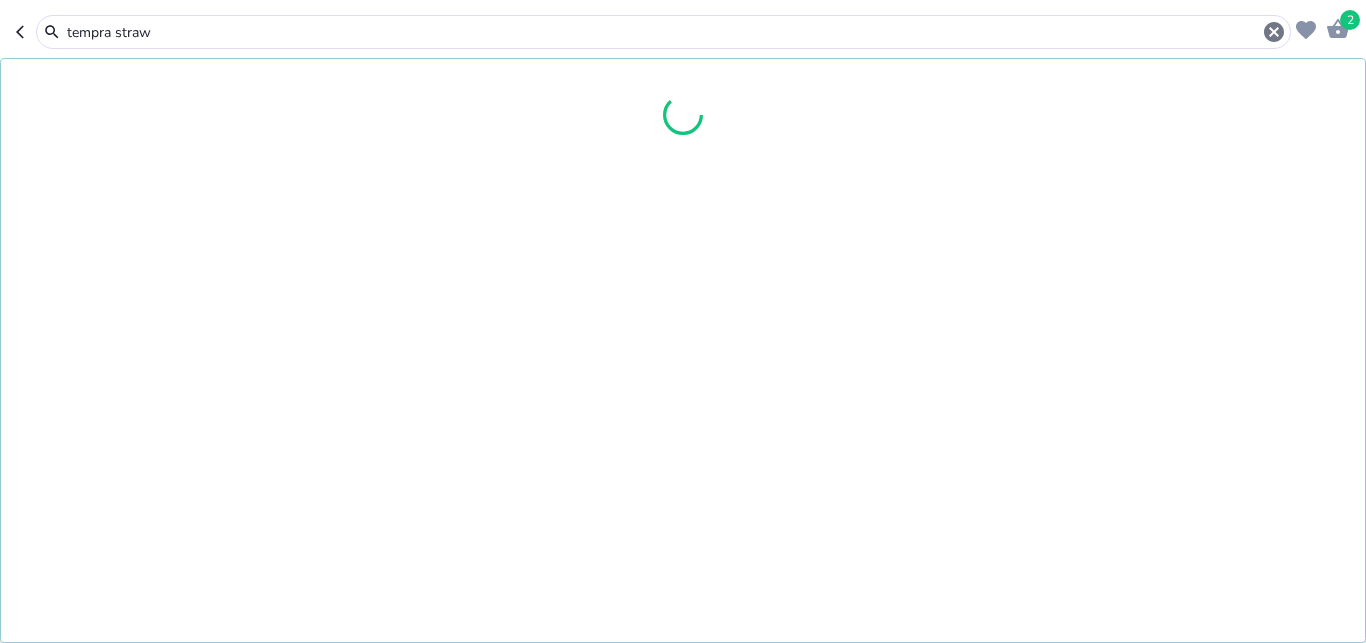 type on "tempra straw" 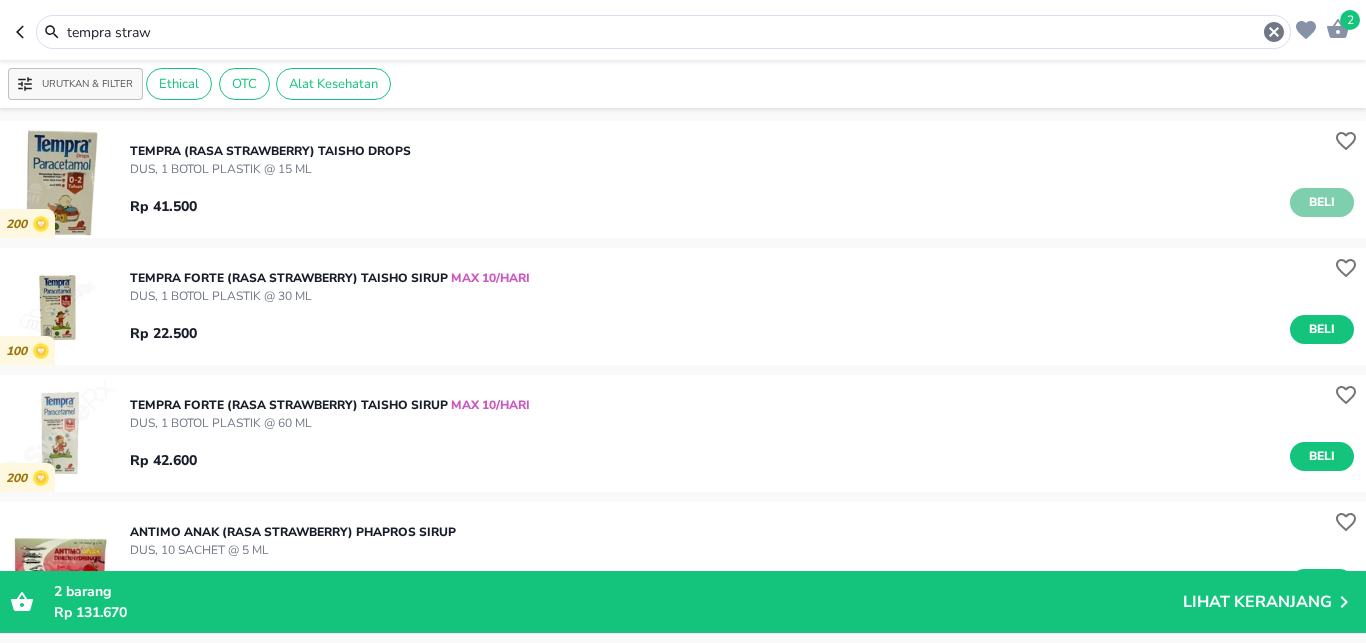 click on "Beli" at bounding box center [1322, 202] 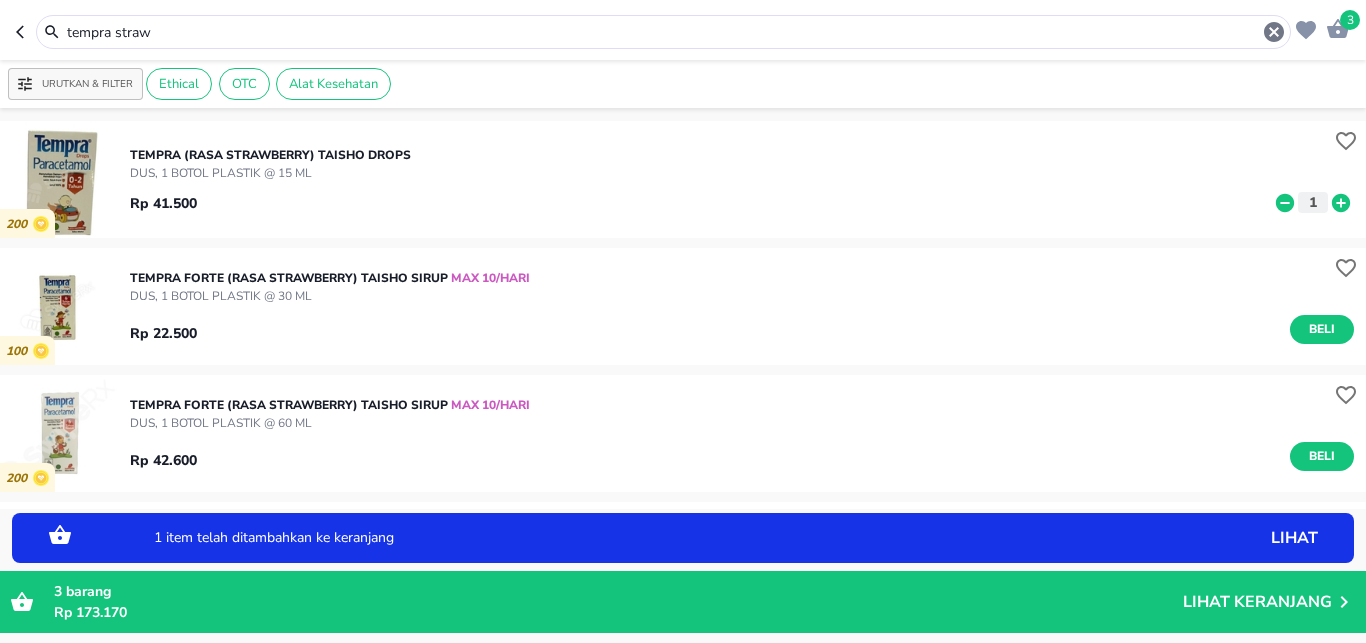 click 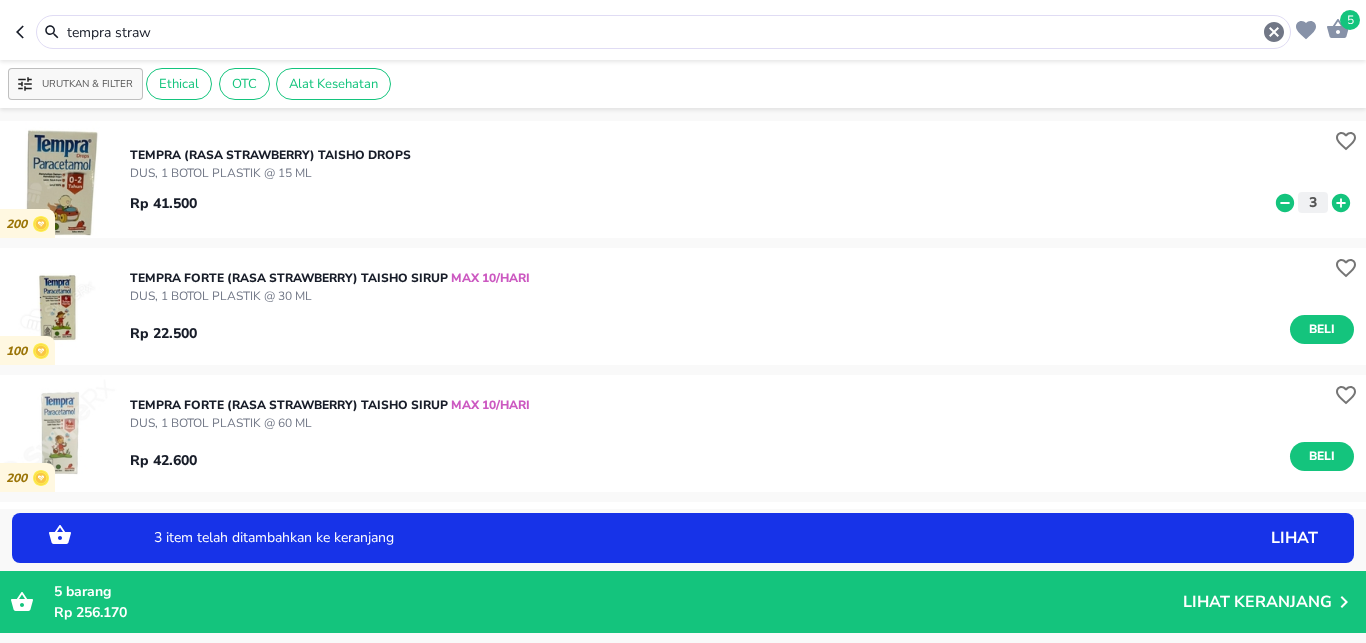 click 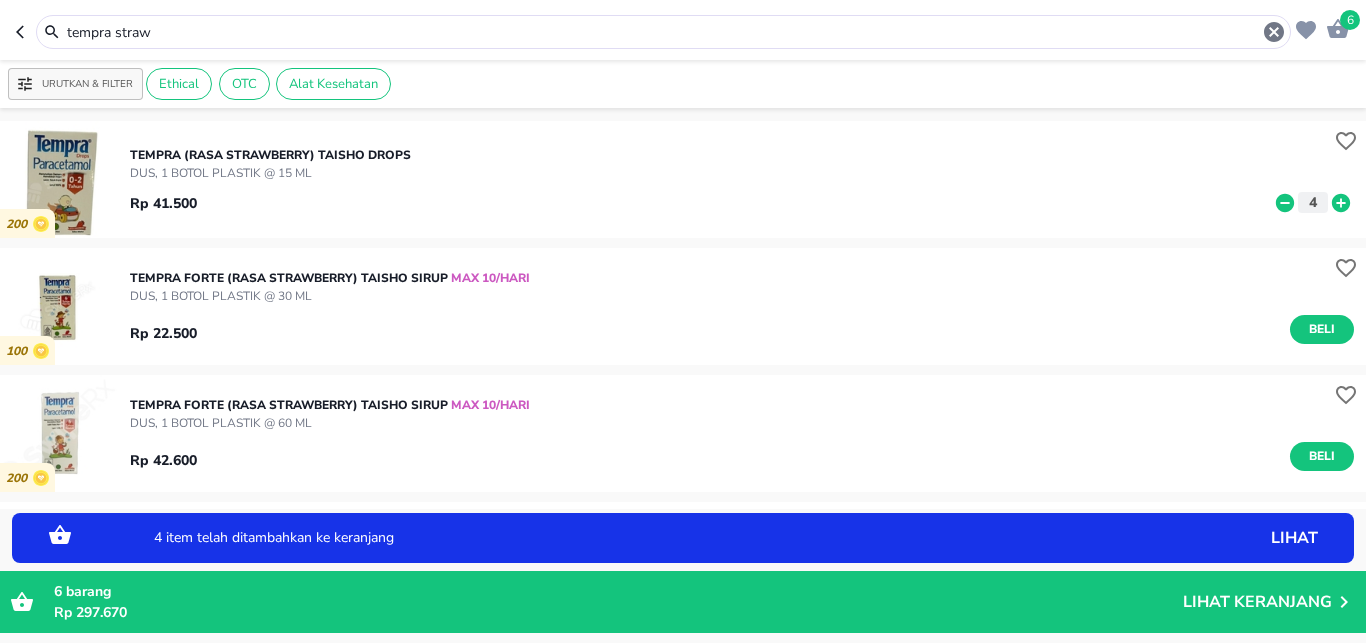 click 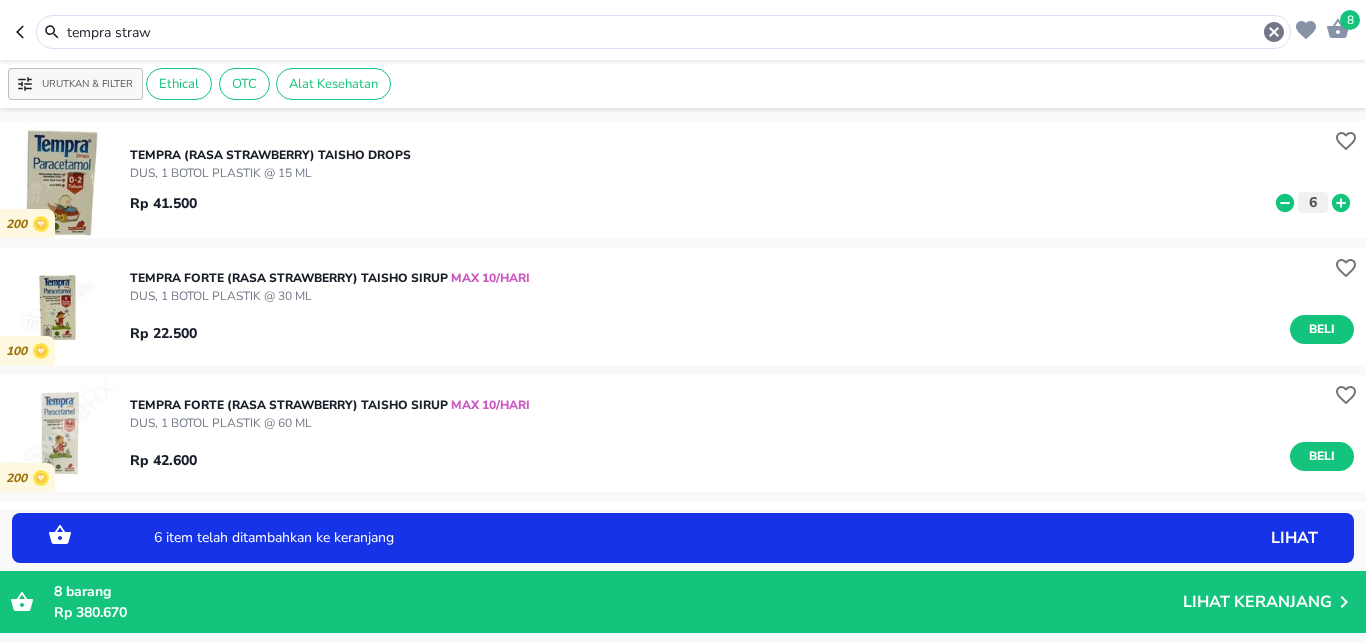 click on "6 item telah ditambahkan ke keranjang lihat" at bounding box center (683, 538) 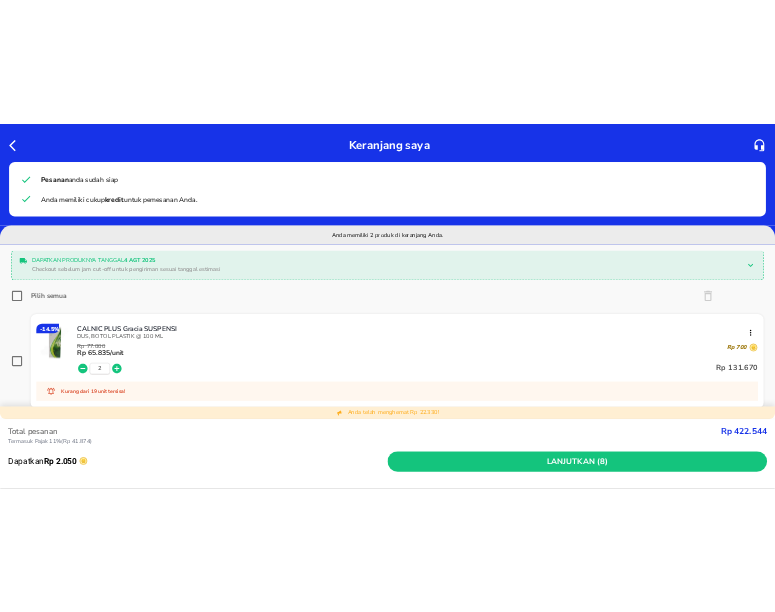 scroll, scrollTop: 264, scrollLeft: 0, axis: vertical 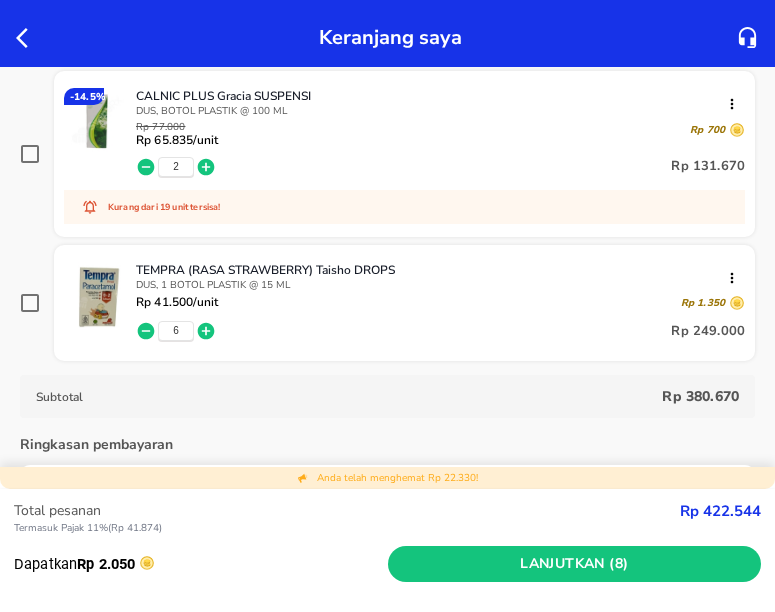 click on "Keranjang saya" at bounding box center (387, 37) 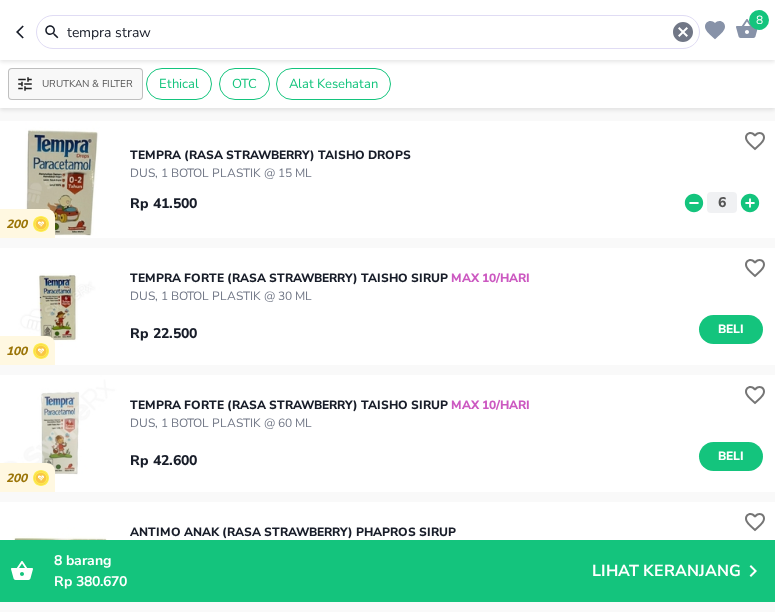 drag, startPoint x: 203, startPoint y: 35, endPoint x: -20, endPoint y: 34, distance: 223.00224 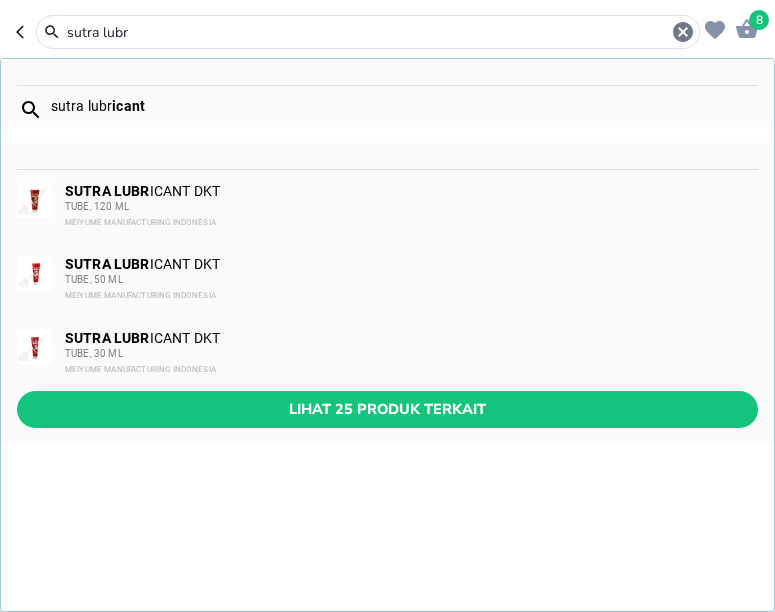 type on "sutra lubr" 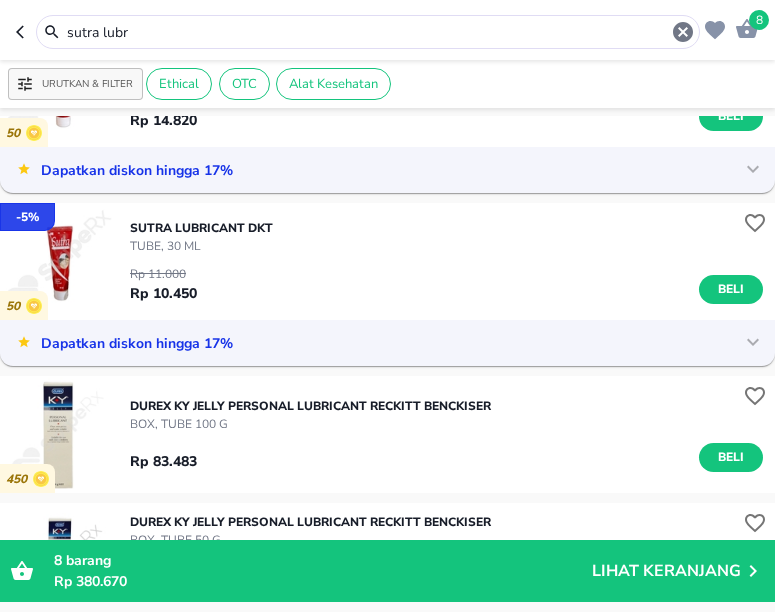 scroll, scrollTop: 0, scrollLeft: 0, axis: both 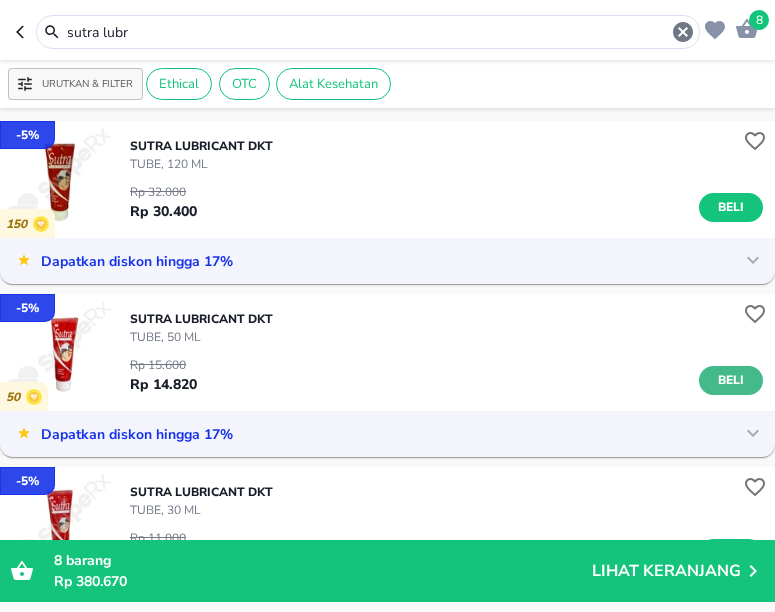 click on "Beli" at bounding box center (731, 380) 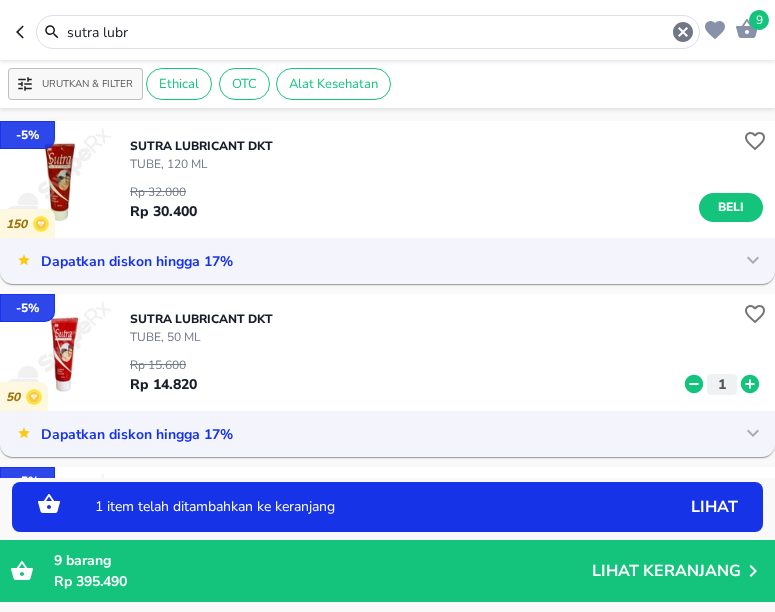 click 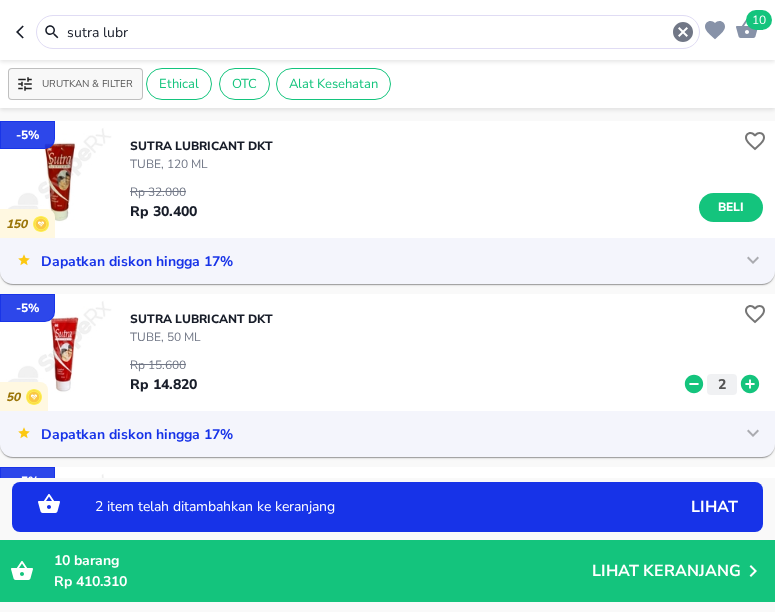 drag, startPoint x: 732, startPoint y: 383, endPoint x: 711, endPoint y: 408, distance: 32.649654 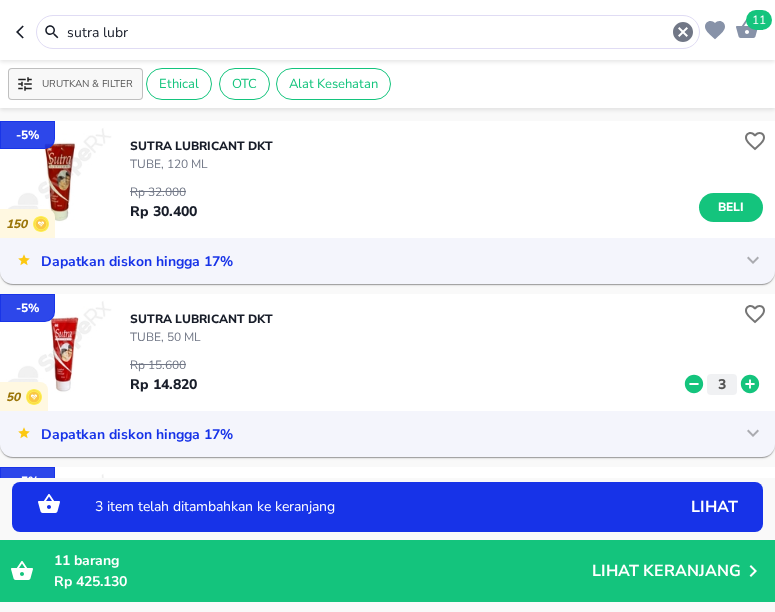 click on "3 item telah ditambahkan ke keranjang" at bounding box center (358, 507) 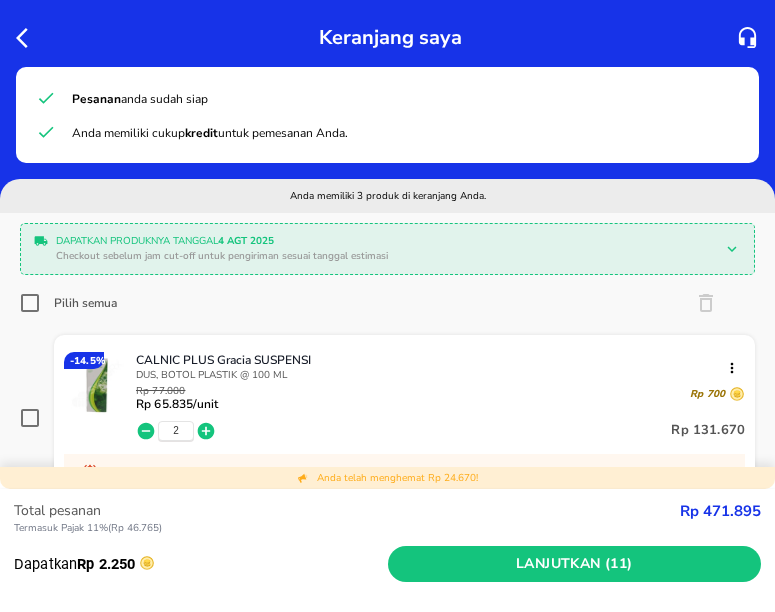 click on "Anda memiliki cukup  kredit  untuk pemesanan Anda." at bounding box center [210, 133] 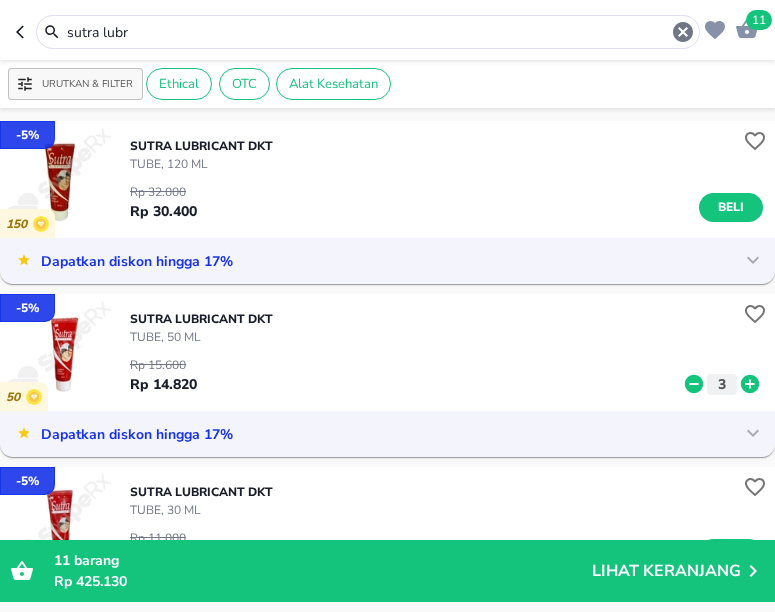 drag, startPoint x: 153, startPoint y: 27, endPoint x: 21, endPoint y: 27, distance: 132 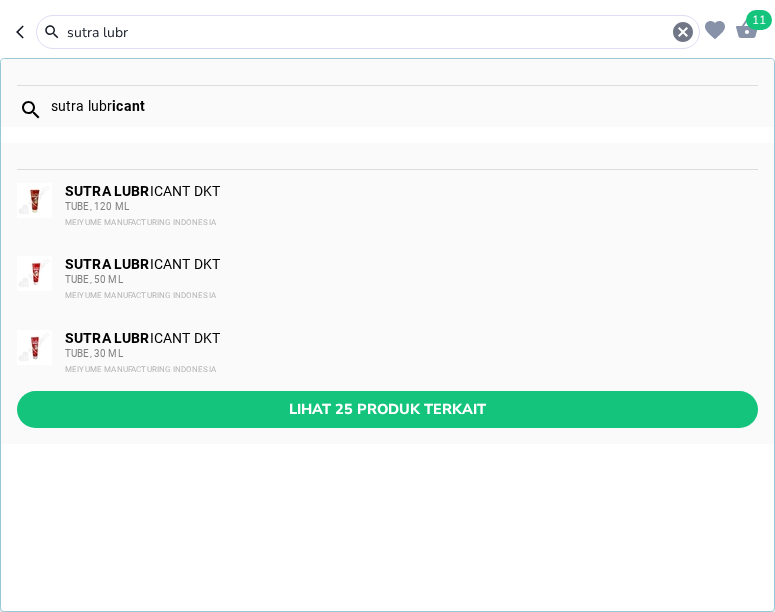 type on "g" 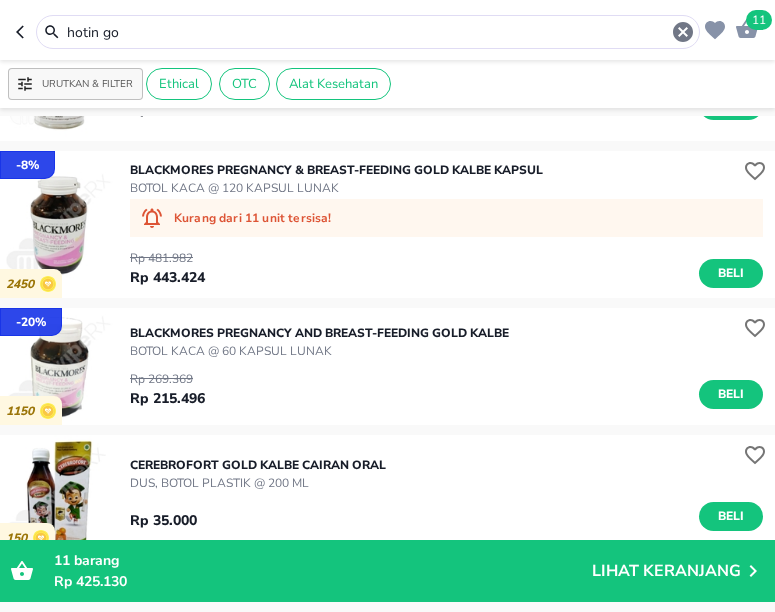 scroll, scrollTop: 0, scrollLeft: 0, axis: both 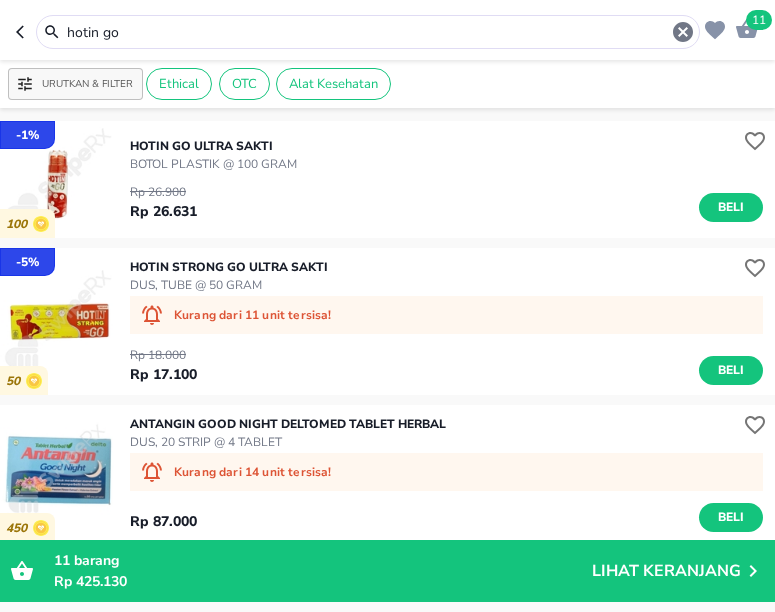 click on "hotin go" at bounding box center [368, 32] 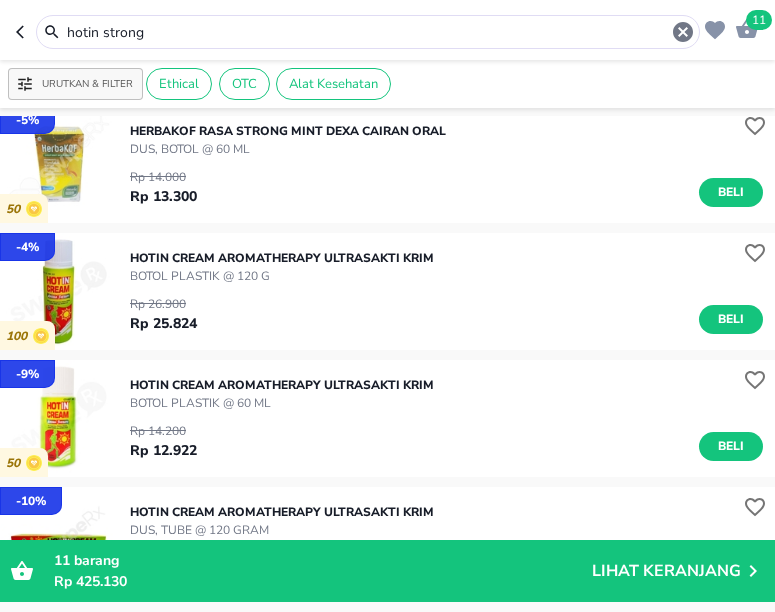 scroll, scrollTop: 1555, scrollLeft: 0, axis: vertical 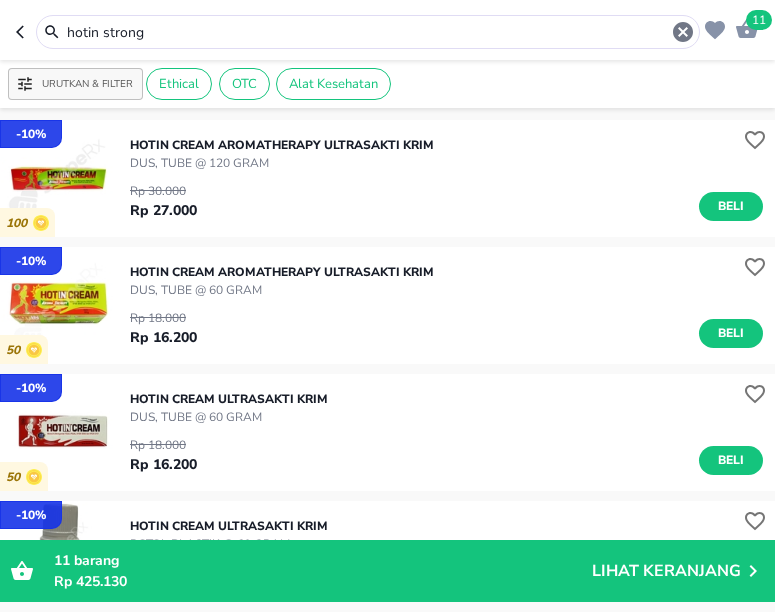 drag, startPoint x: 235, startPoint y: 26, endPoint x: -90, endPoint y: 36, distance: 325.1538 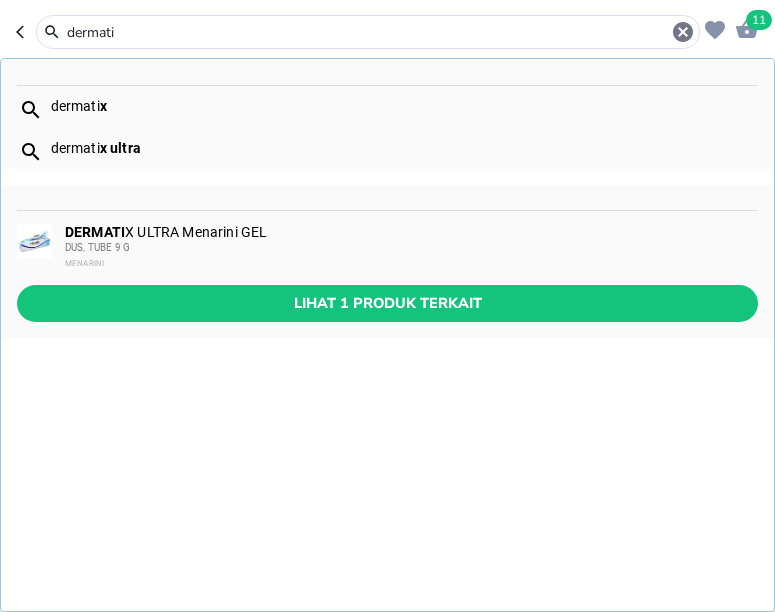type on "dermati" 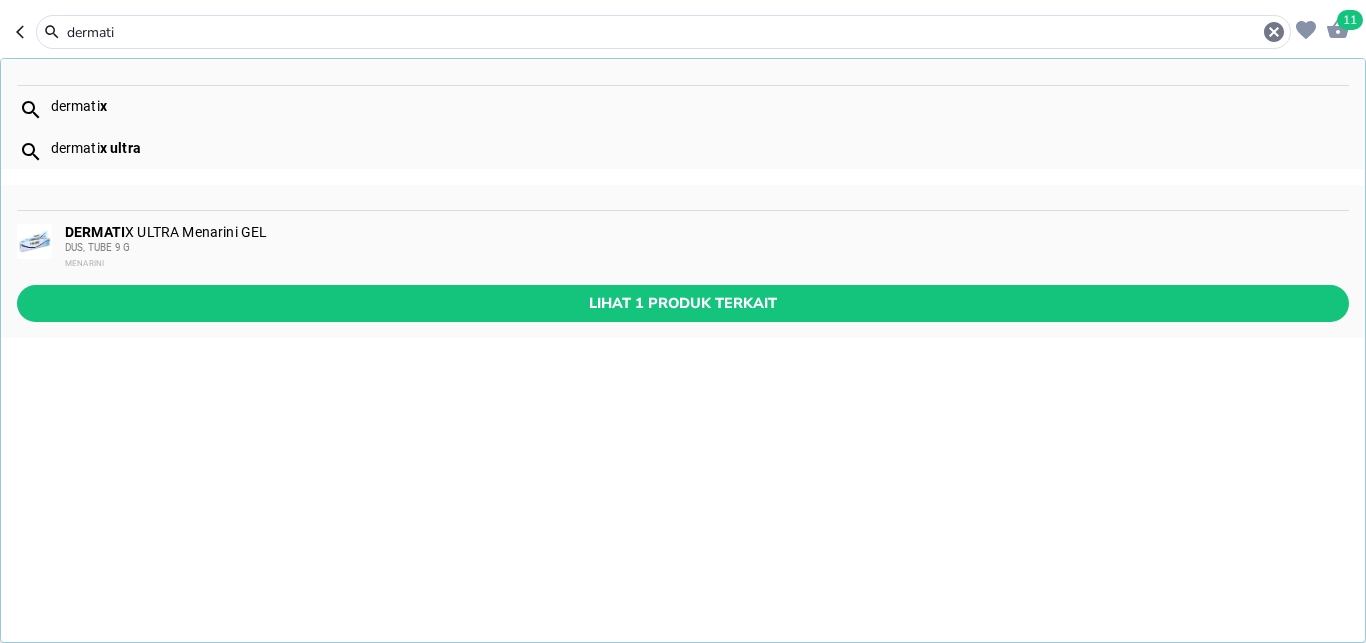 click on "11" at bounding box center [1350, 20] 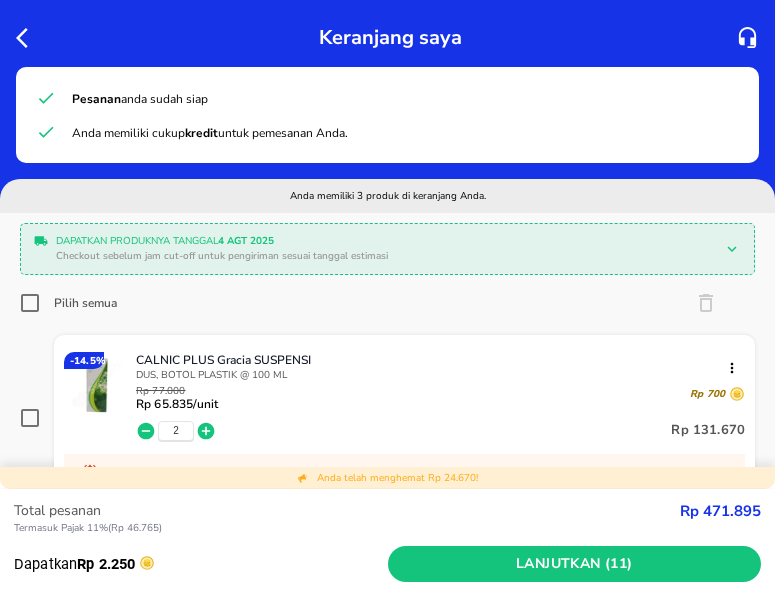 click on "Pesanan anda sudah siap Anda memiliki cukup kredit untuk pemesanan Anda." at bounding box center (387, 115) 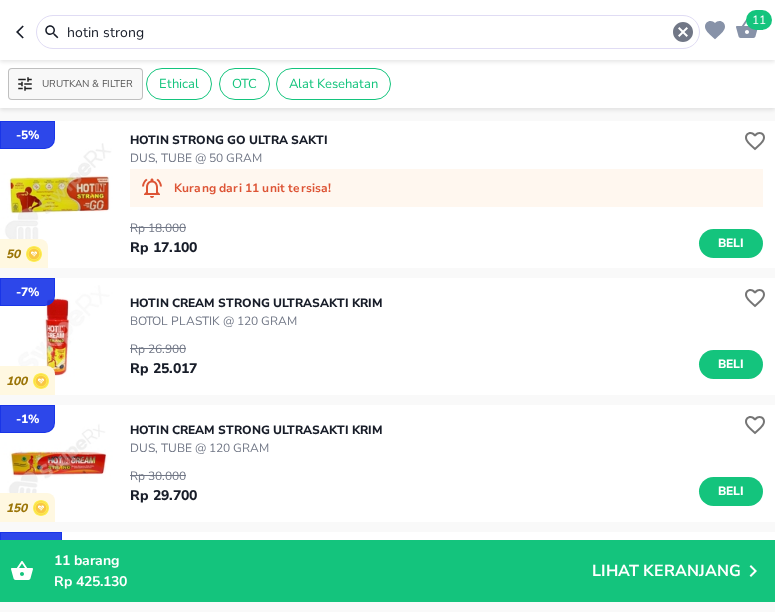 drag, startPoint x: 43, startPoint y: 32, endPoint x: -76, endPoint y: 32, distance: 119 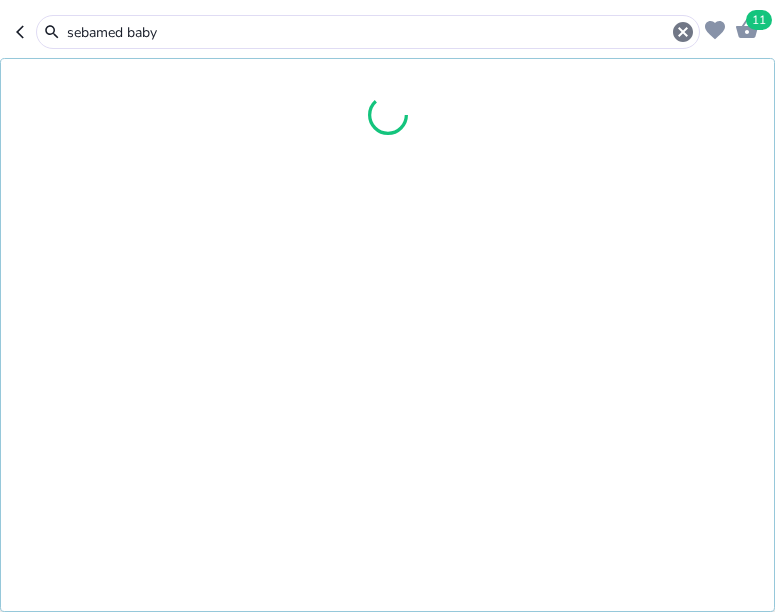 type on "sebamed baby" 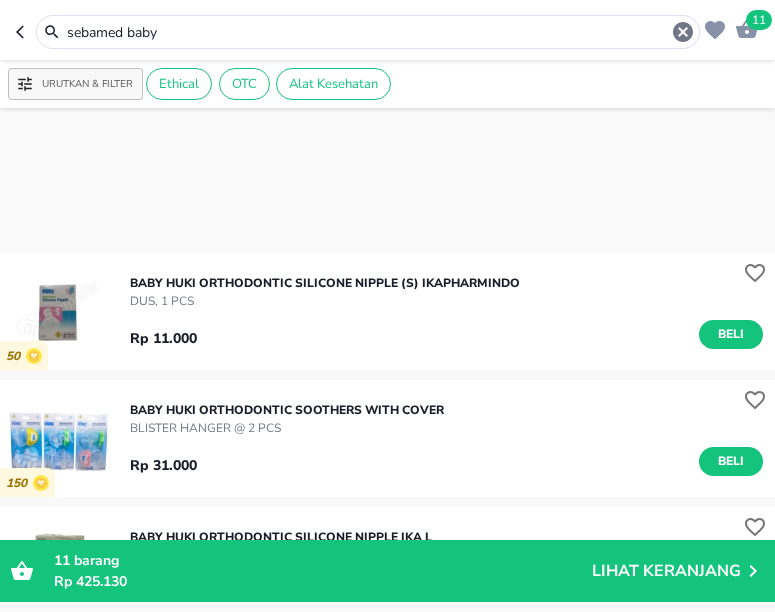 scroll, scrollTop: 1056, scrollLeft: 0, axis: vertical 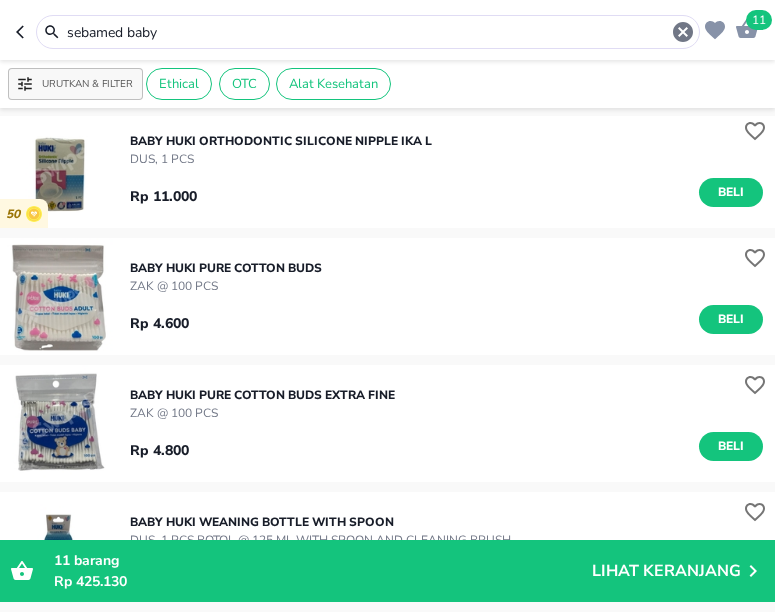 drag, startPoint x: 185, startPoint y: 36, endPoint x: -38, endPoint y: 38, distance: 223.00897 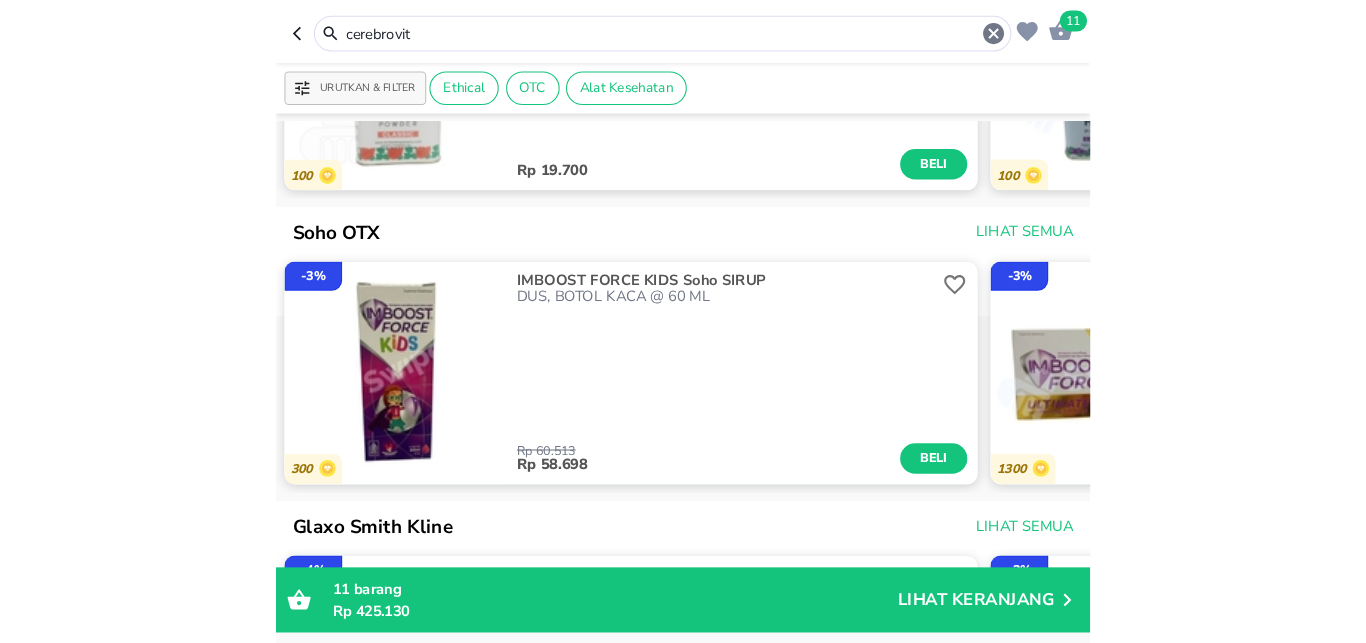scroll, scrollTop: 0, scrollLeft: 0, axis: both 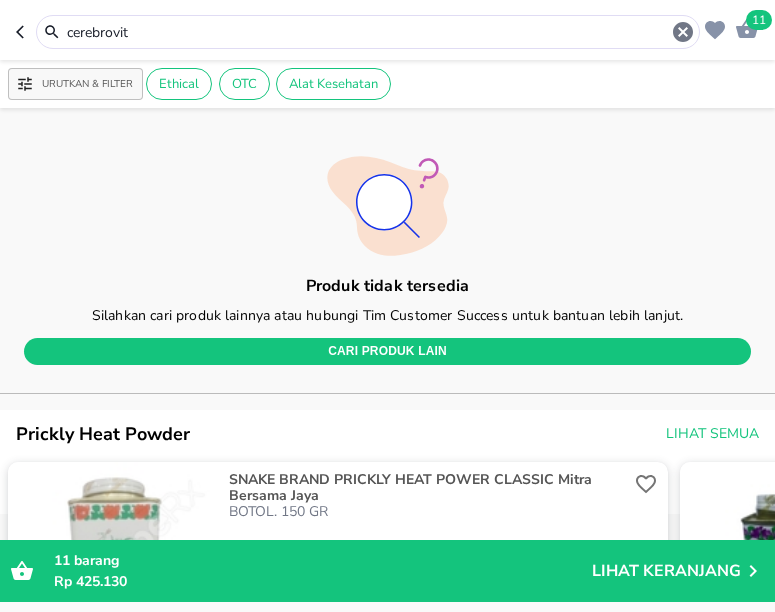 click on "cerebrovit" at bounding box center (368, 32) 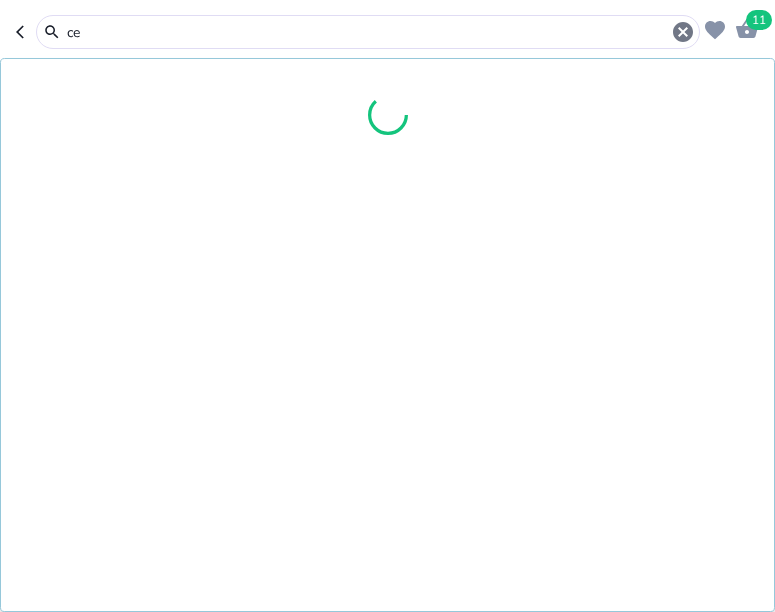 type on "c" 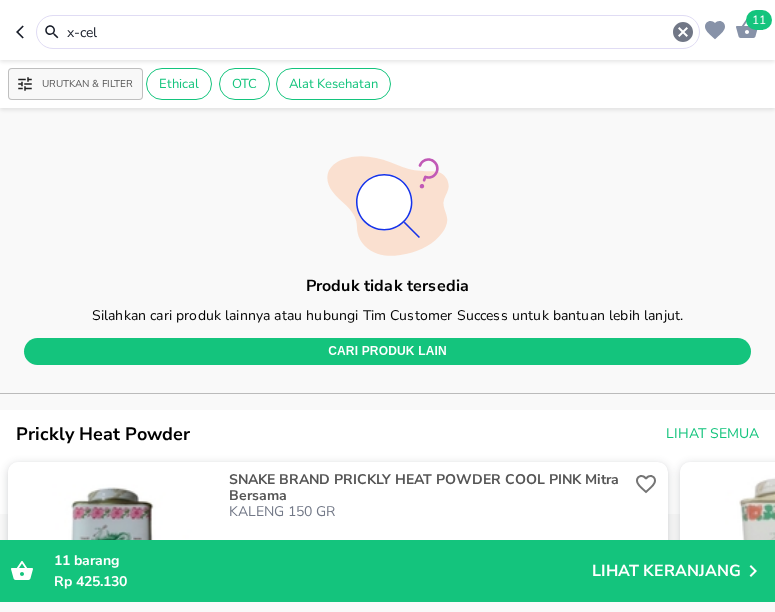 click on "x-cel" at bounding box center [368, 32] 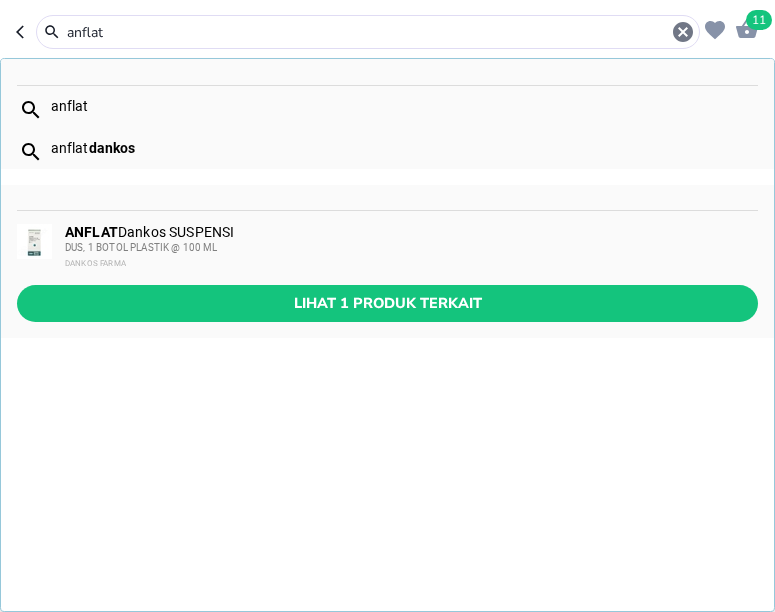 type on "anflat" 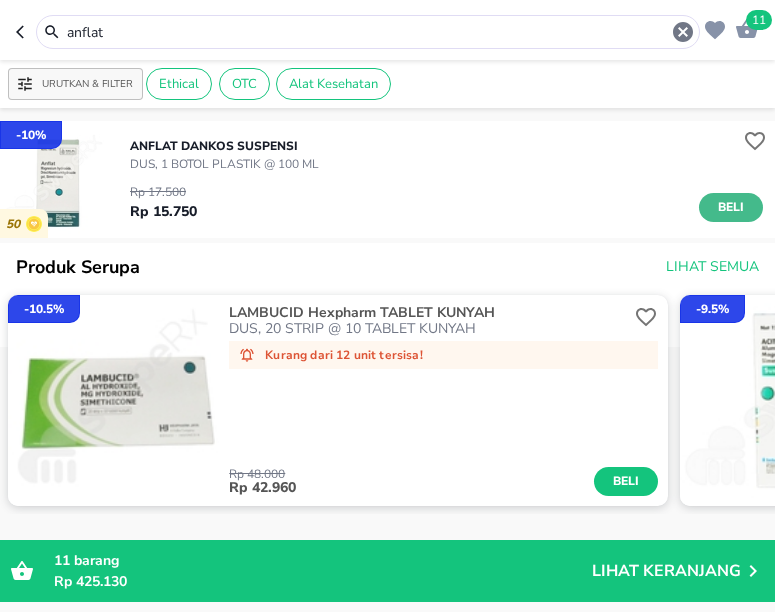 click on "Beli" at bounding box center (731, 207) 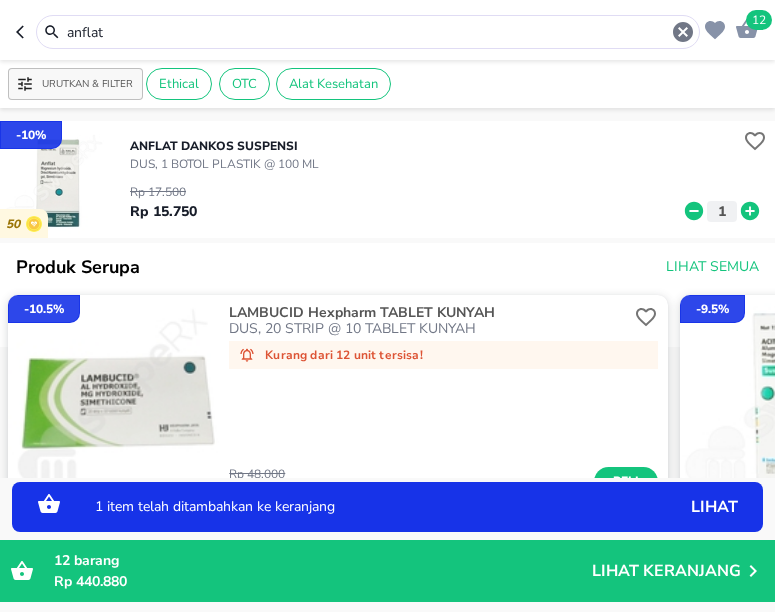 click 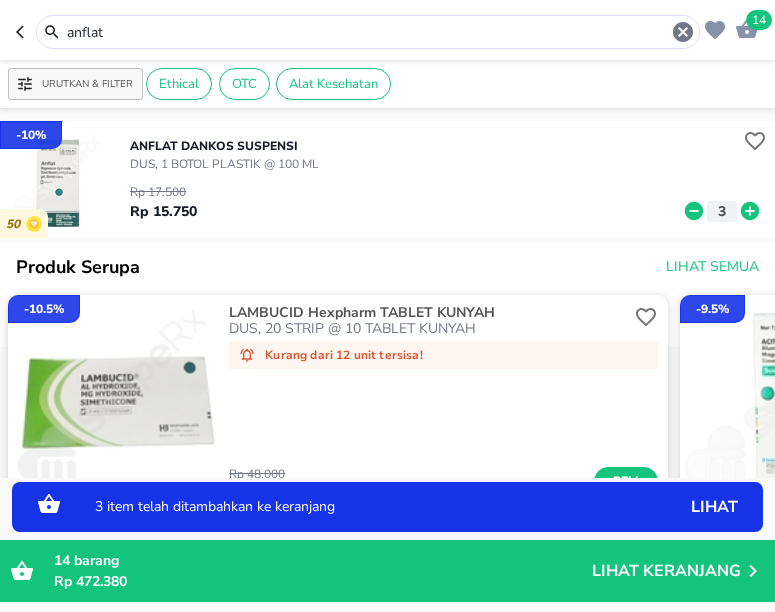 click 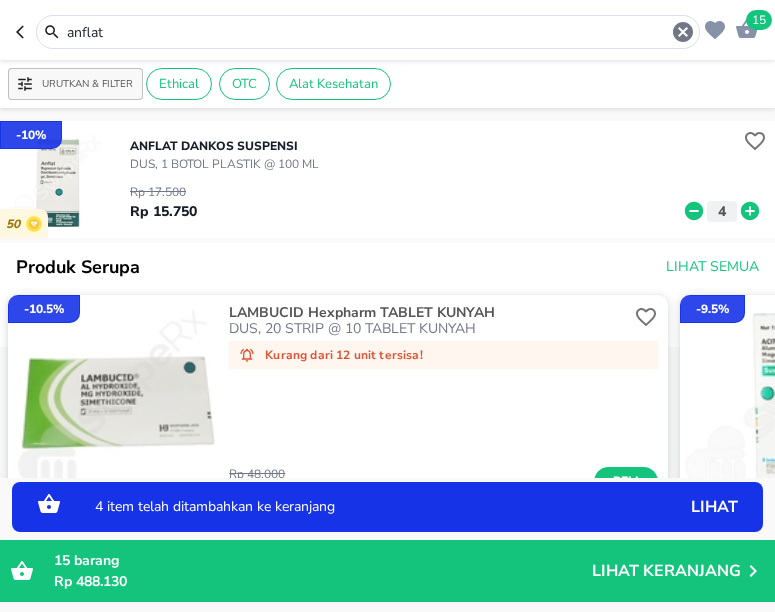 click on "4" at bounding box center (722, 211) 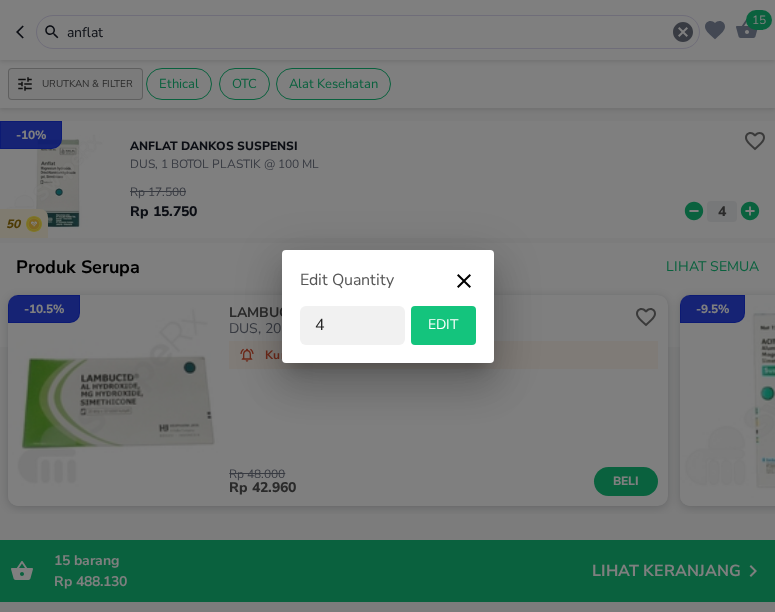 click 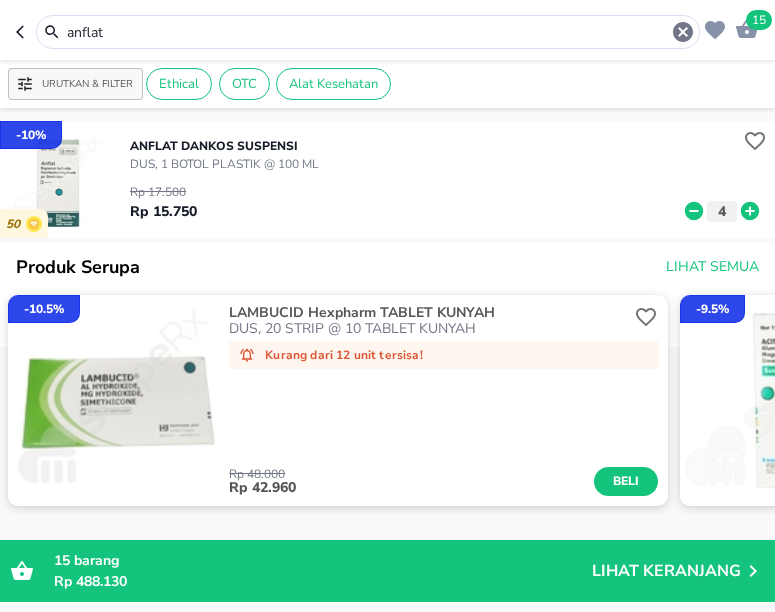 click 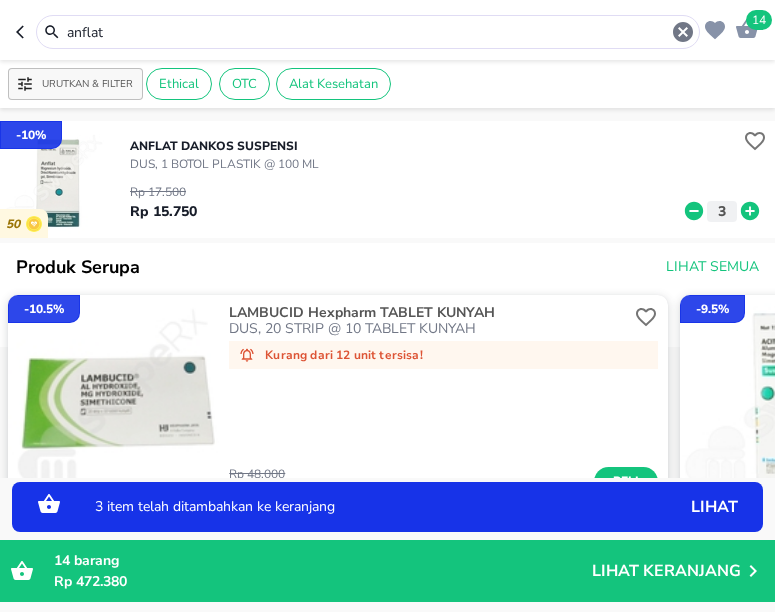 click on "3   item telah ditambahkan ke keranjang lihat" at bounding box center [387, 507] 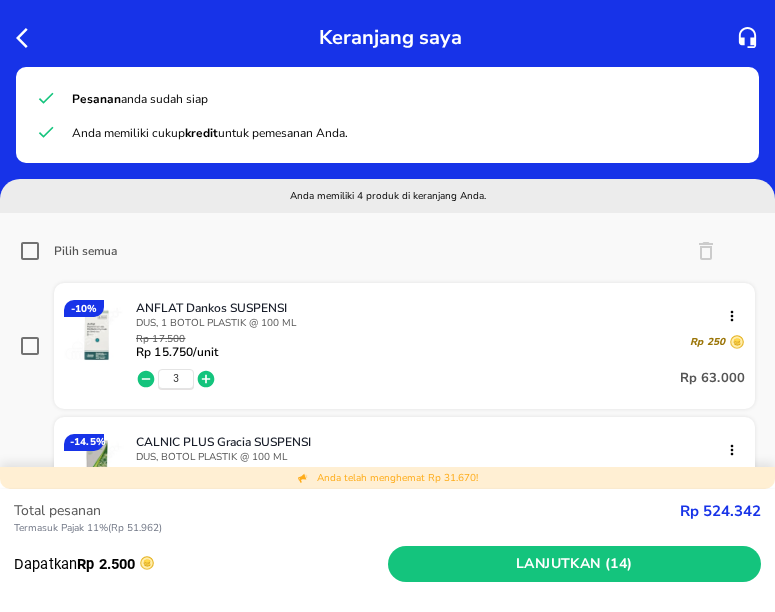 click 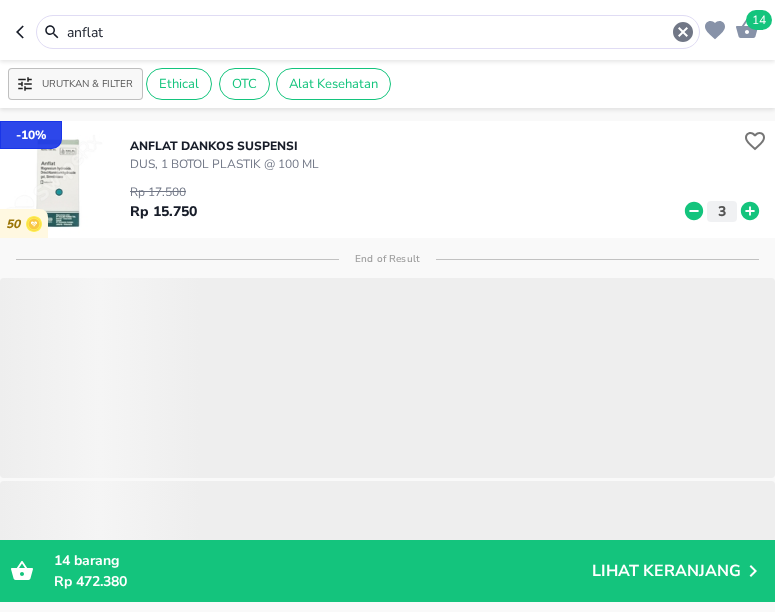 drag, startPoint x: 124, startPoint y: 29, endPoint x: -6, endPoint y: 30, distance: 130.00385 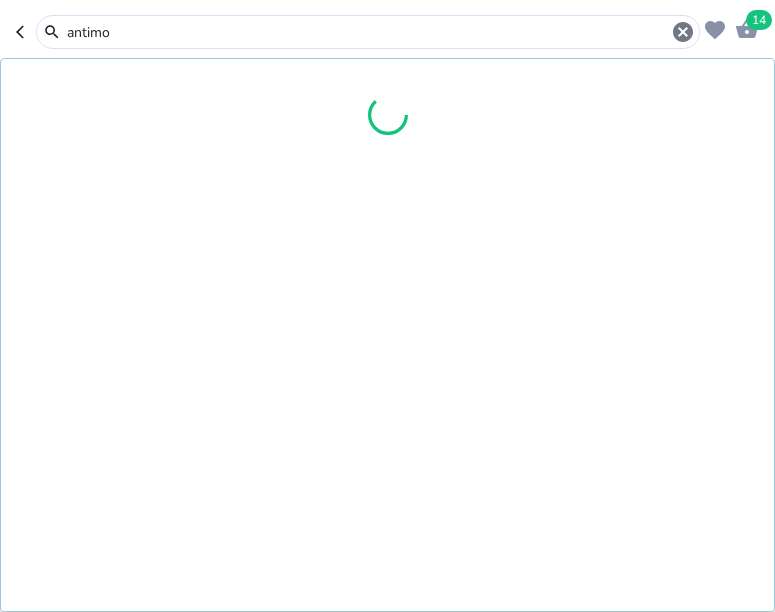 type on "antimo" 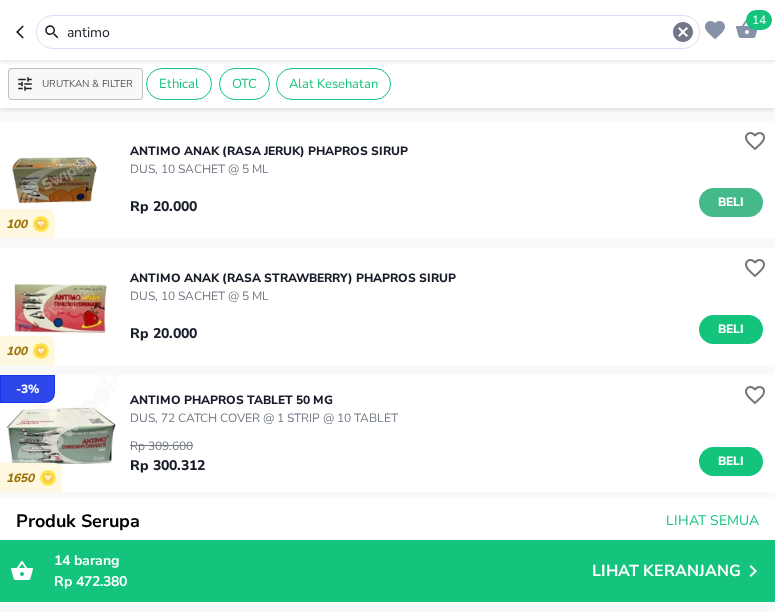 click on "Beli" at bounding box center (731, 202) 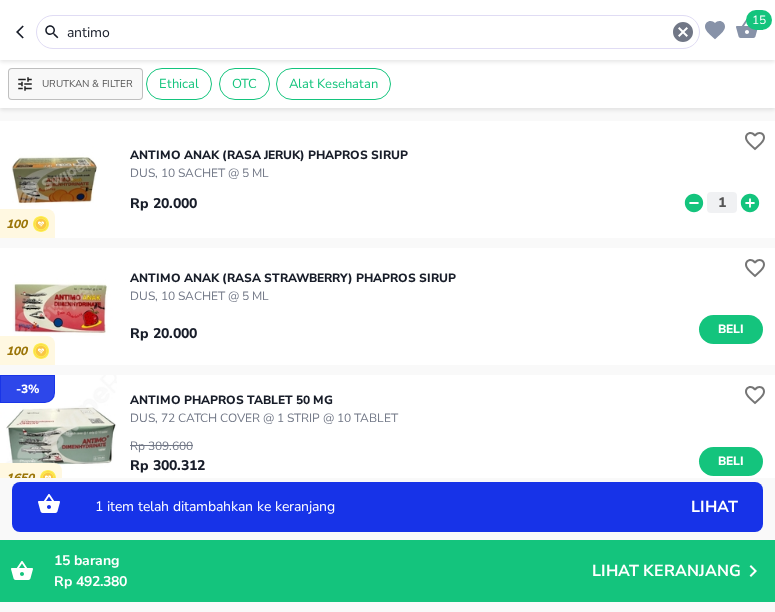 click 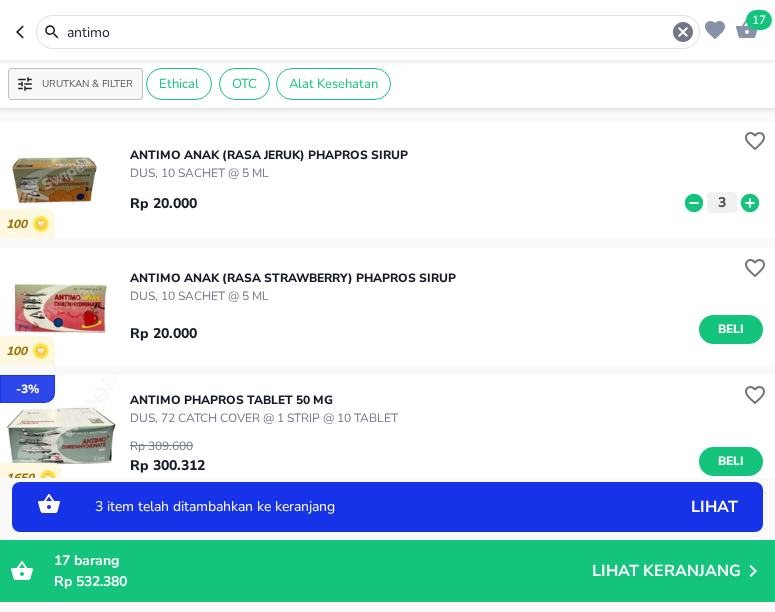 click on "3 item telah ditambahkan ke keranjang" at bounding box center (358, 507) 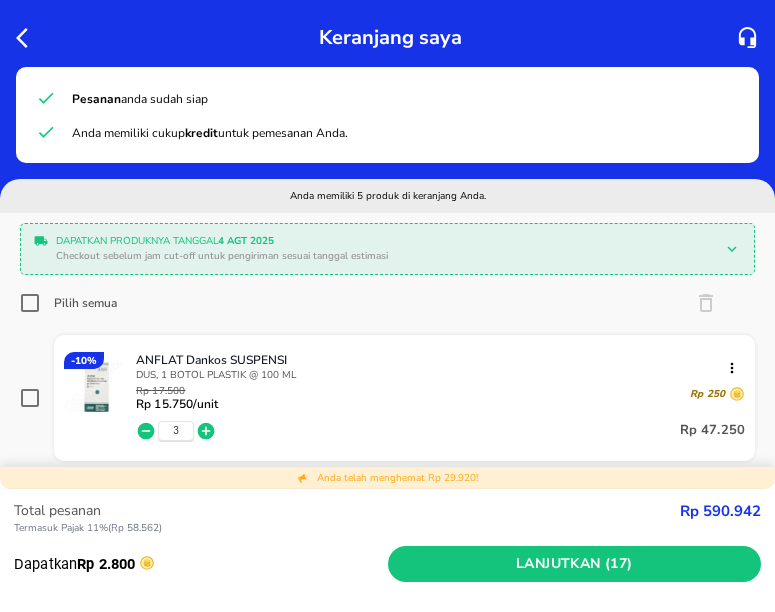 click on "Pesanan anda sudah siap Anda memiliki cukup kredit untuk pemesanan Anda." at bounding box center (387, 115) 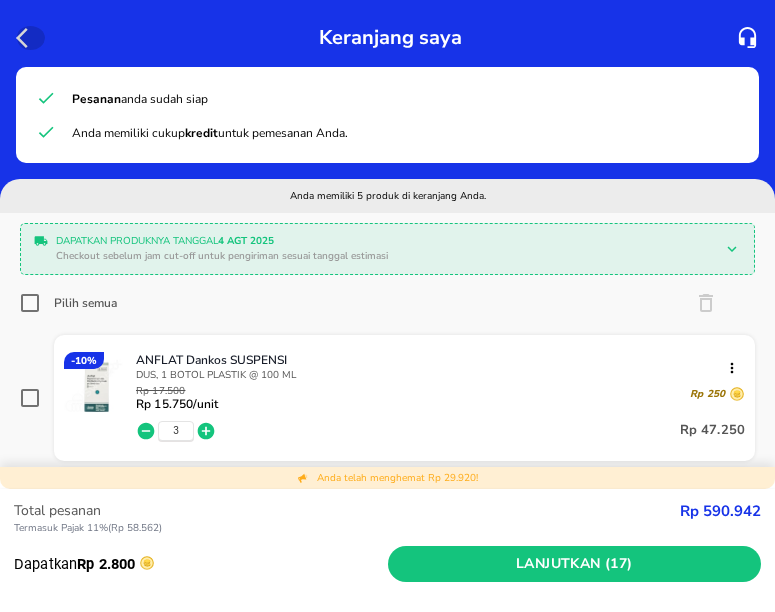 click 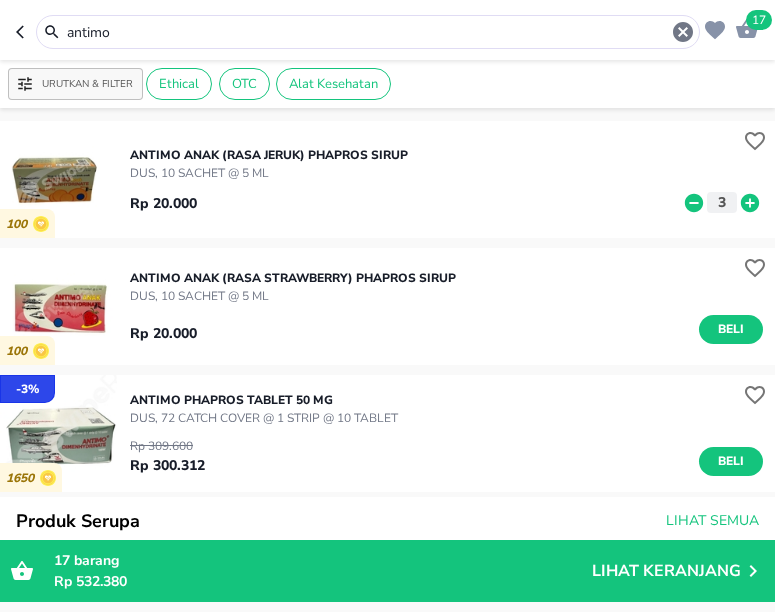 click on "antimo" at bounding box center (368, 32) 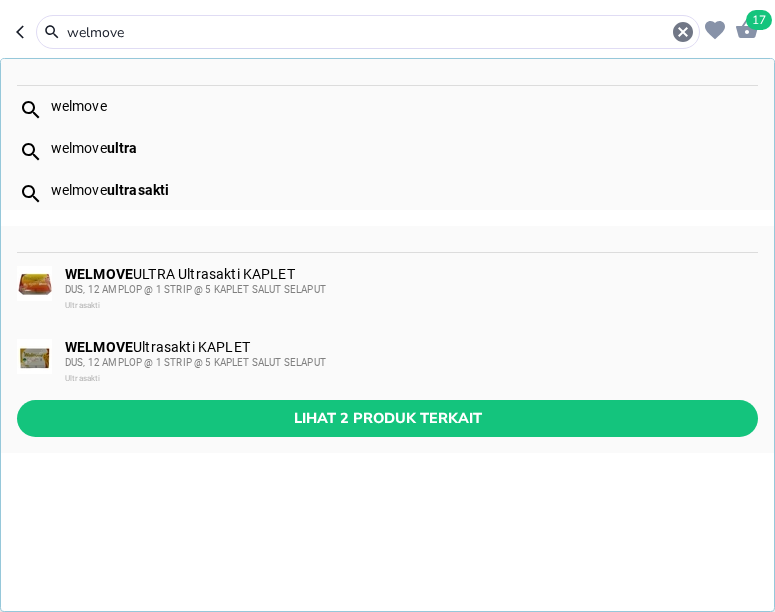 type on "welmove" 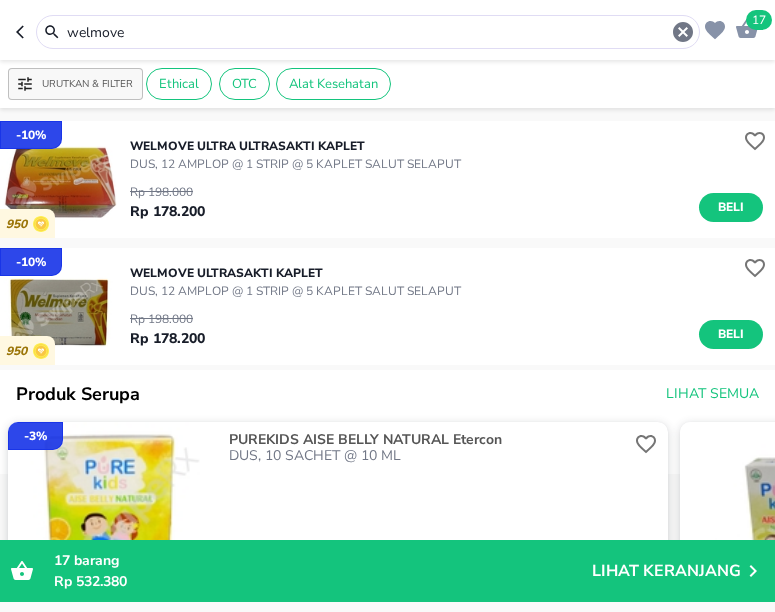 click on "welmove" at bounding box center (368, 32) 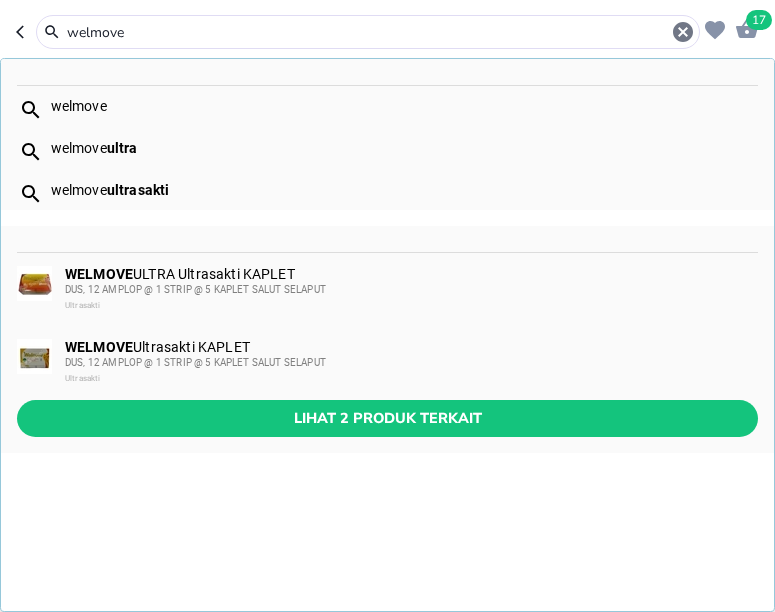 click on "DUS, 12 AMPLOP @ 1 STRIP @ 5 KAPLET SALUT SELAPUT" at bounding box center (195, 289) 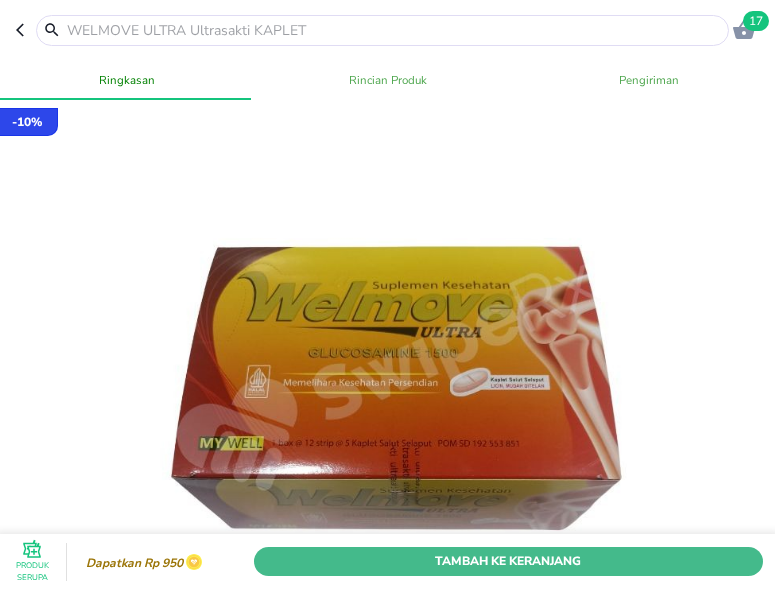 click on "Tambah Ke Keranjang" at bounding box center (508, 561) 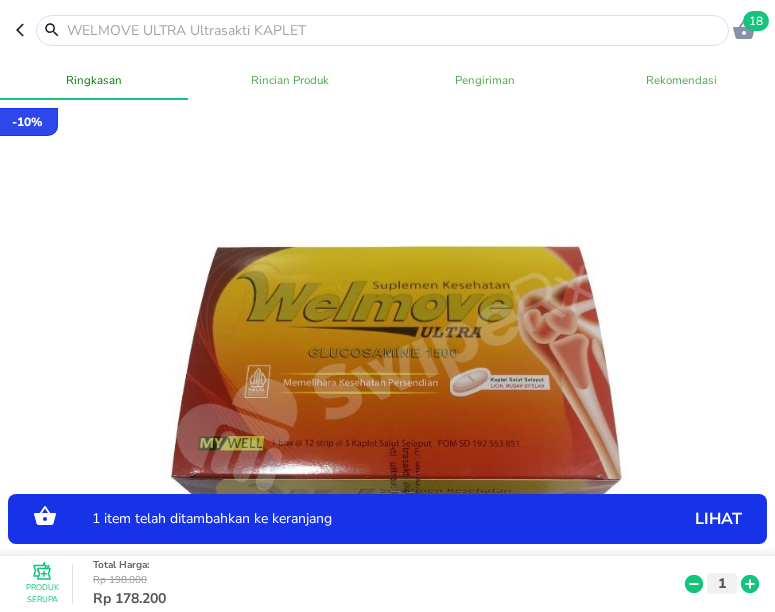 click on "1 item telah ditambahkan ke keranjang" at bounding box center (358, 519) 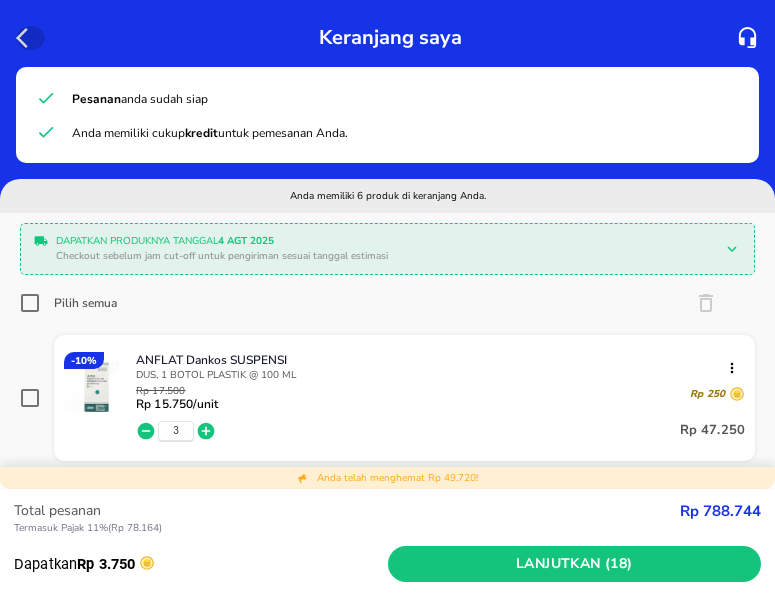 click 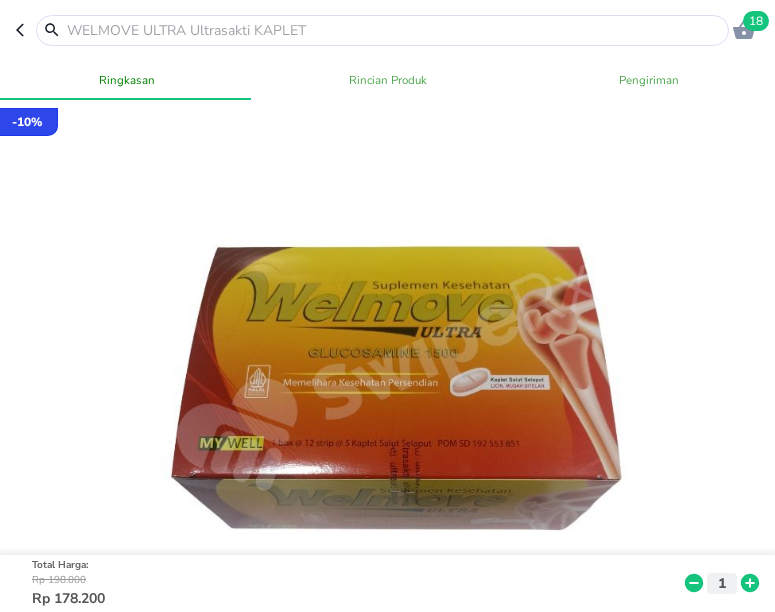 click at bounding box center [394, 30] 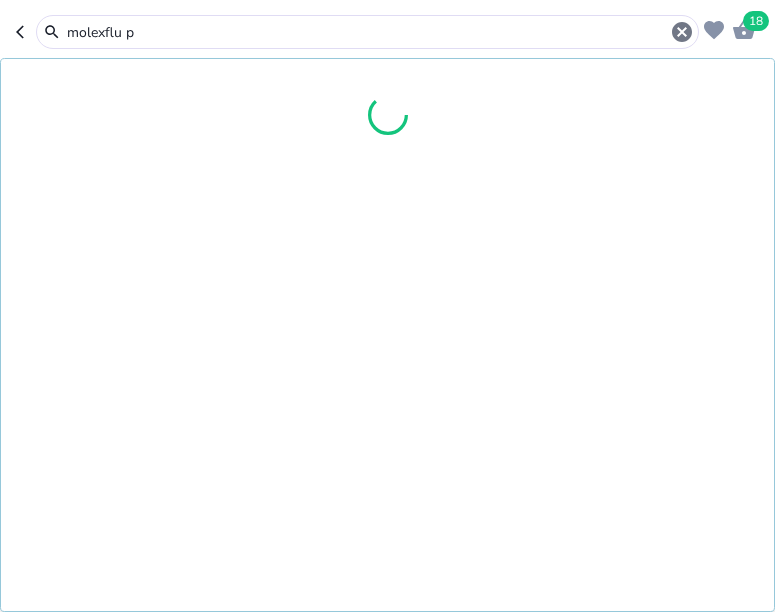 type on "molexflu pe" 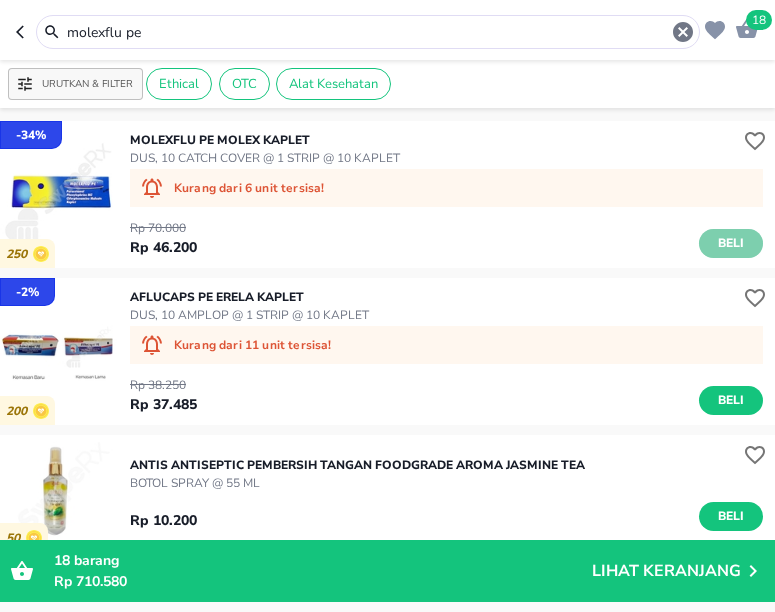 click on "Beli" at bounding box center [731, 243] 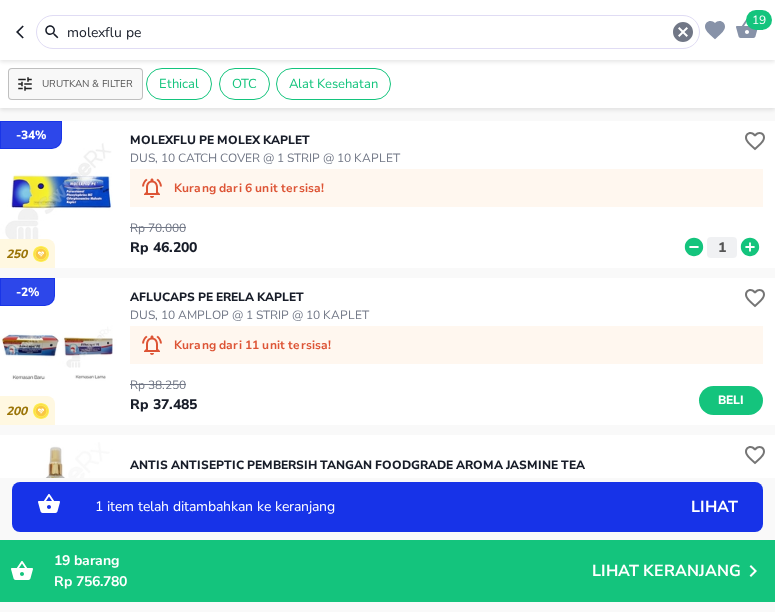 click 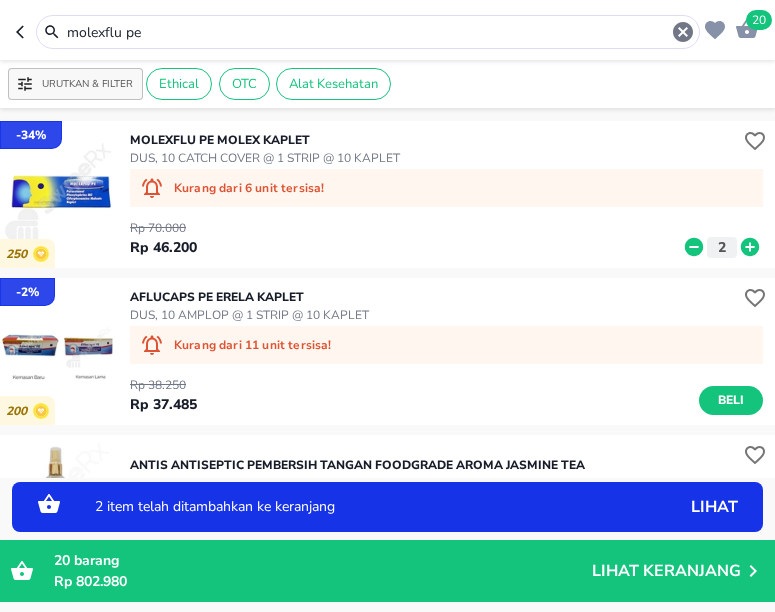 click on "2   item telah ditambahkan ke keranjang lihat" at bounding box center [387, 507] 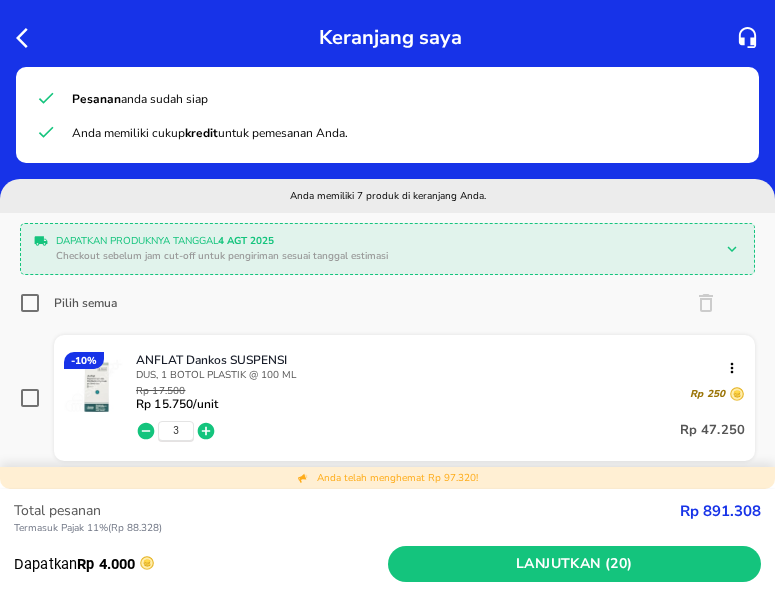 click 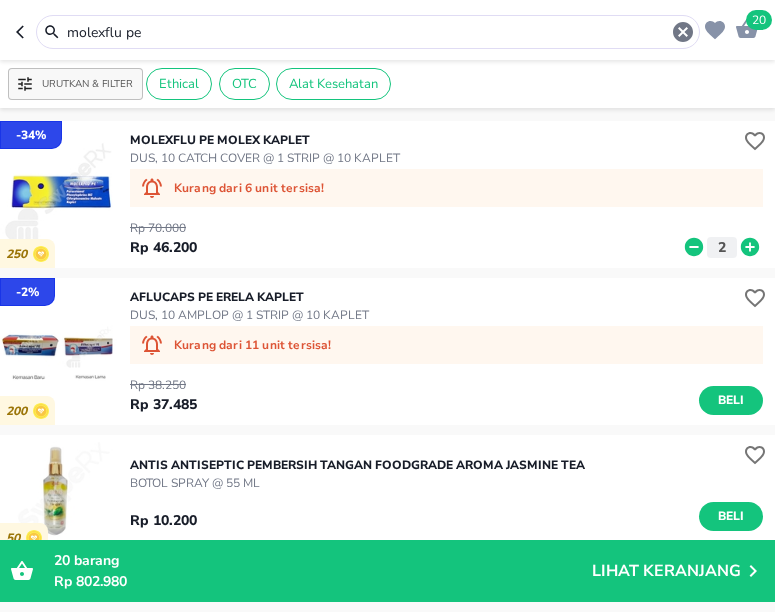 drag, startPoint x: 179, startPoint y: 36, endPoint x: 12, endPoint y: 35, distance: 167.00299 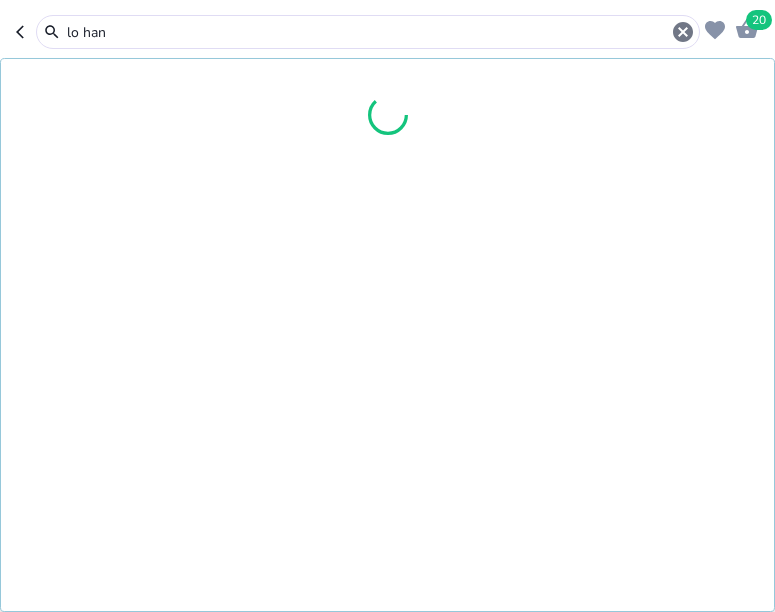 type on "lo han" 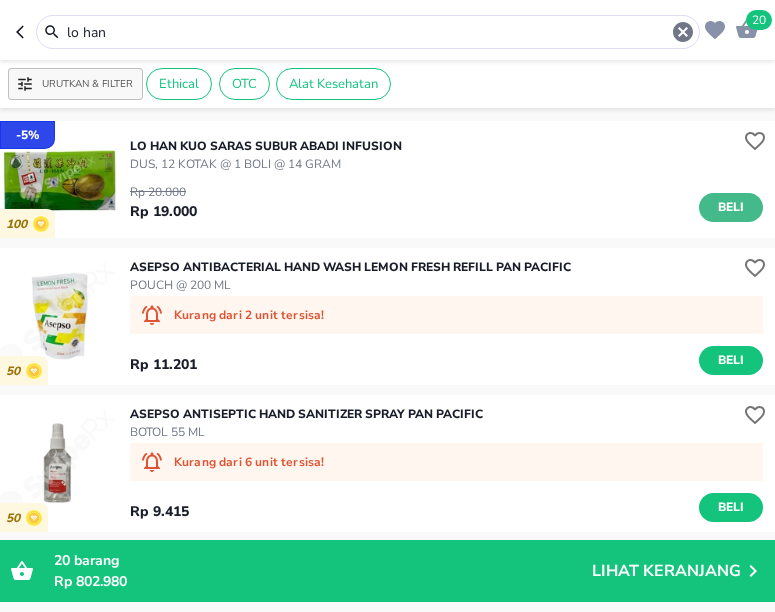 click on "Beli" at bounding box center [731, 207] 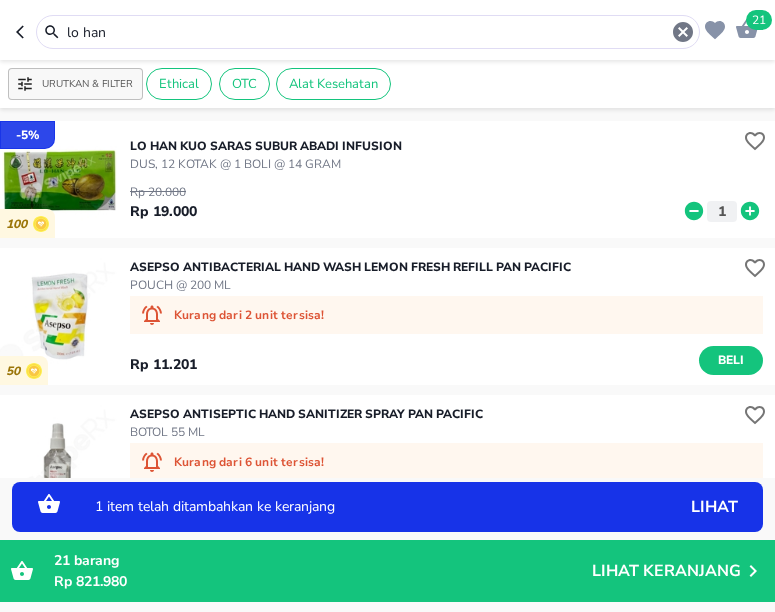 click 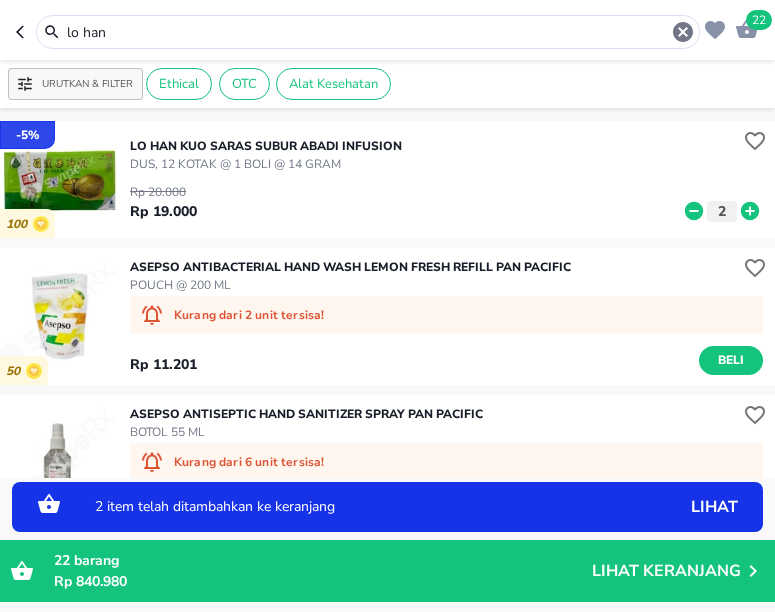 click 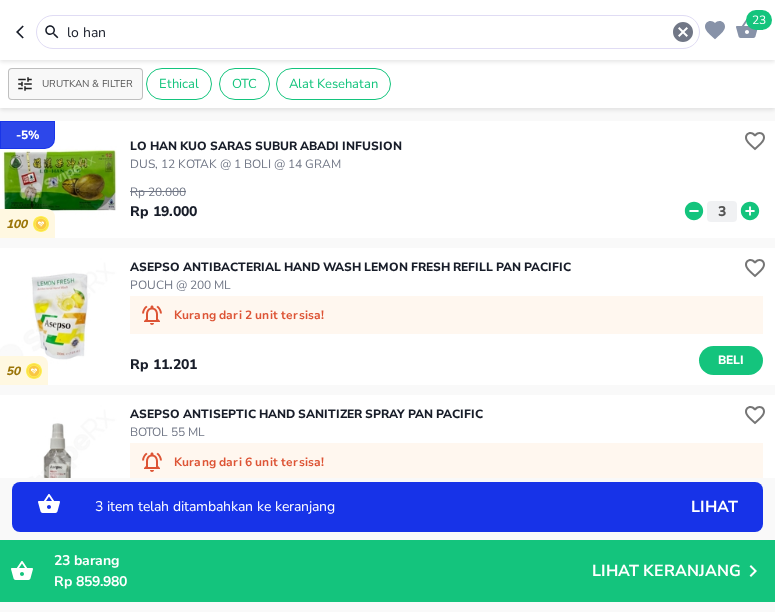 click on "3 item telah ditambahkan ke keranjang" at bounding box center (358, 507) 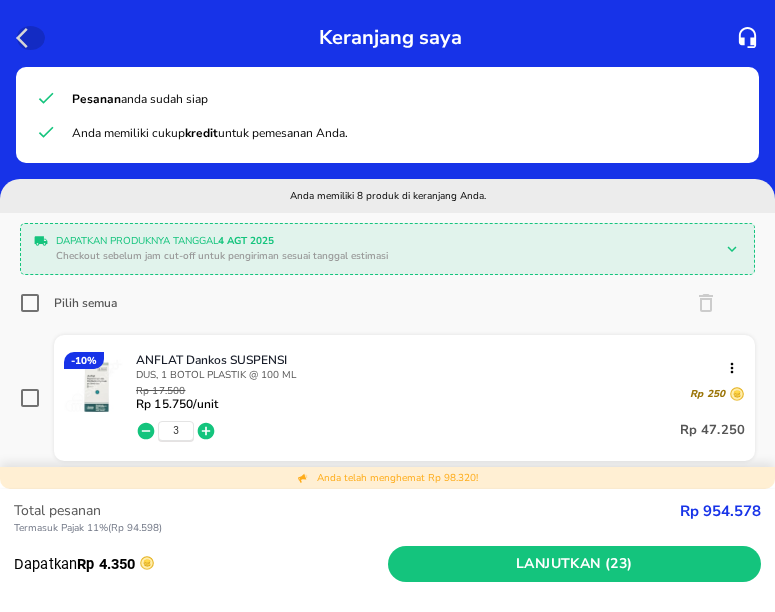 click 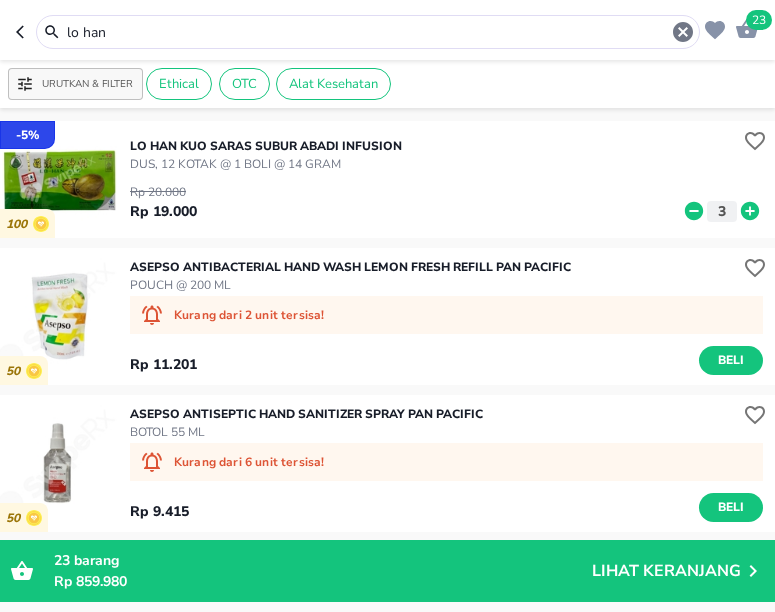 drag, startPoint x: 107, startPoint y: 36, endPoint x: 53, endPoint y: 34, distance: 54.037025 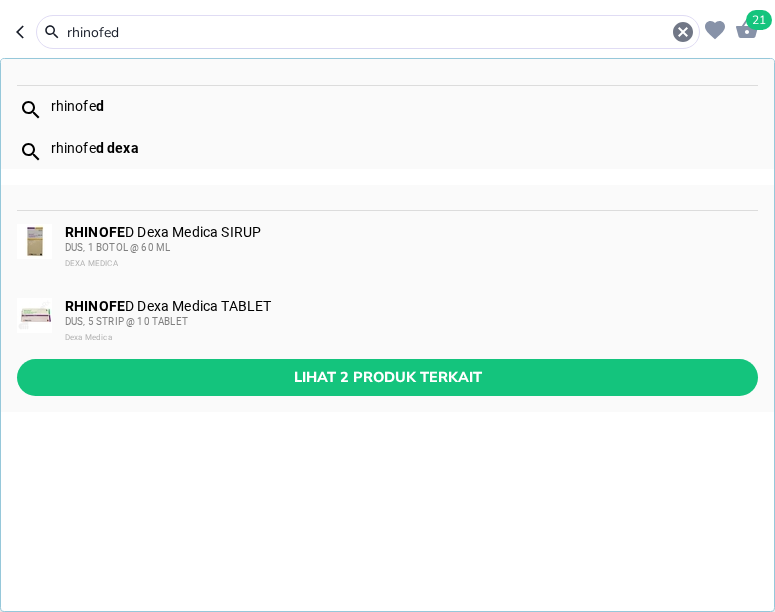 type on "rhinofed" 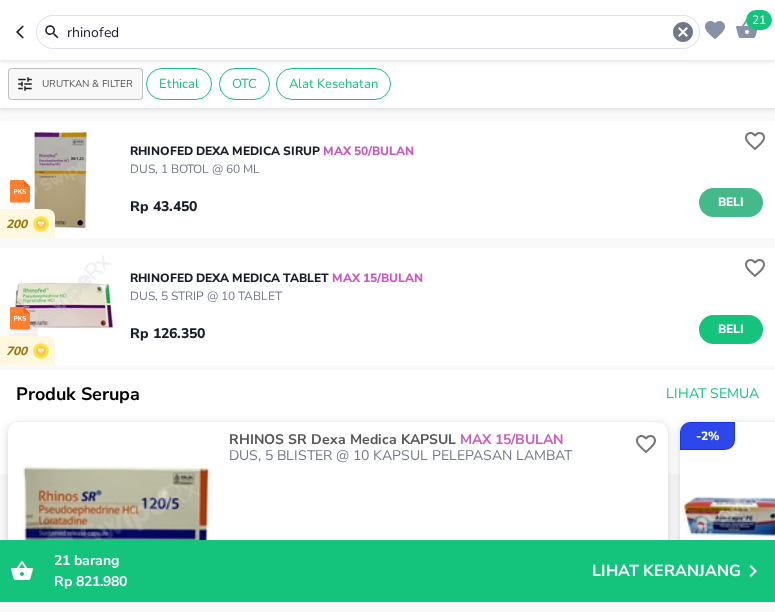 click on "Beli" at bounding box center (731, 202) 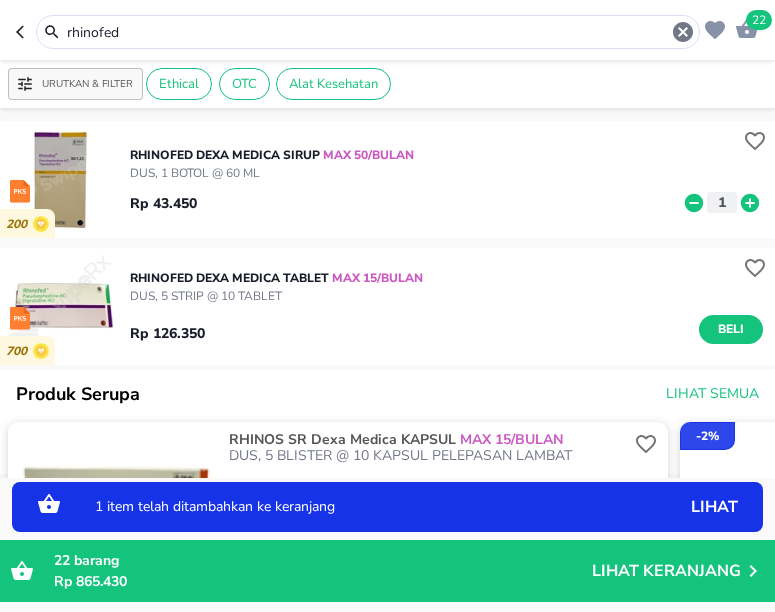 click 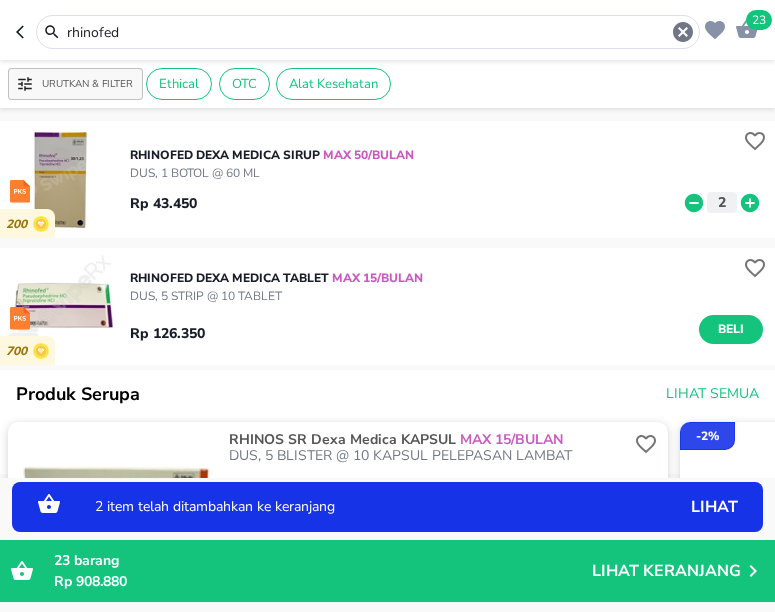 click 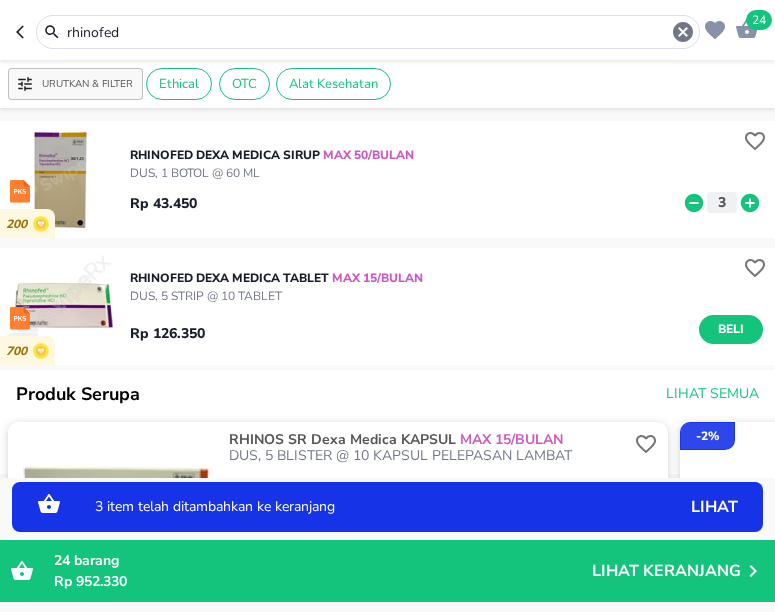 click on "3 item telah ditambahkan ke keranjang" at bounding box center (358, 507) 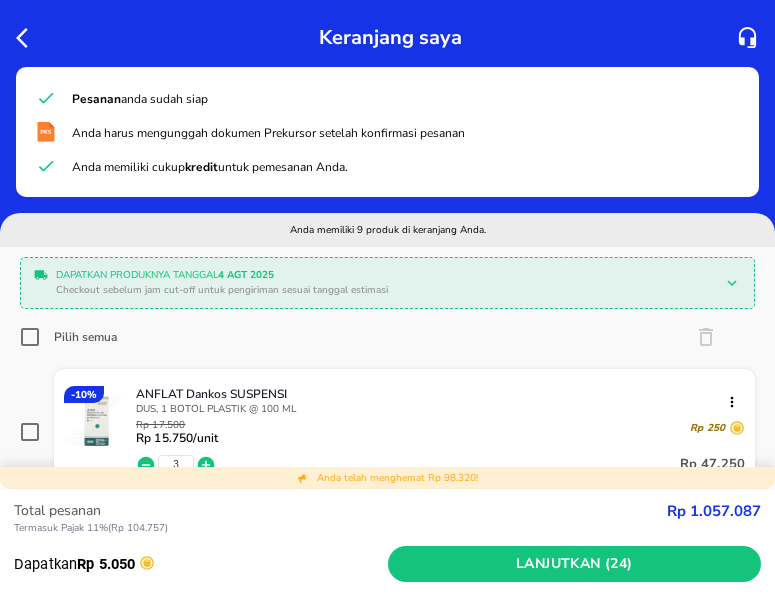 click 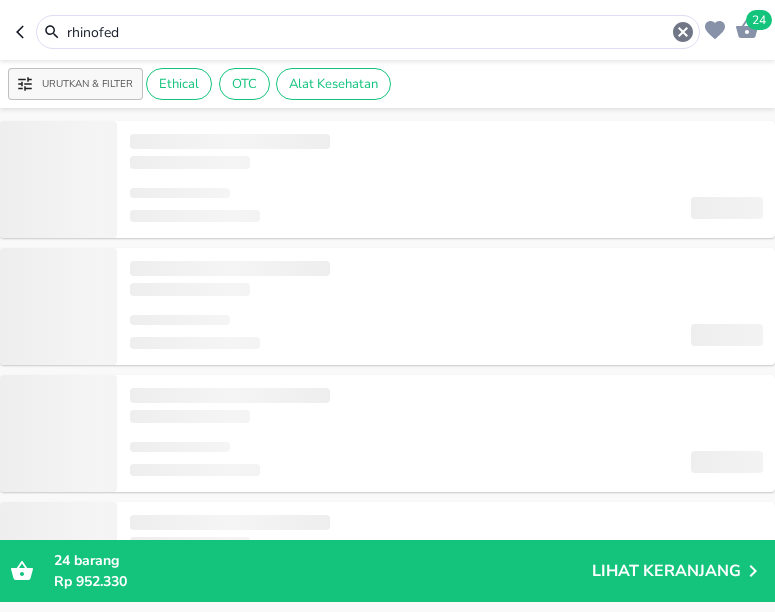 drag, startPoint x: 25, startPoint y: 43, endPoint x: 34, endPoint y: 33, distance: 13.453624 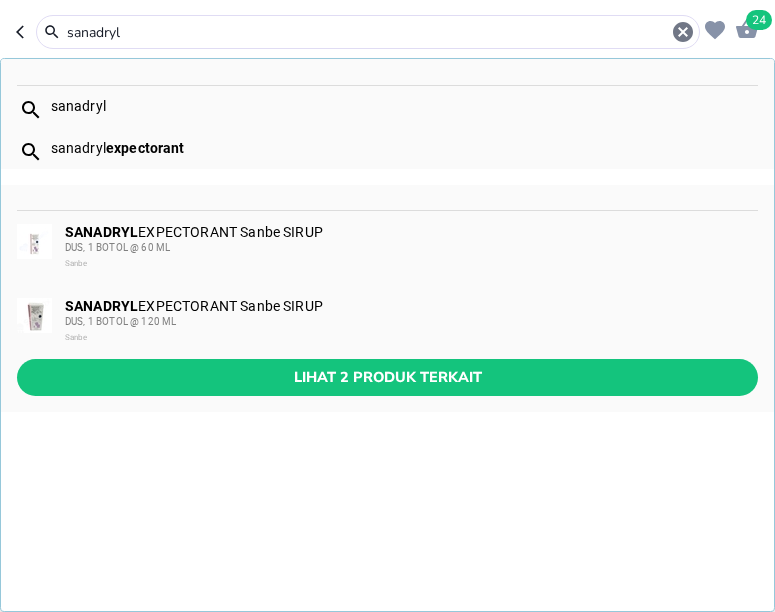 type on "sanadryl" 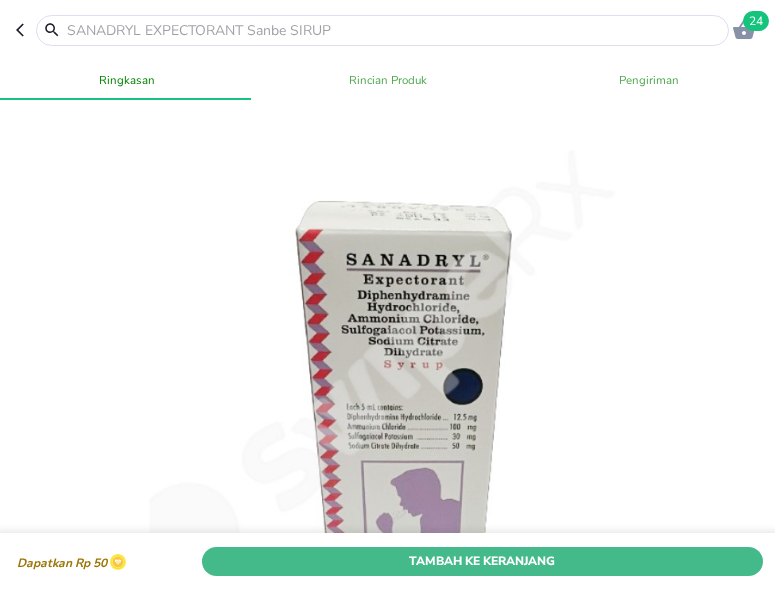 click on "Tambah Ke Keranjang" at bounding box center (482, 561) 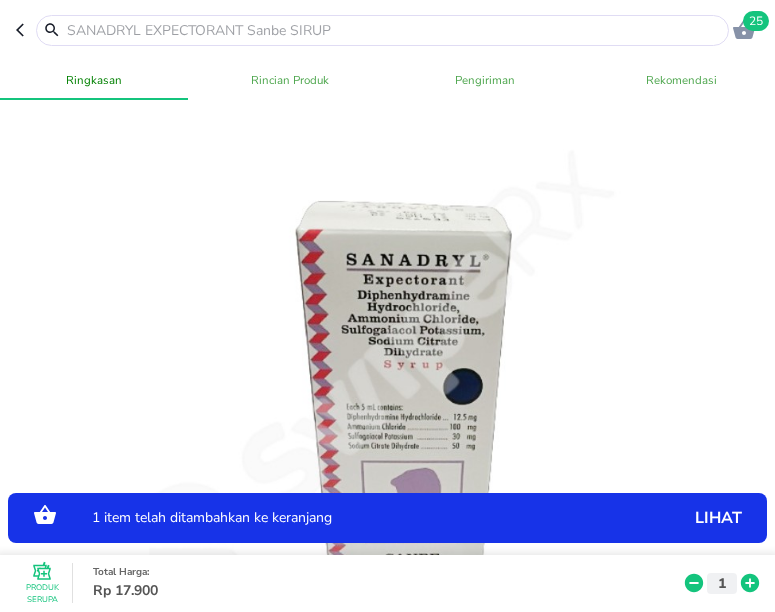 click 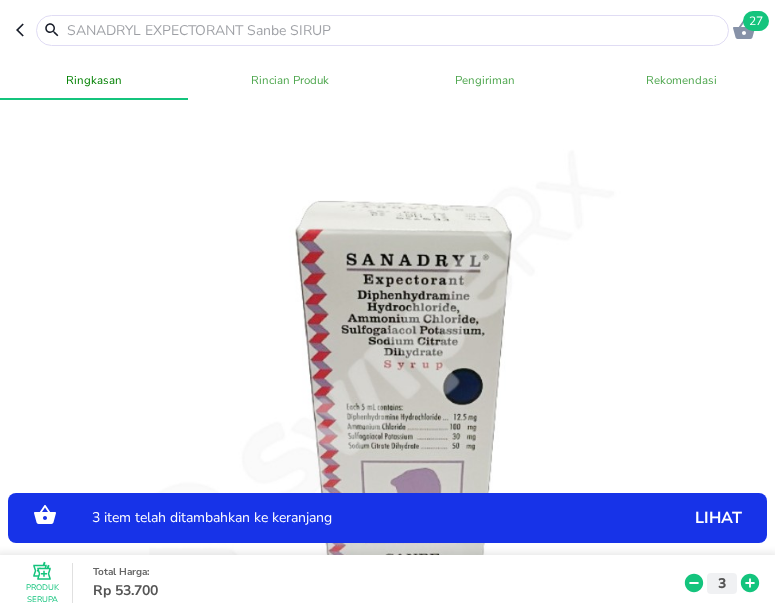 click on "3 item telah ditambahkan ke keranjang" at bounding box center (358, 519) 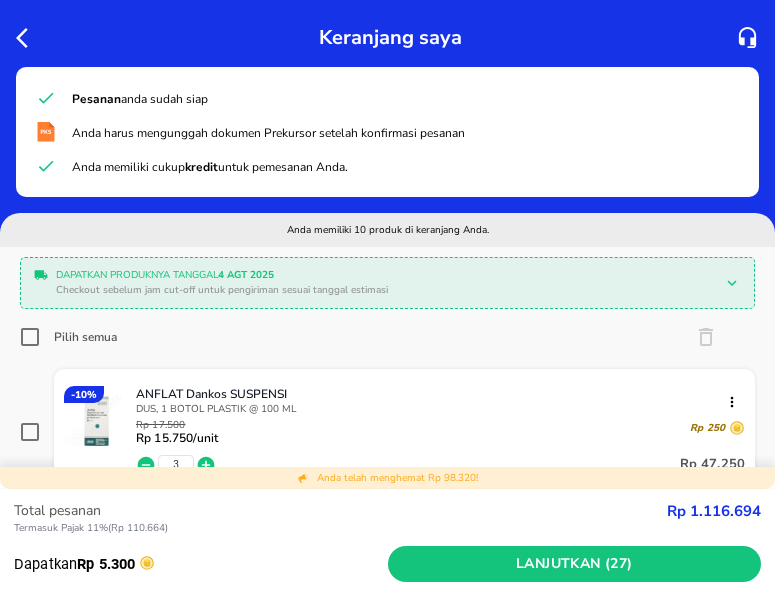 click 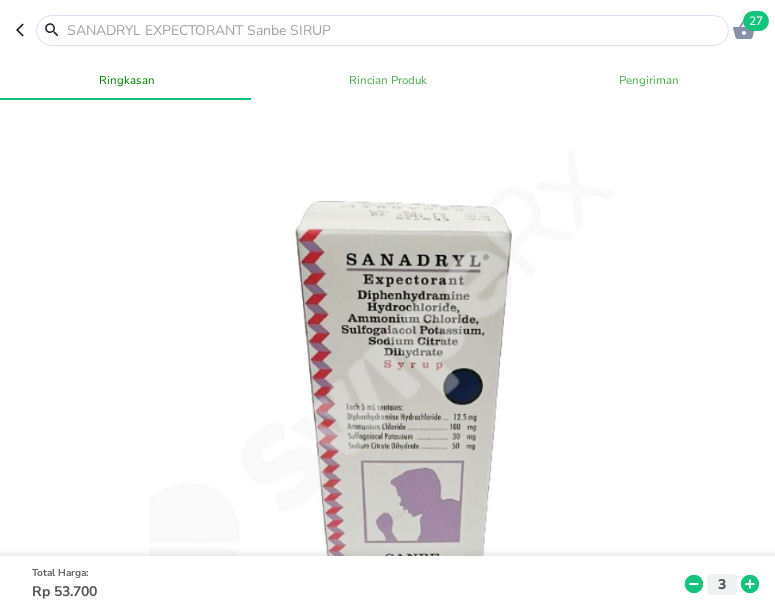 drag, startPoint x: 113, startPoint y: 31, endPoint x: 78, endPoint y: 31, distance: 35 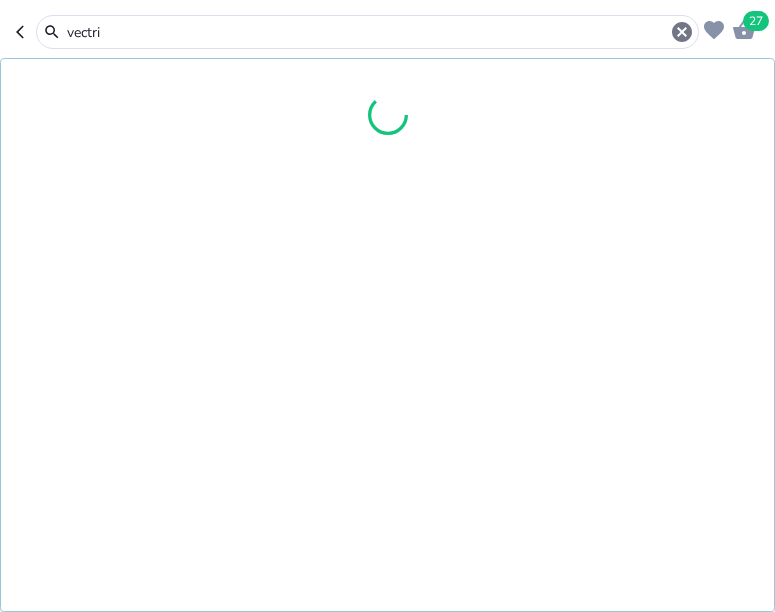 type on "vectrin" 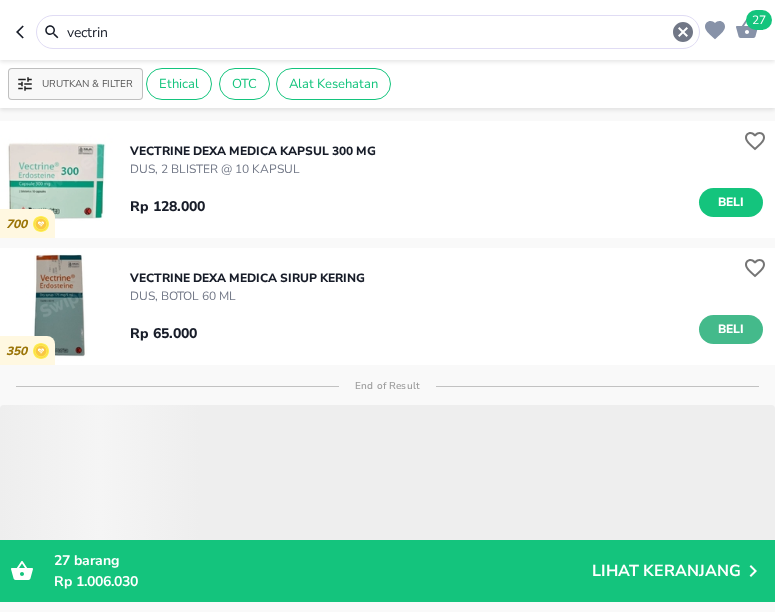 click on "Beli" at bounding box center [731, 329] 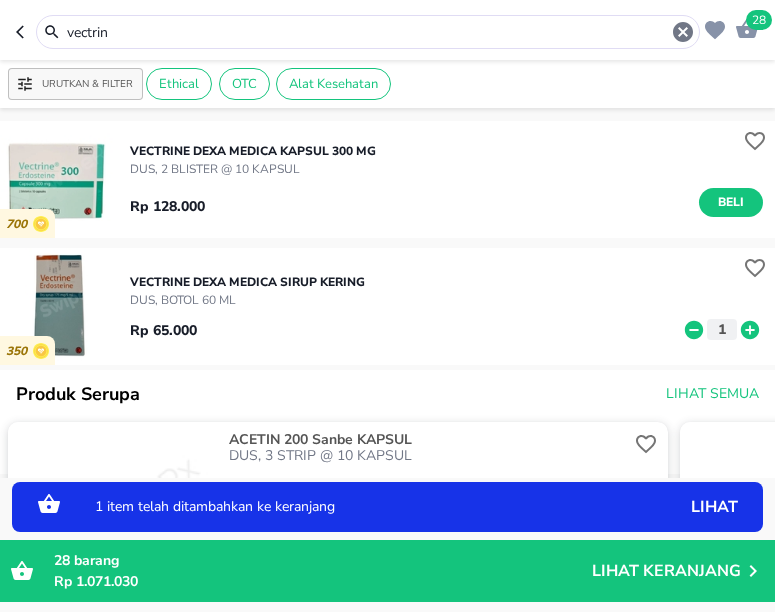 click 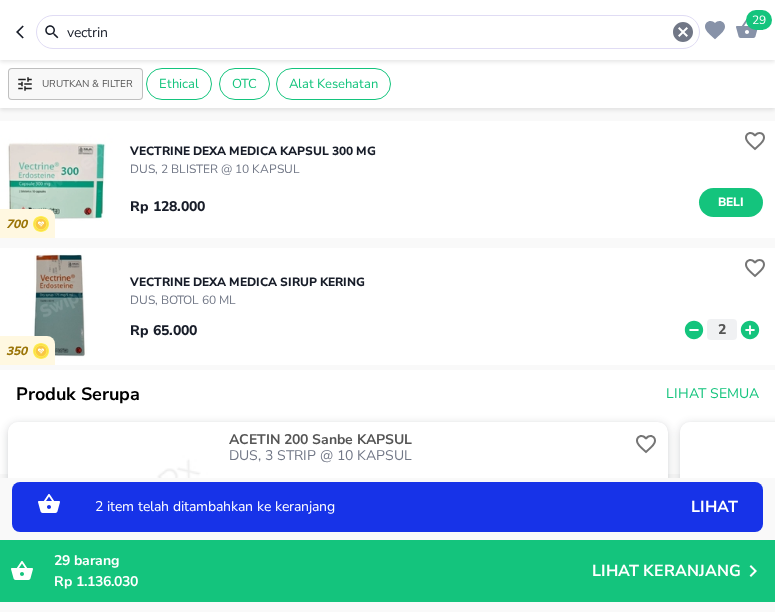 click on "2   item telah ditambahkan ke keranjang lihat" at bounding box center (387, 507) 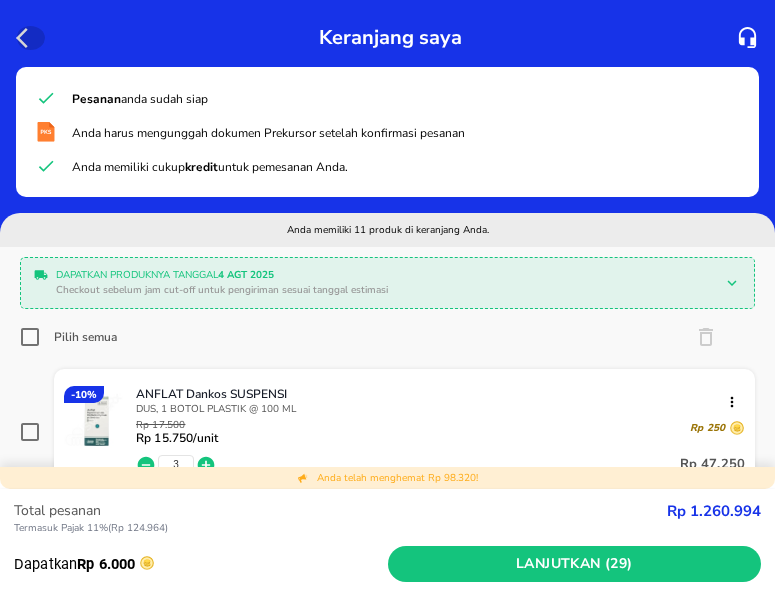 click 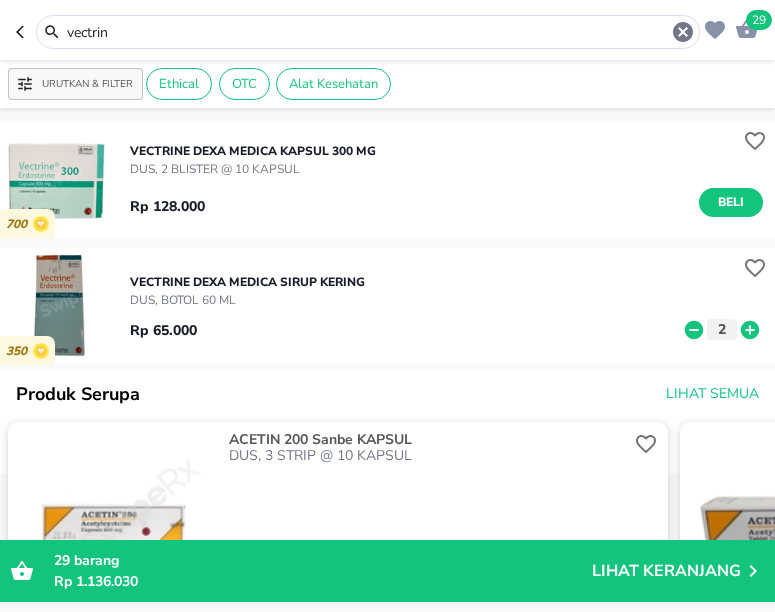 drag, startPoint x: 149, startPoint y: 36, endPoint x: 50, endPoint y: 27, distance: 99.40825 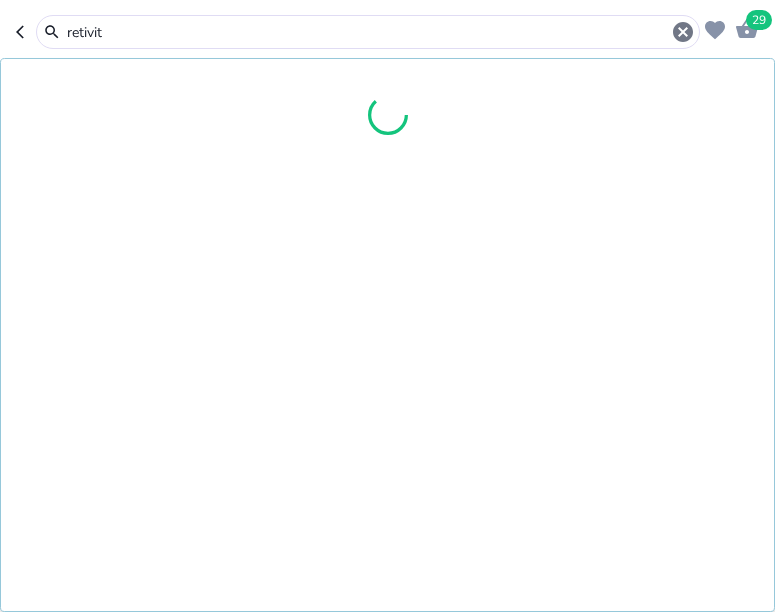 type on "retivit" 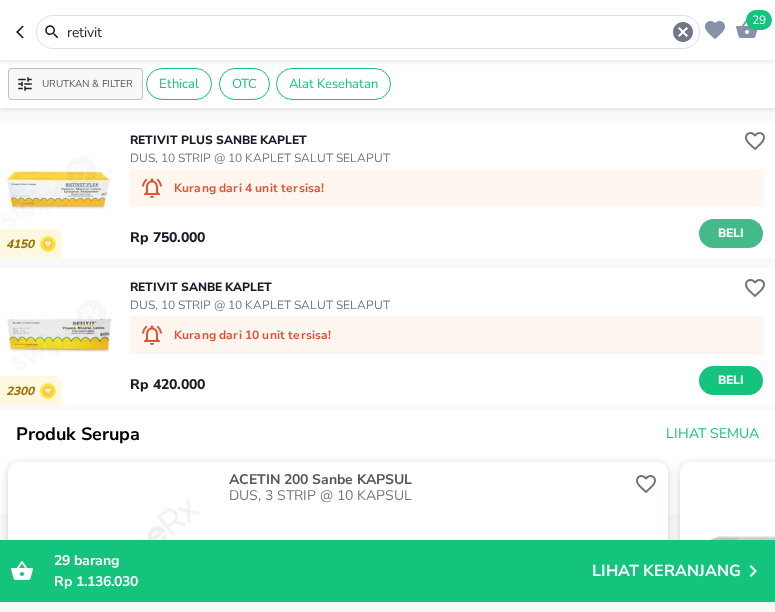 click on "Beli" at bounding box center [731, 233] 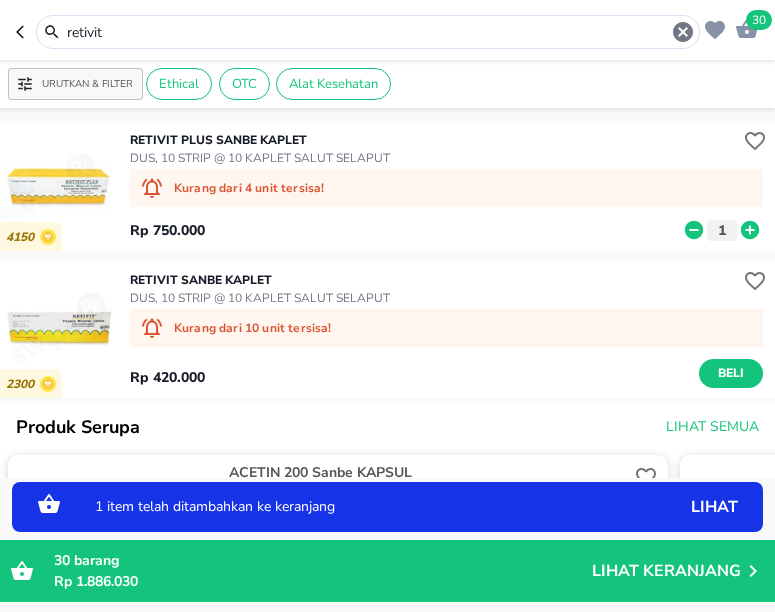 click on "1 item telah ditambahkan ke keranjang" at bounding box center (358, 507) 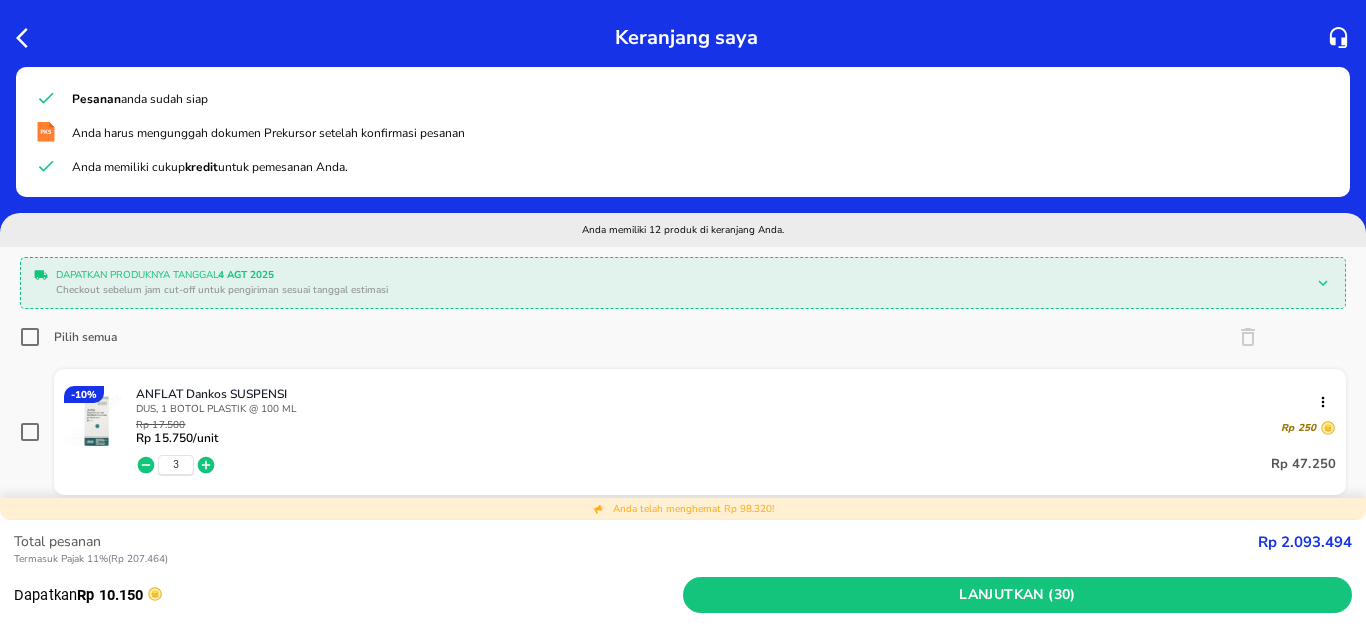 click 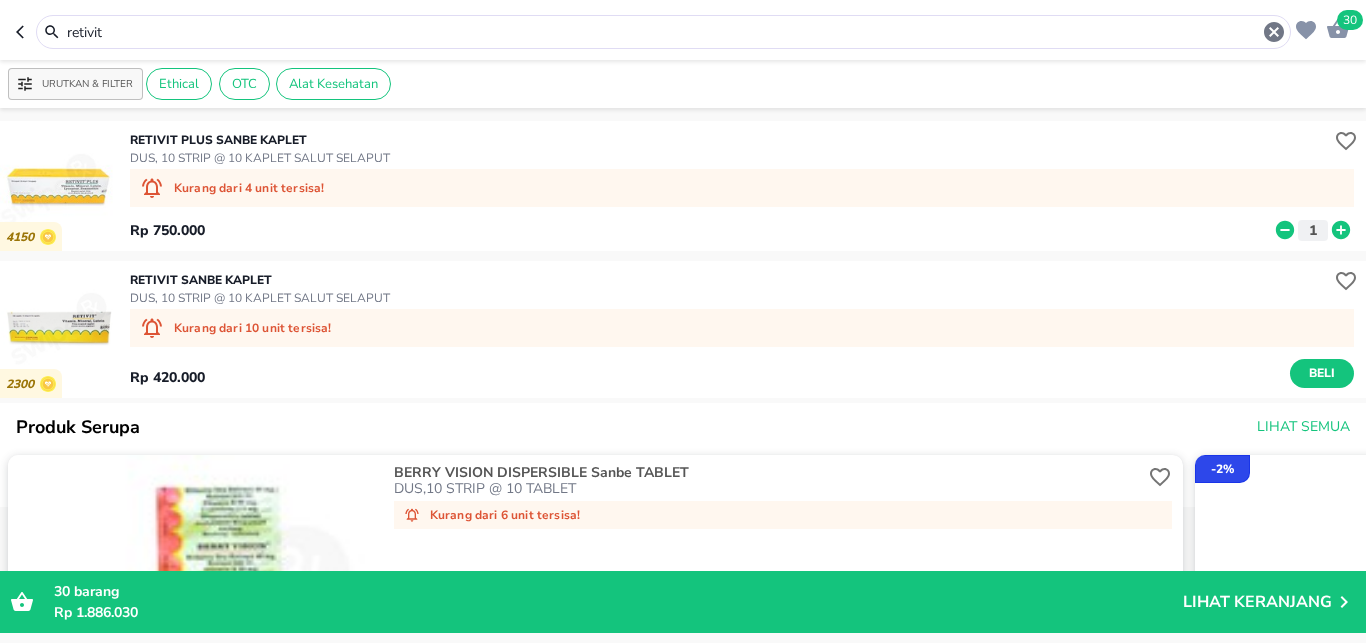 click on "30" at bounding box center [1350, 20] 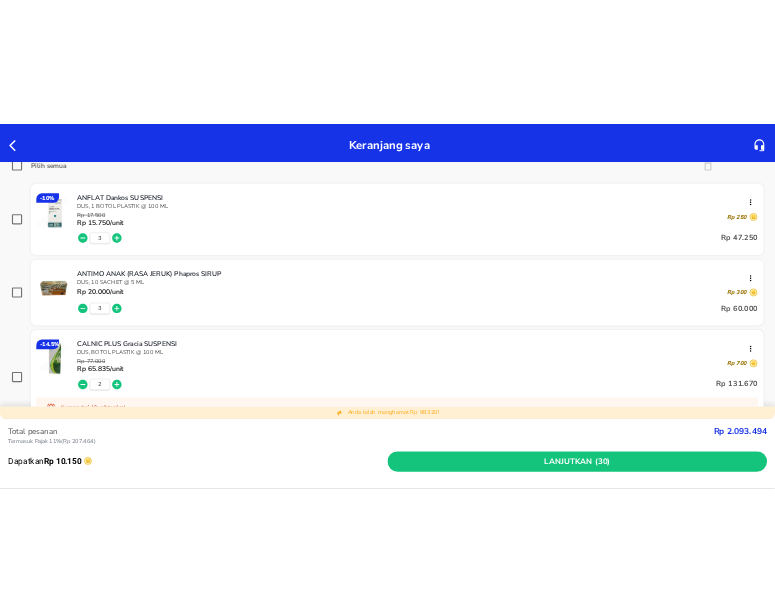 scroll, scrollTop: 0, scrollLeft: 0, axis: both 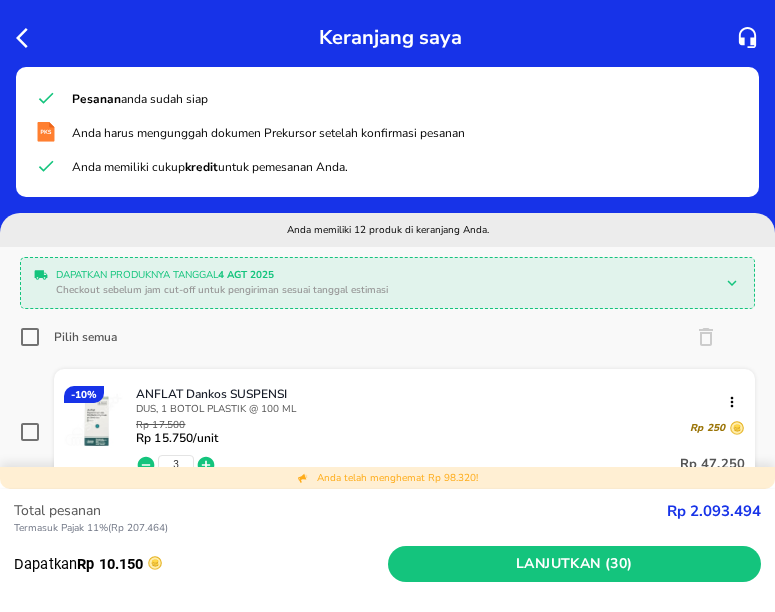 click on "Pilih semua" at bounding box center (387, 337) 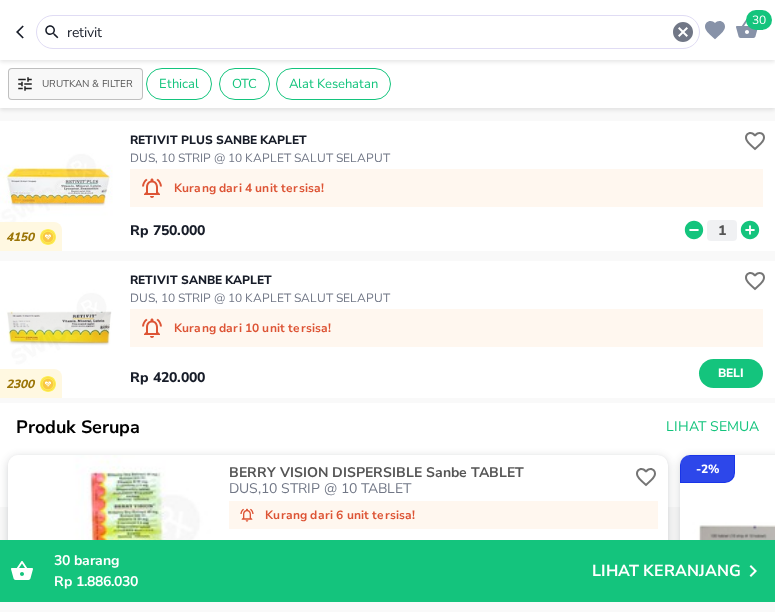 drag, startPoint x: 122, startPoint y: 24, endPoint x: 20, endPoint y: 27, distance: 102.044106 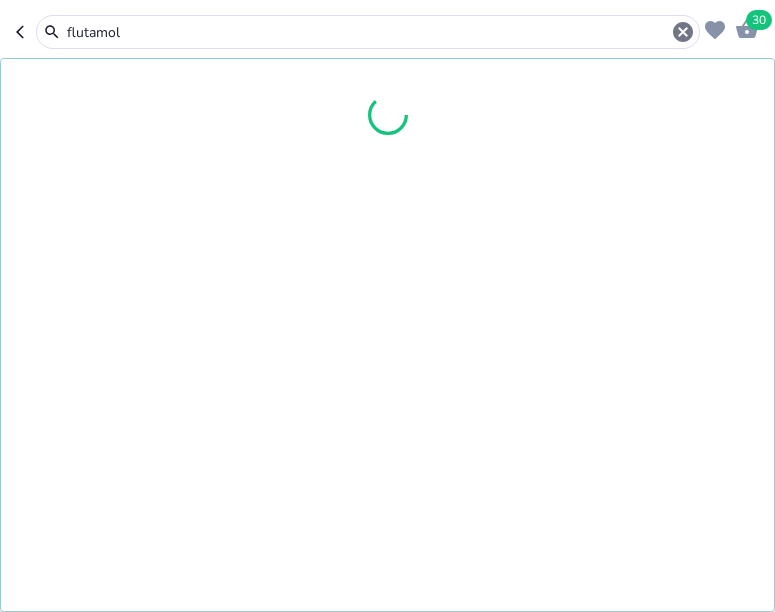 type on "flutamol" 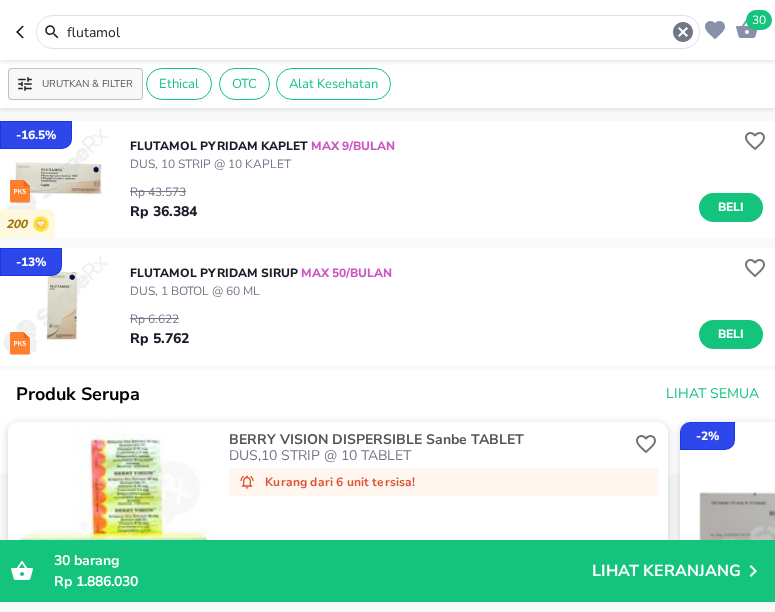 click on "Beli" at bounding box center (731, 207) 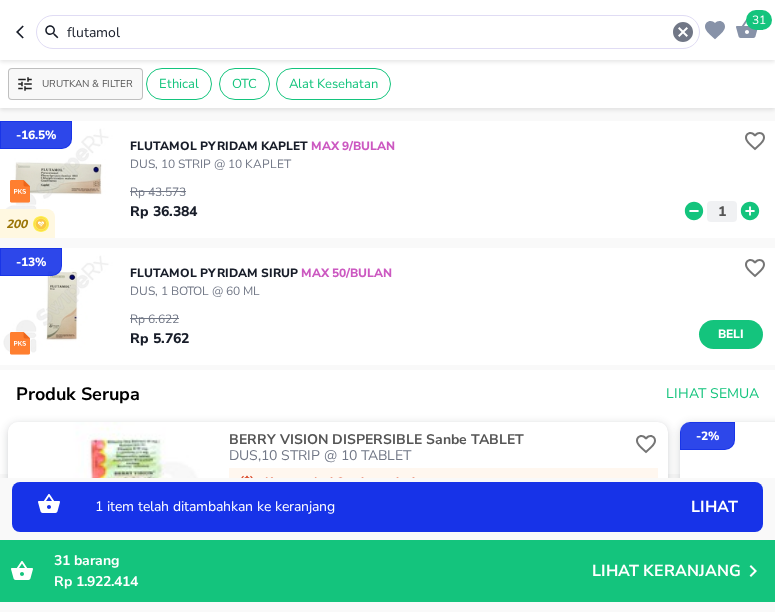 click on "1   item telah ditambahkan ke keranjang lihat" at bounding box center (387, 507) 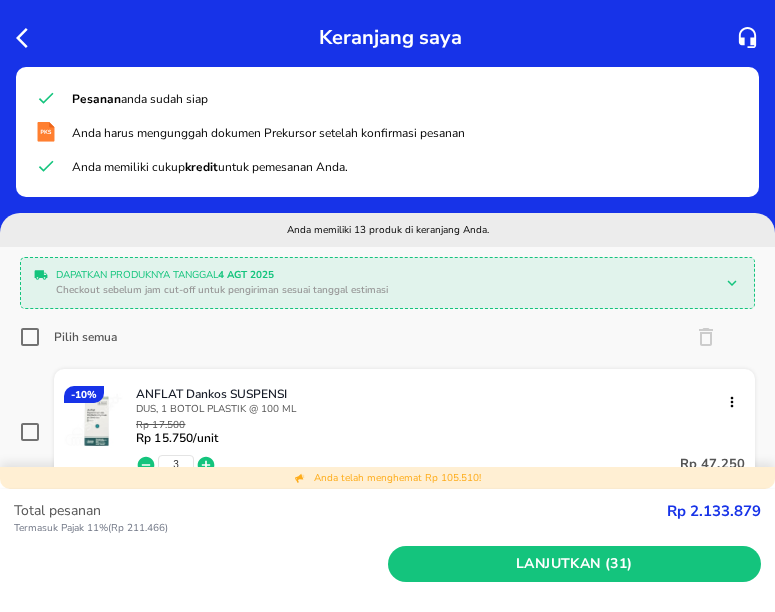 click 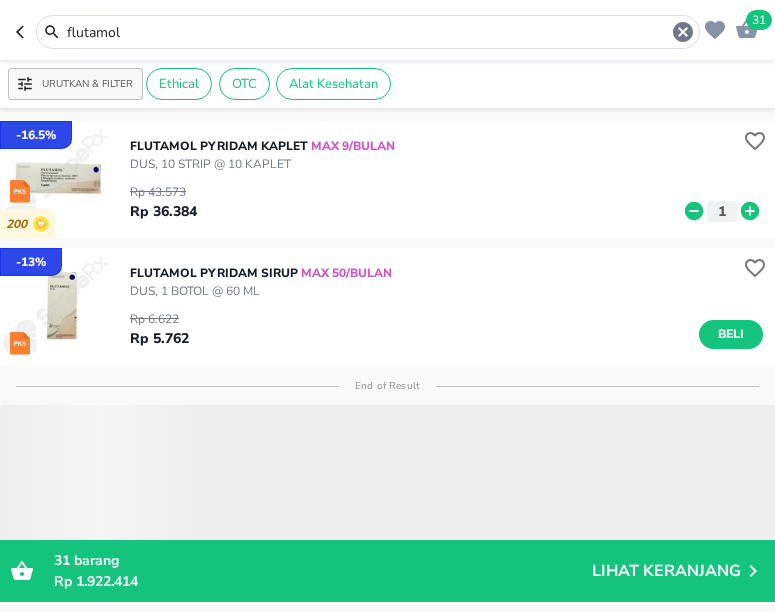 drag, startPoint x: 198, startPoint y: 32, endPoint x: 21, endPoint y: 28, distance: 177.0452 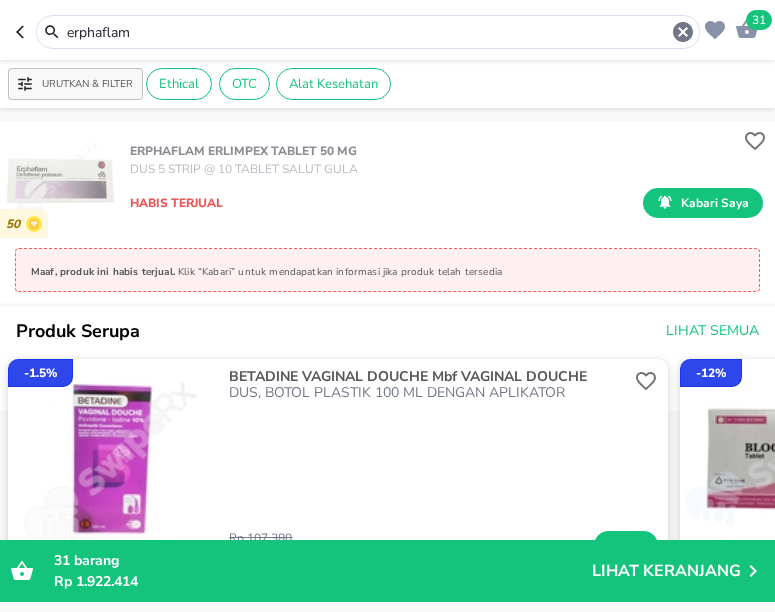 click on "erphaflam" at bounding box center (368, 32) 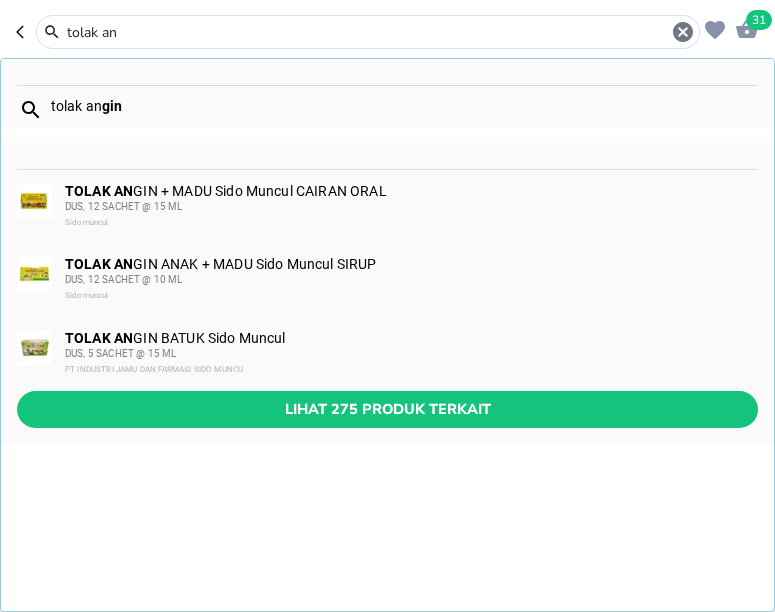type on "tolak an" 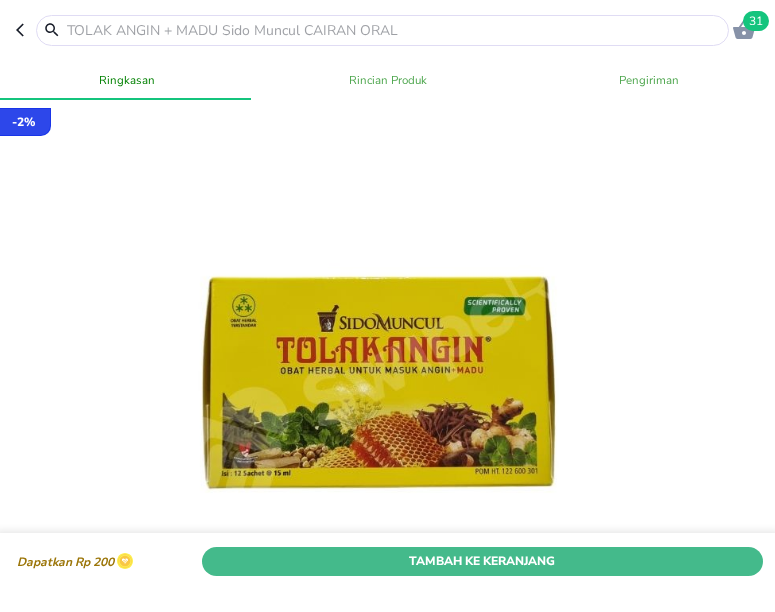 click on "Tambah Ke Keranjang" at bounding box center [482, 561] 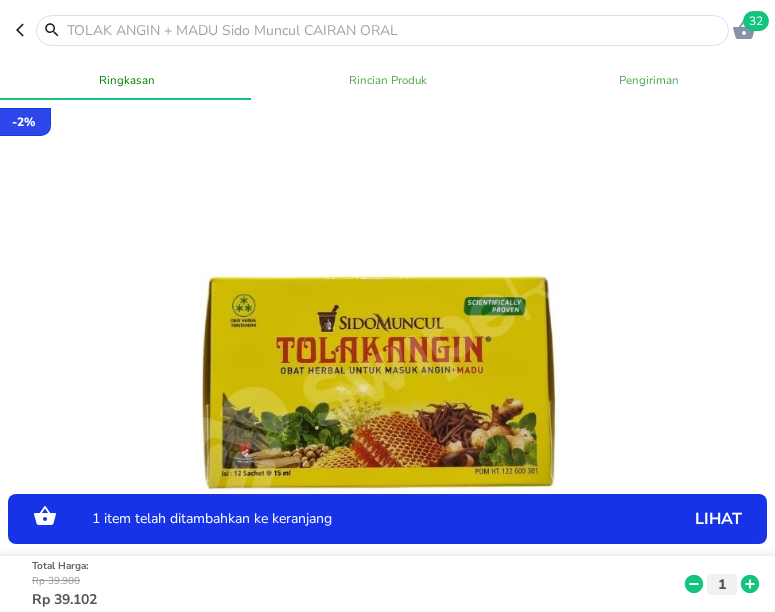 click 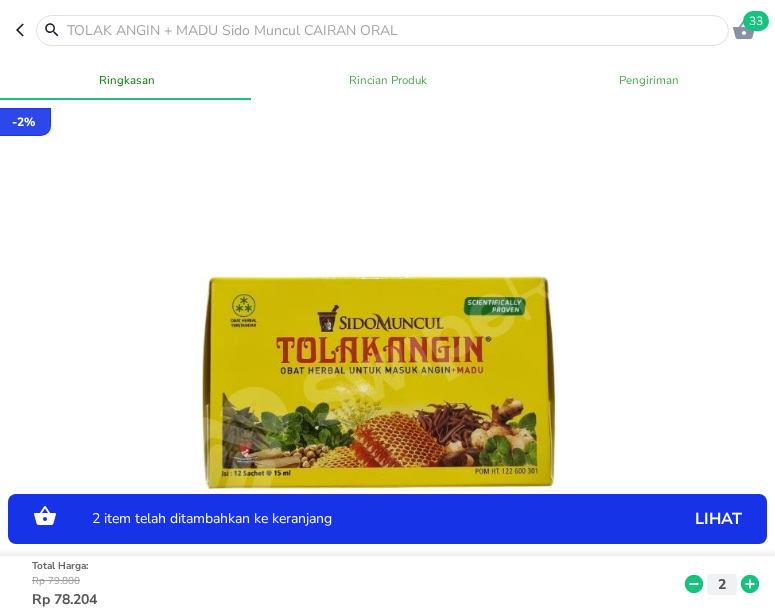 click 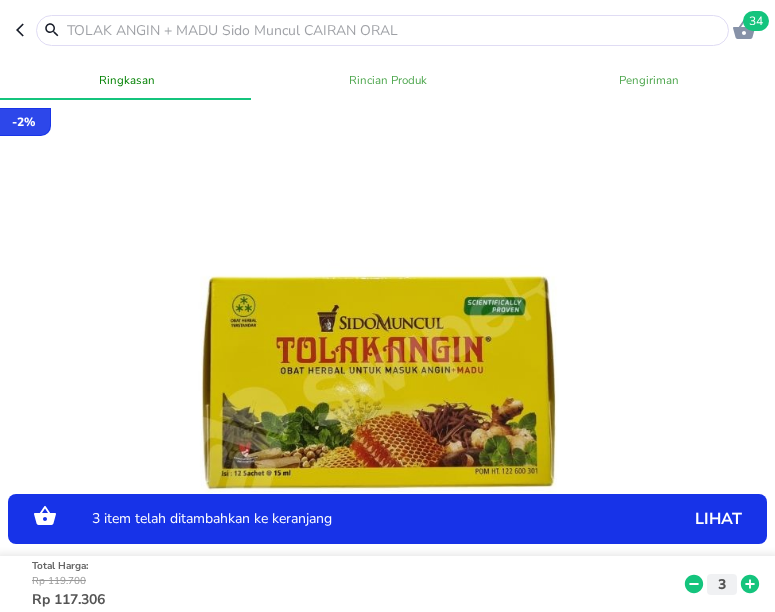 click 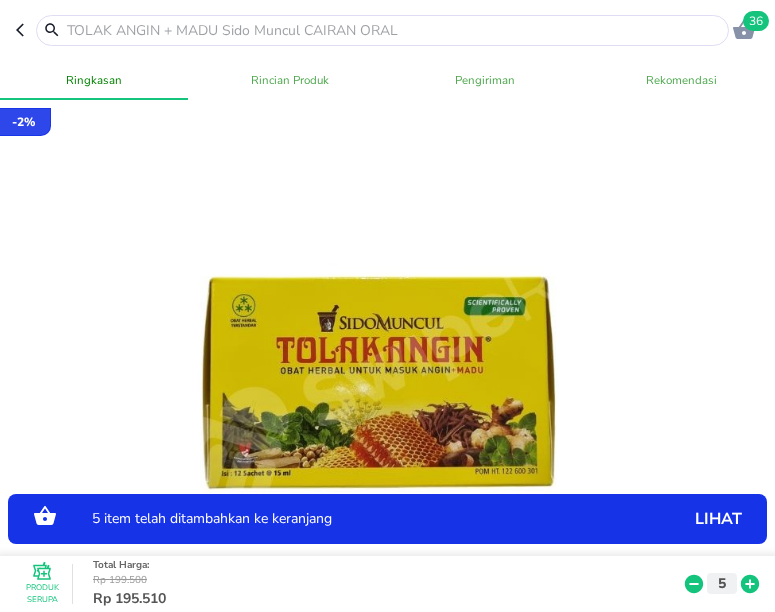click 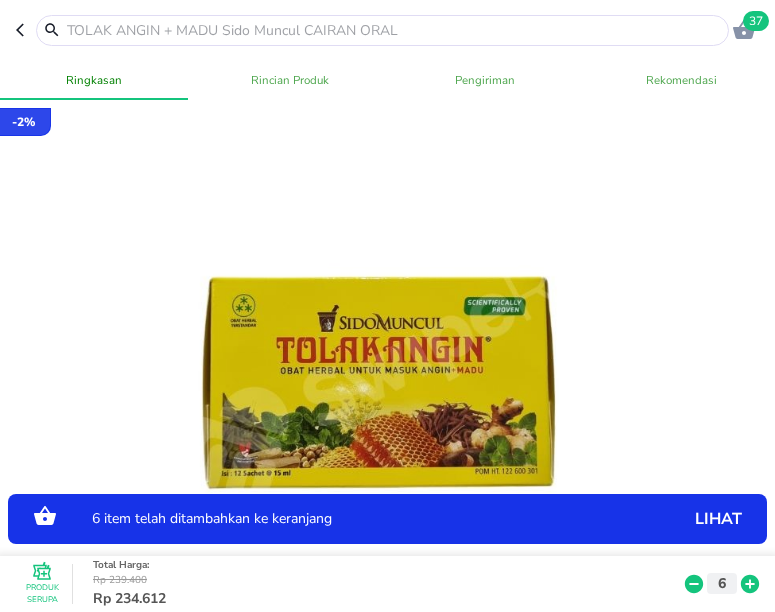 click on "6   item telah ditambahkan ke keranjang" at bounding box center (358, 519) 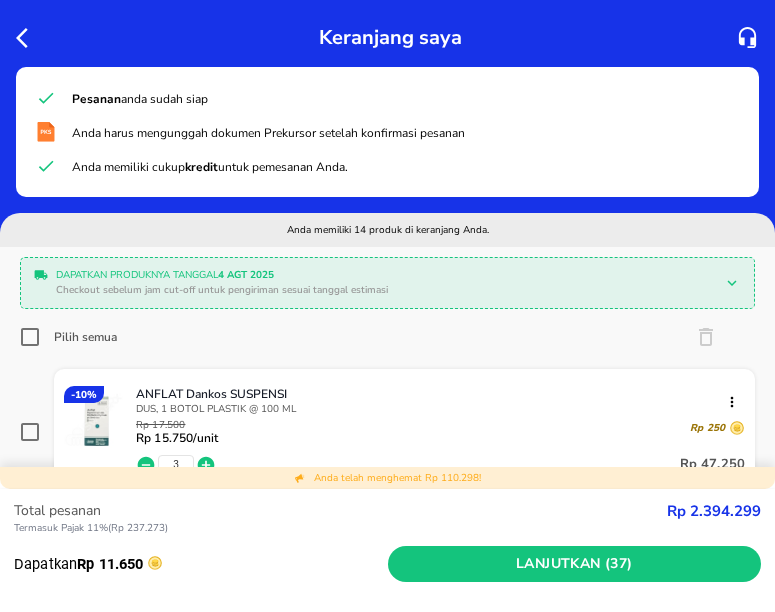 click on "Pesanan anda sudah siap Anda harus mengunggah dokumen Prekursor setelah konfirmasi pesanan Anda memiliki cukup kredit untuk pemesanan Anda." at bounding box center (387, 132) 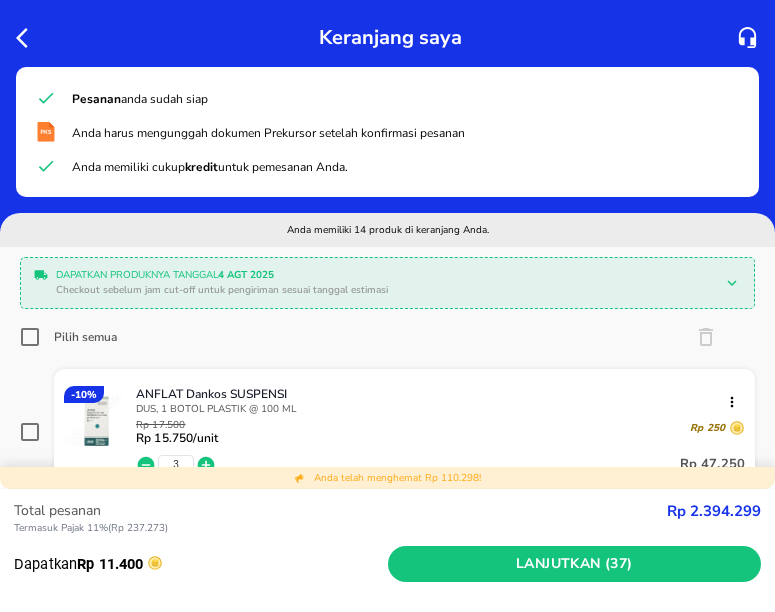 click 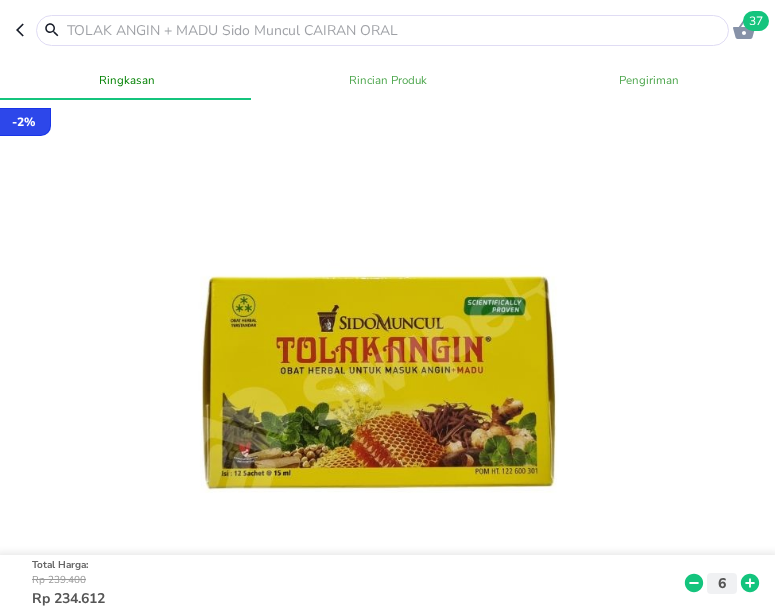 click at bounding box center [394, 30] 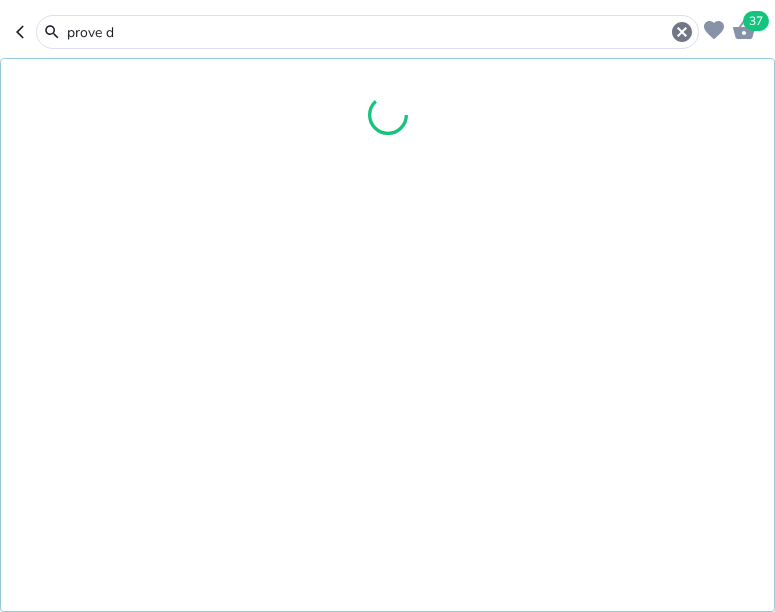 type on "prove d3" 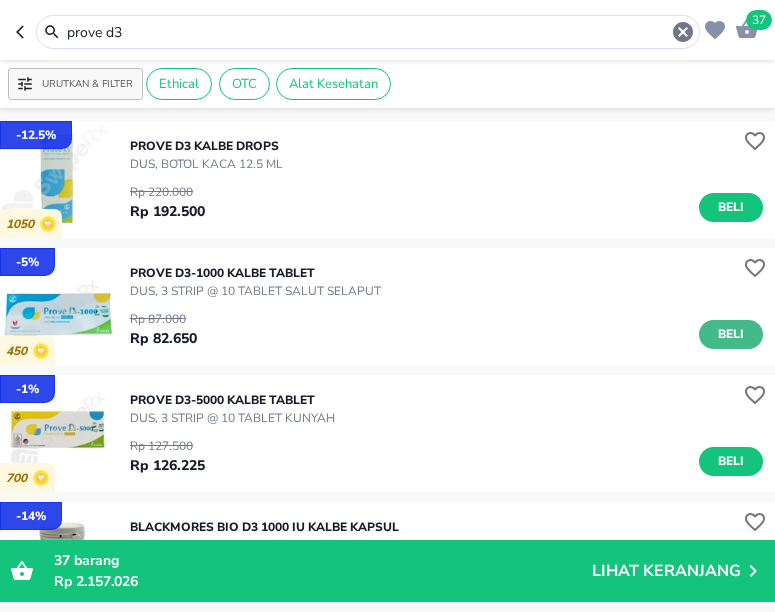 click on "Beli" at bounding box center [731, 334] 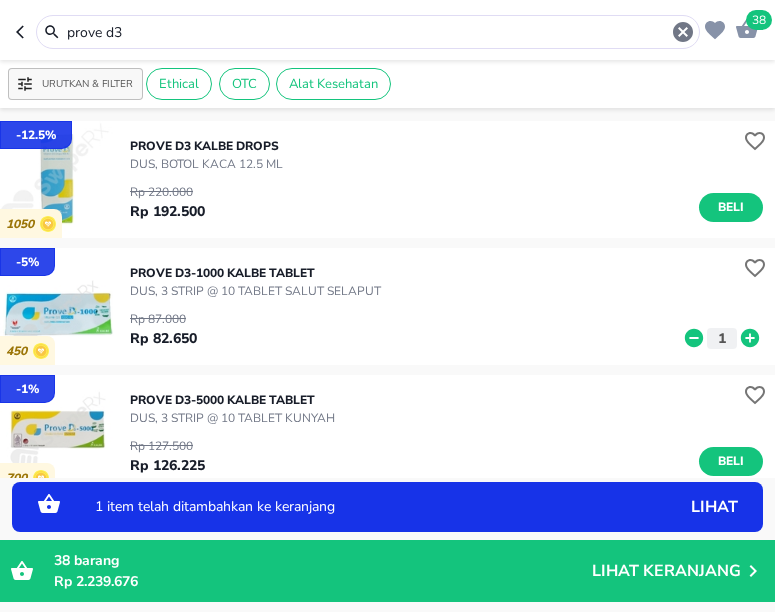 click 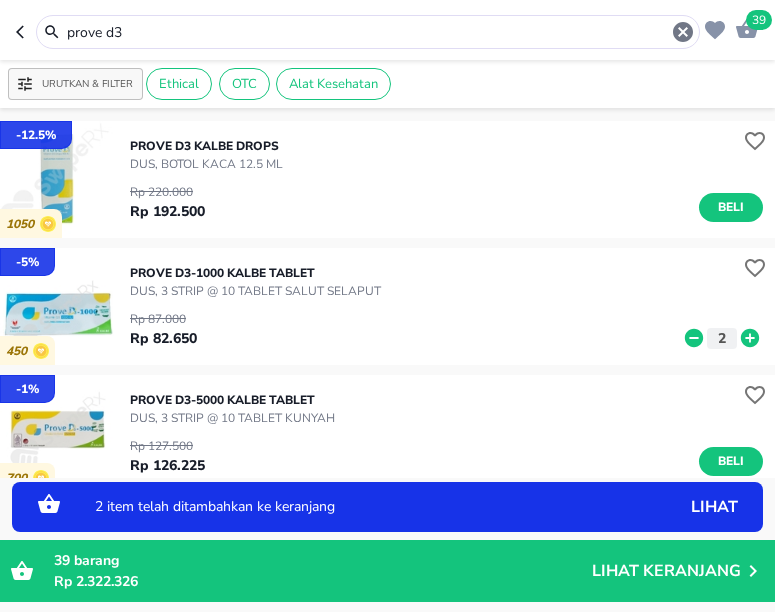 click 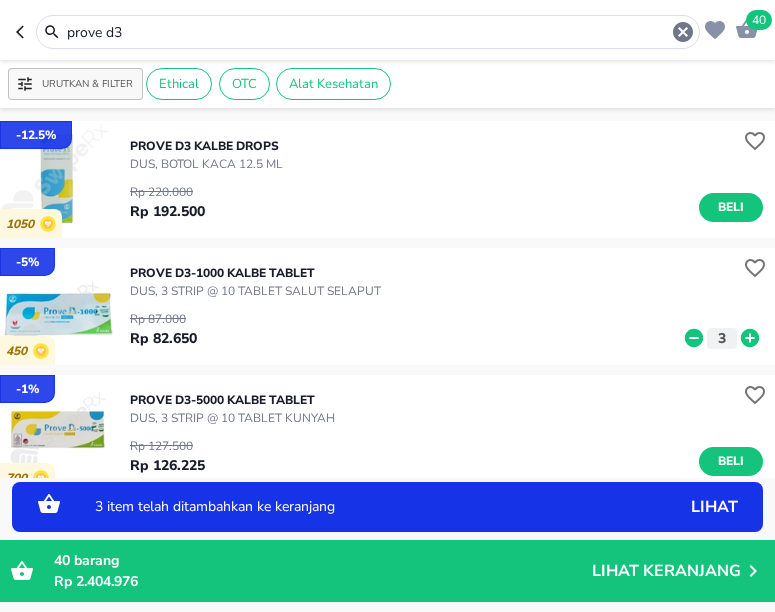 click on "3 item telah ditambahkan ke keranjang" at bounding box center (358, 507) 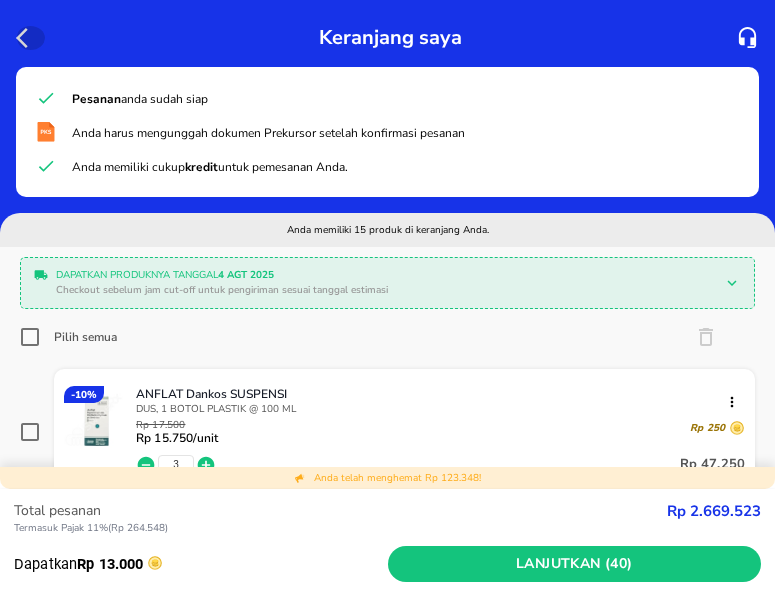 click 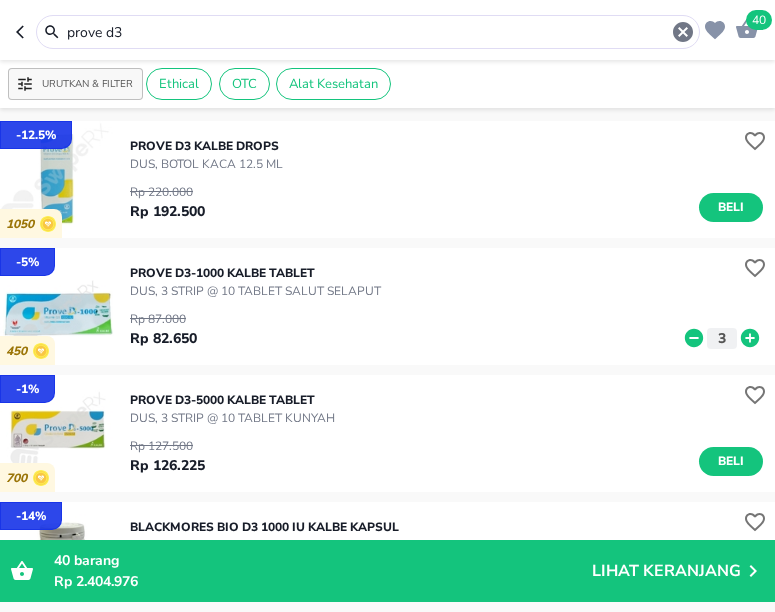 drag, startPoint x: 155, startPoint y: 34, endPoint x: 11, endPoint y: 34, distance: 144 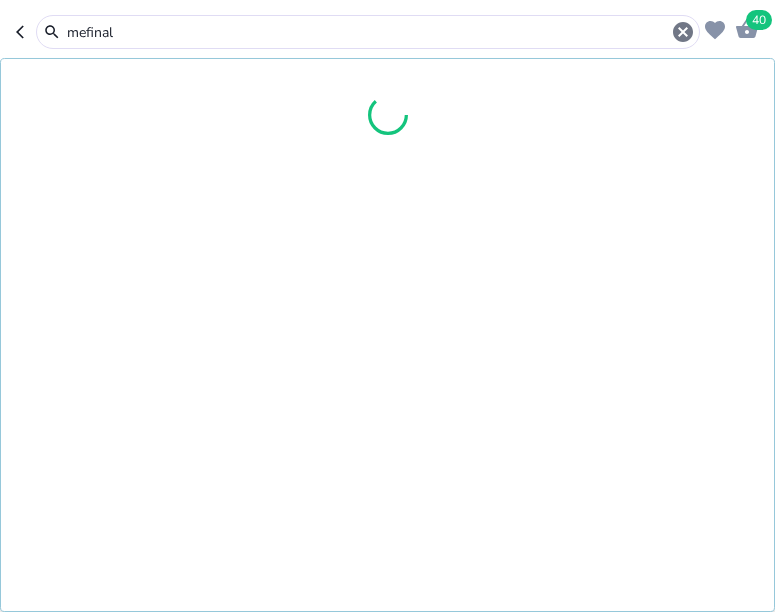 type on "mefinal" 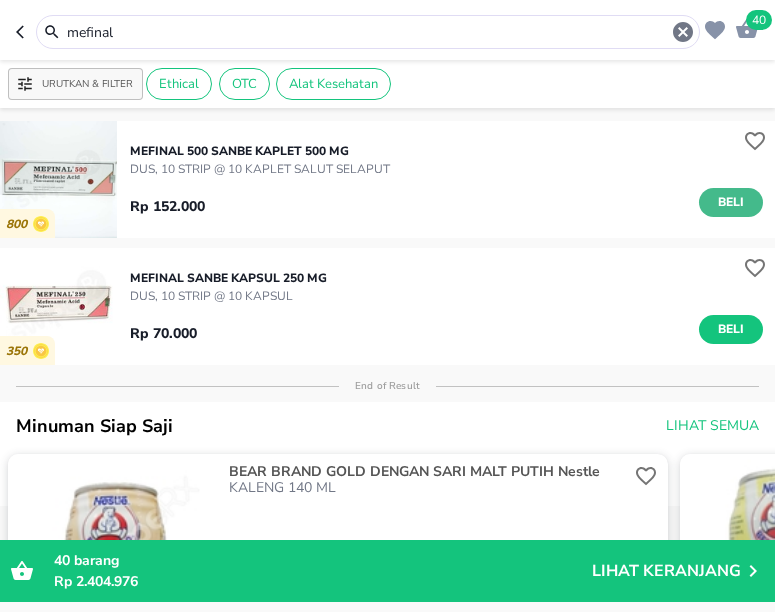 click on "Beli" at bounding box center (731, 202) 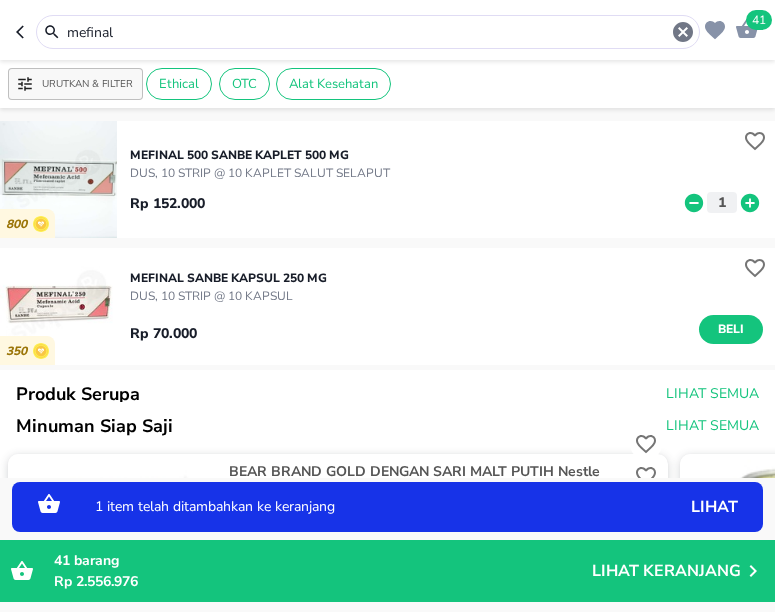 click 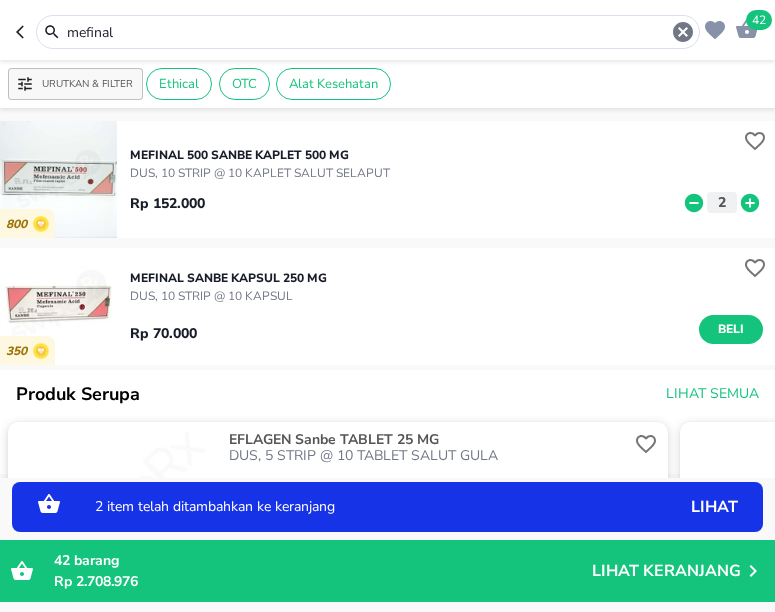 click on "2   item telah ditambahkan ke keranjang" at bounding box center [358, 507] 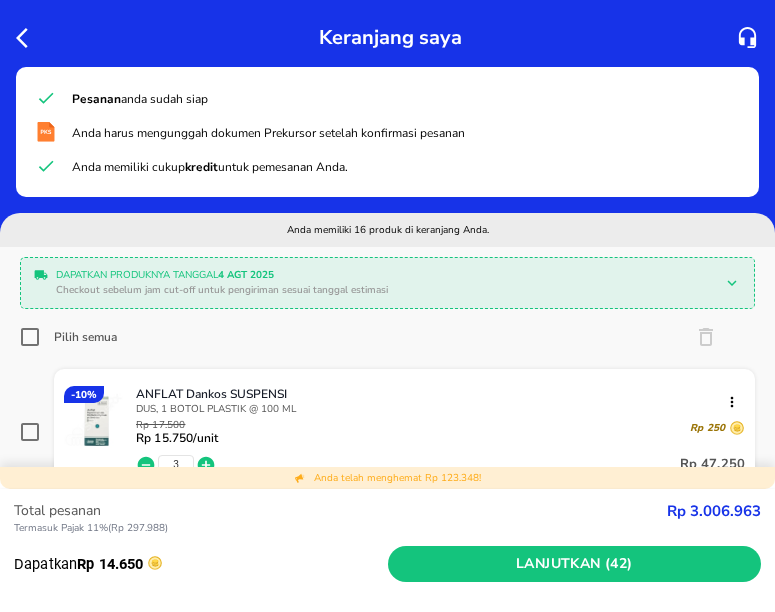click 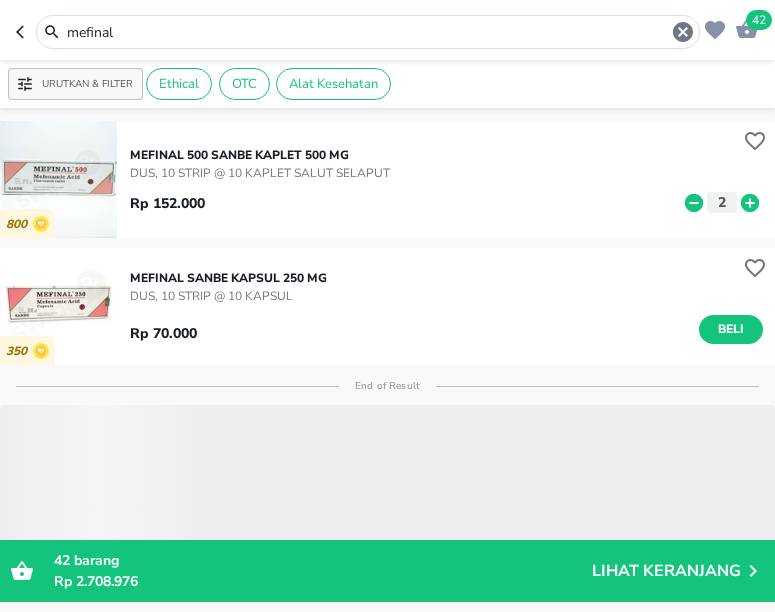 drag, startPoint x: 146, startPoint y: 30, endPoint x: 28, endPoint y: 29, distance: 118.004234 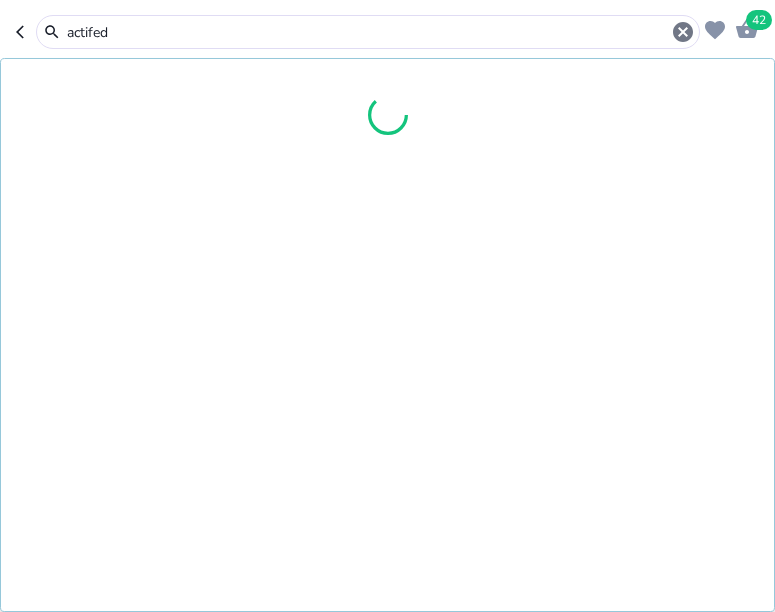 type on "actifed" 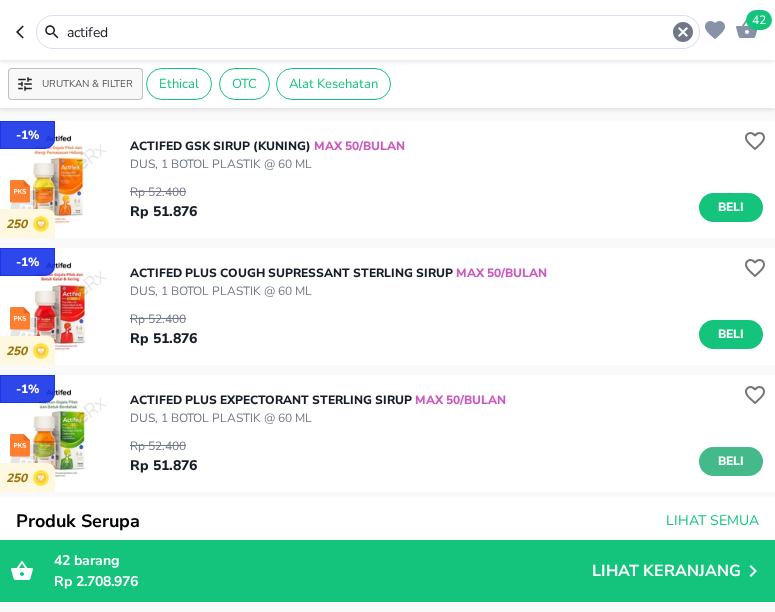 click on "Beli" at bounding box center [731, 461] 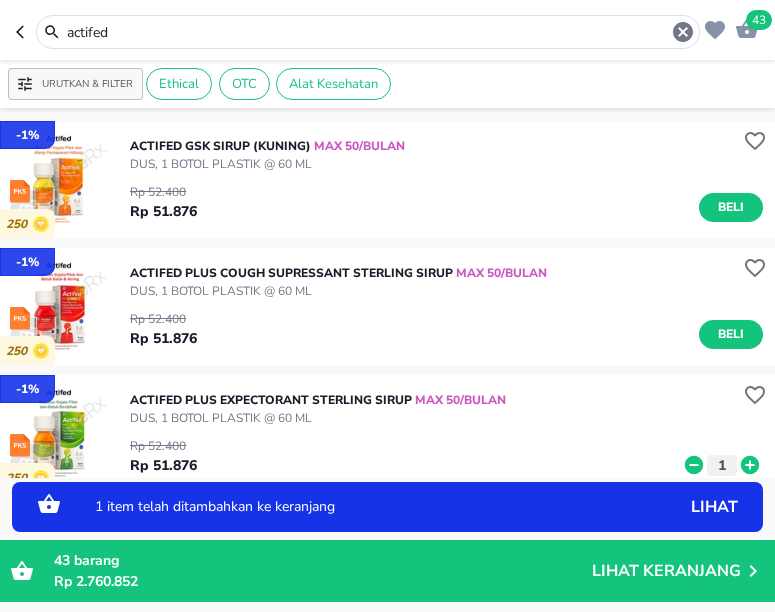 click 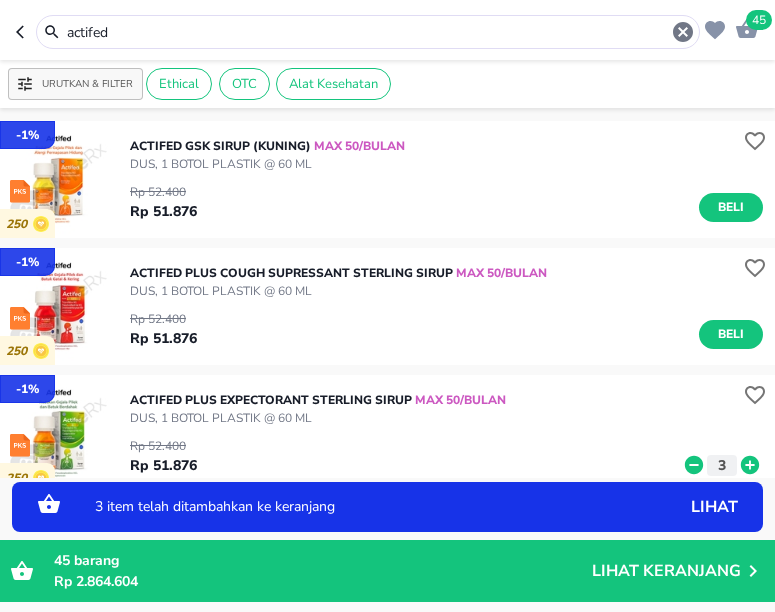 click 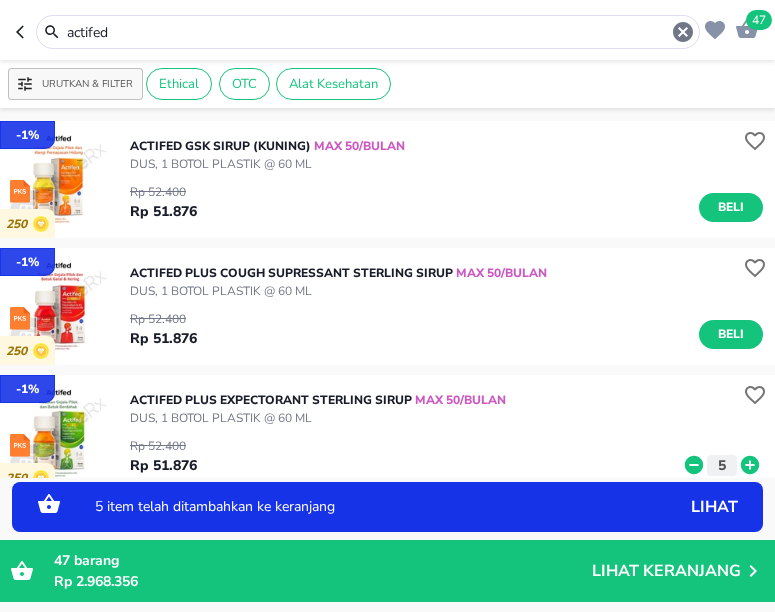 click 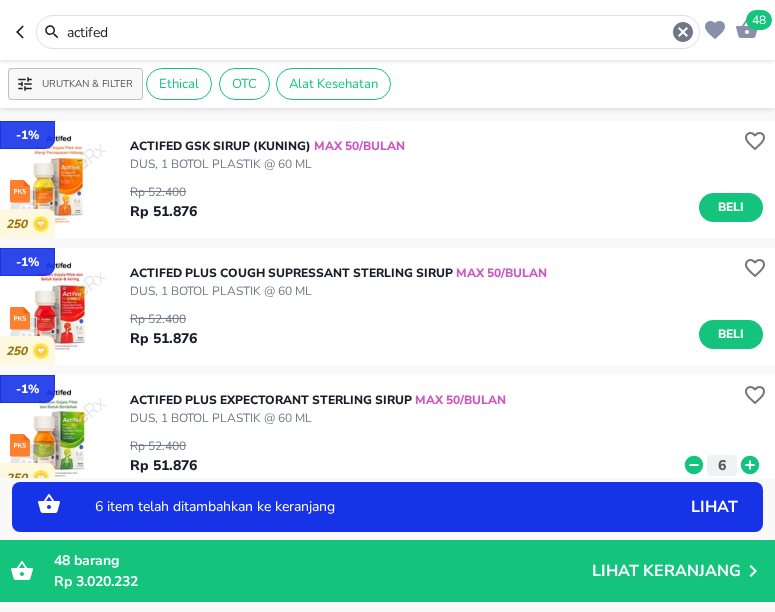 click on "6   item telah ditambahkan ke keranjang" at bounding box center (358, 507) 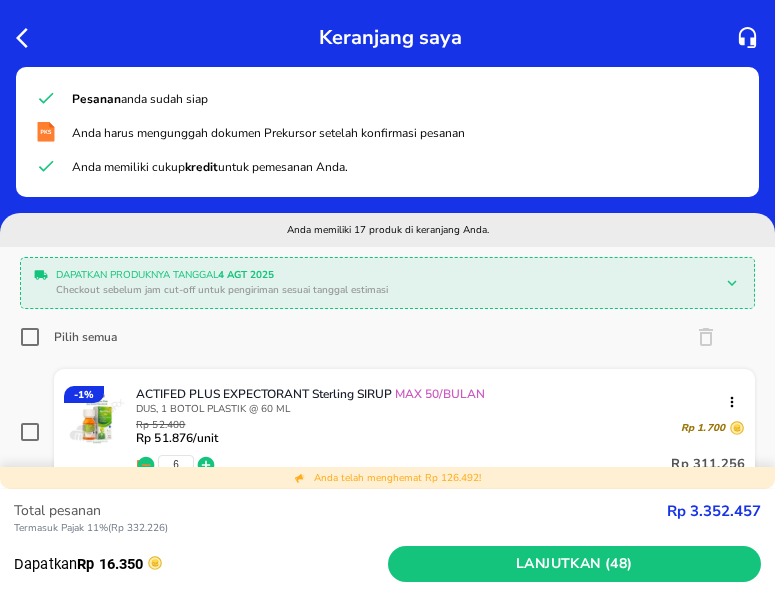 click 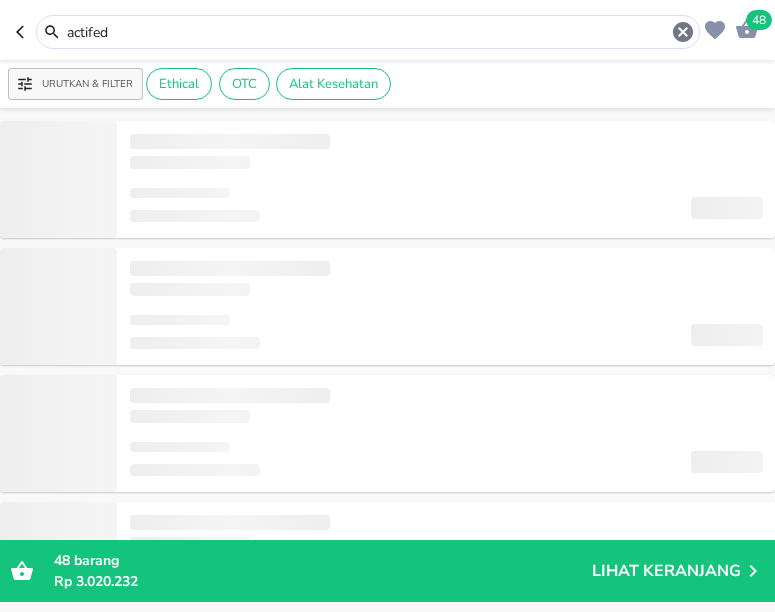 drag, startPoint x: 29, startPoint y: 35, endPoint x: 18, endPoint y: 35, distance: 11 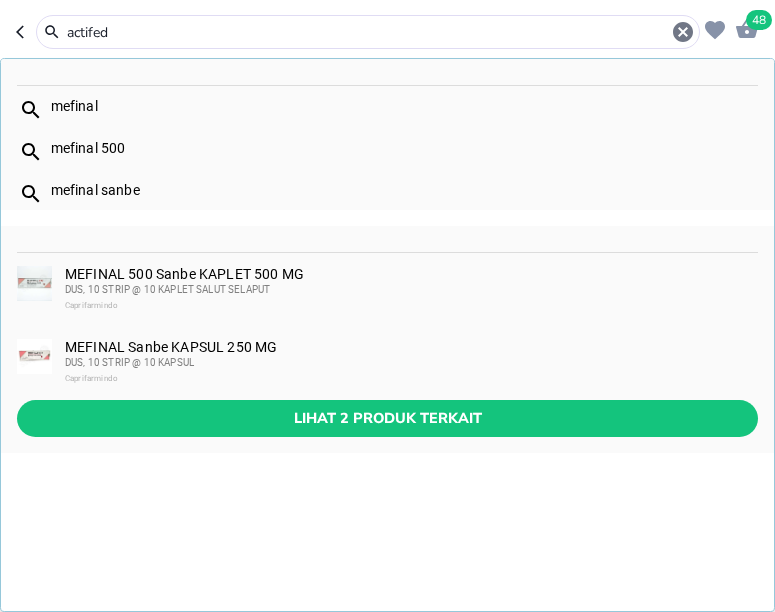 drag, startPoint x: 195, startPoint y: 28, endPoint x: -19, endPoint y: 34, distance: 214.08409 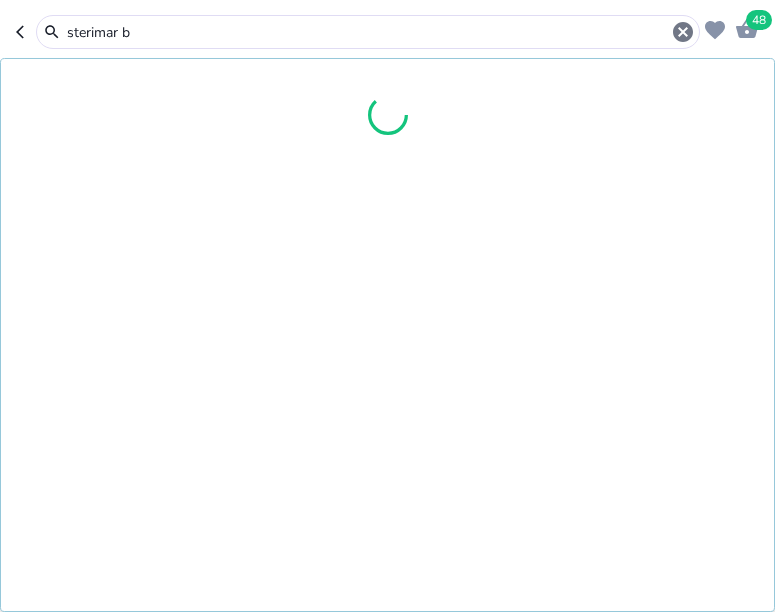 type on "sterimar b" 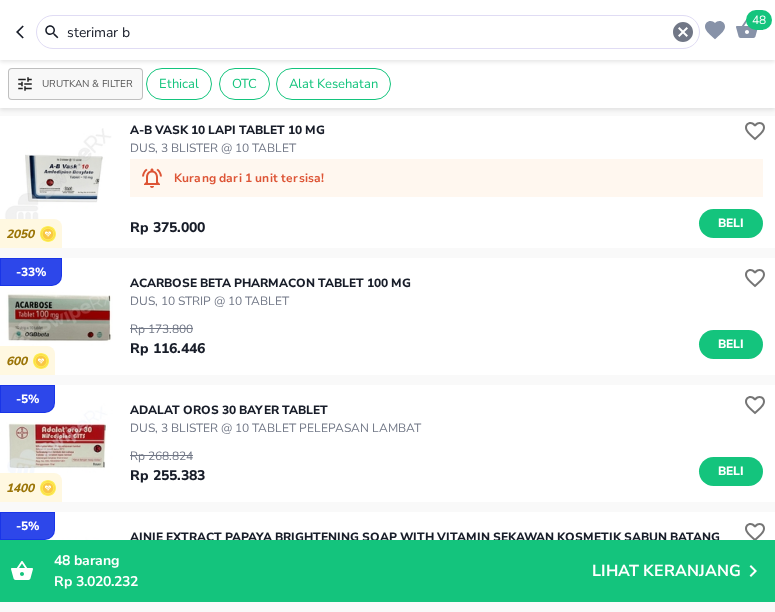 scroll, scrollTop: 0, scrollLeft: 0, axis: both 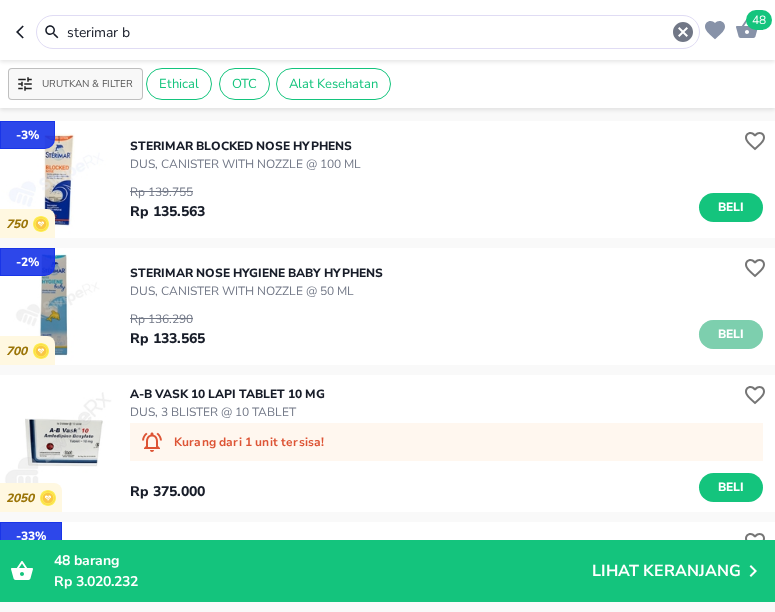 click on "Beli" at bounding box center [731, 334] 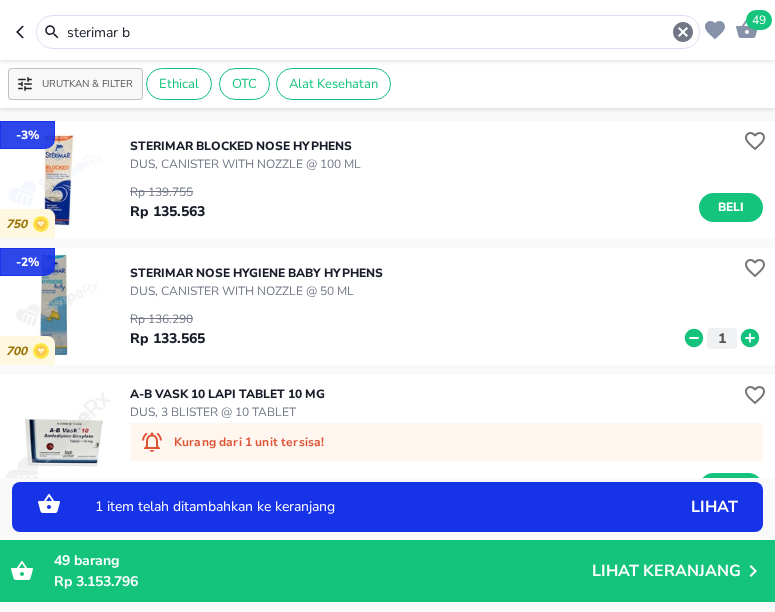 click 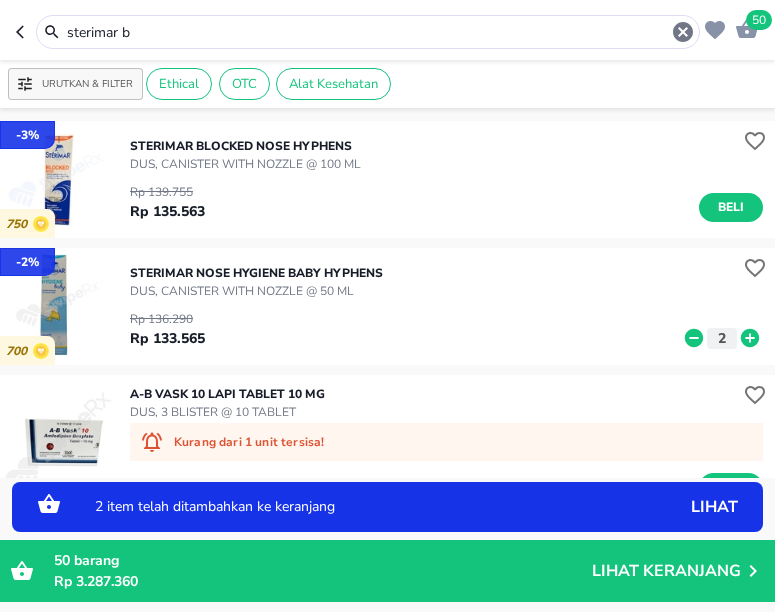 click on "2   item telah ditambahkan ke keranjang" at bounding box center [358, 507] 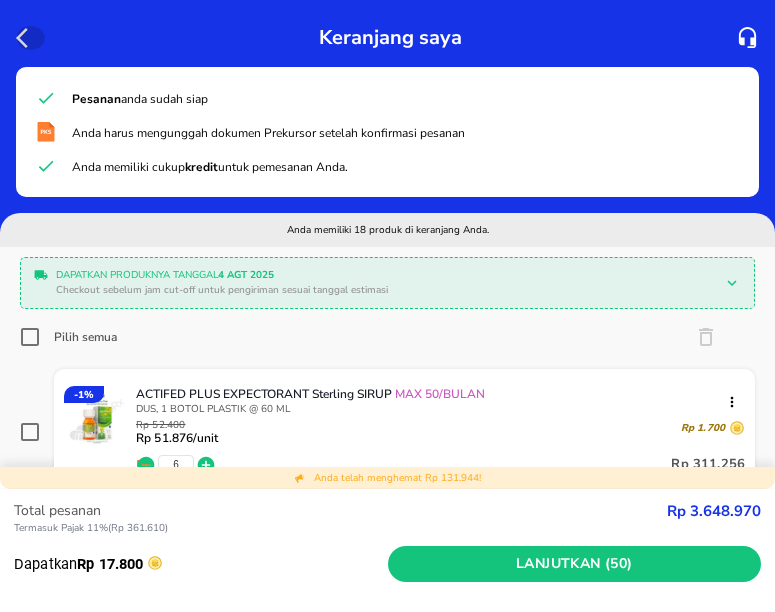 click 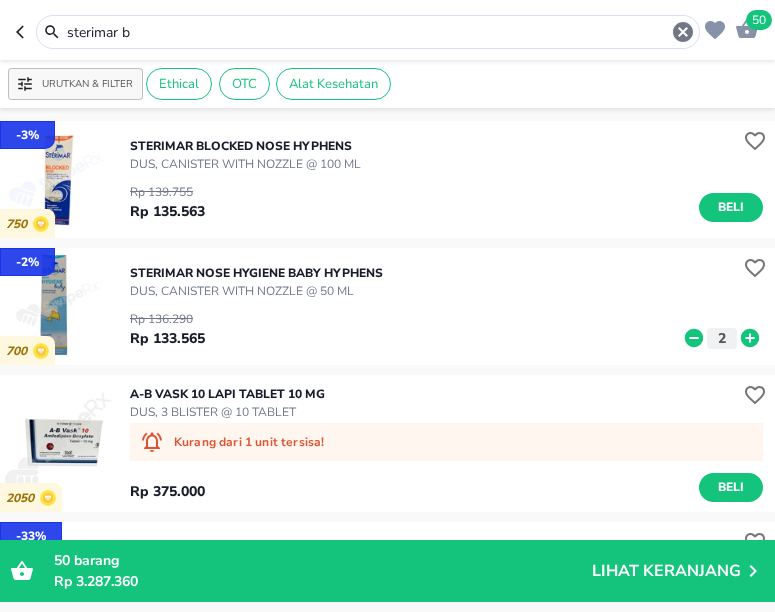 drag, startPoint x: 137, startPoint y: 35, endPoint x: 35, endPoint y: 35, distance: 102 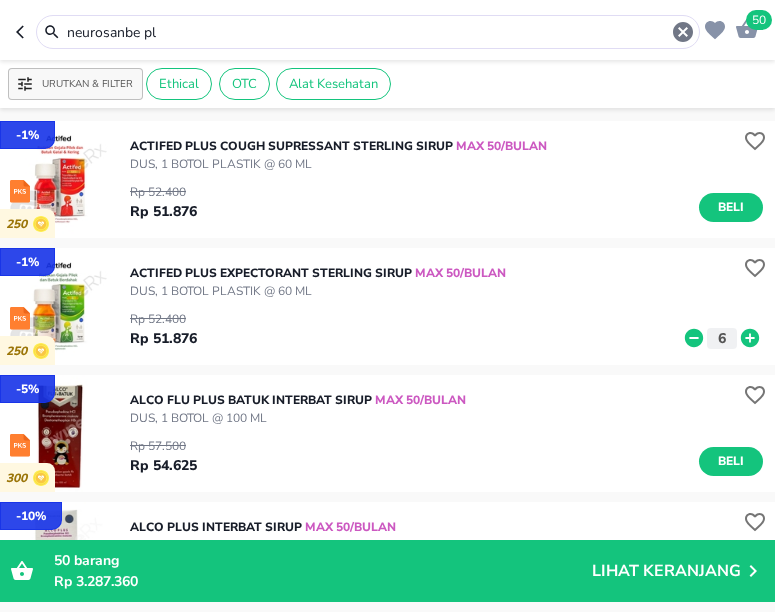 click on "neurosanbe pl" at bounding box center [368, 32] 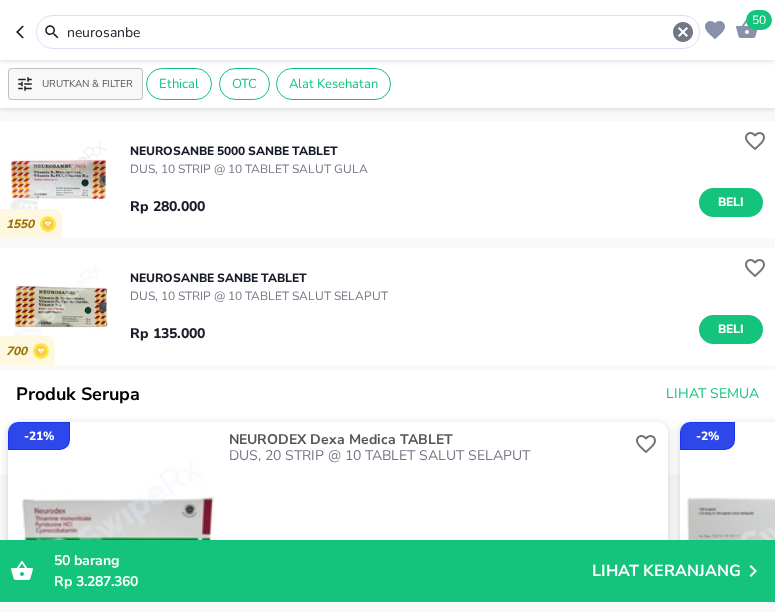 drag, startPoint x: 194, startPoint y: 32, endPoint x: -68, endPoint y: 31, distance: 262.00192 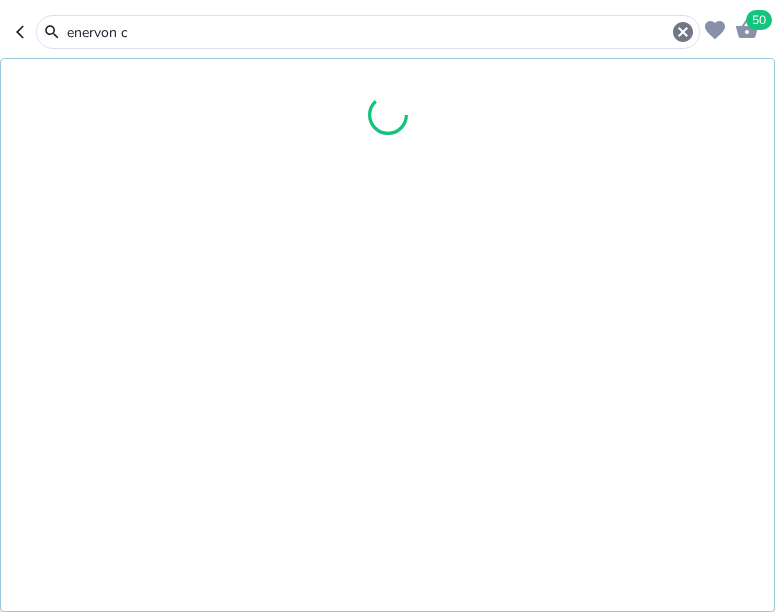 type on "enervon c" 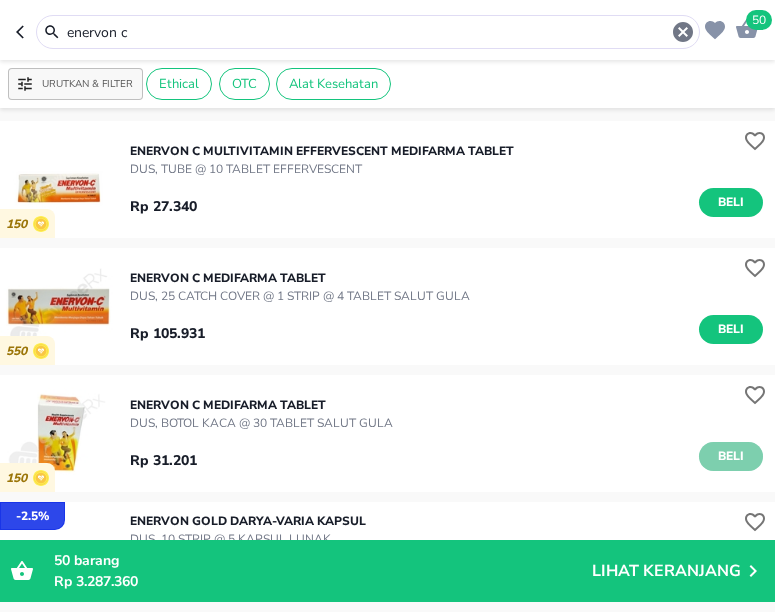 click on "Beli" at bounding box center (731, 456) 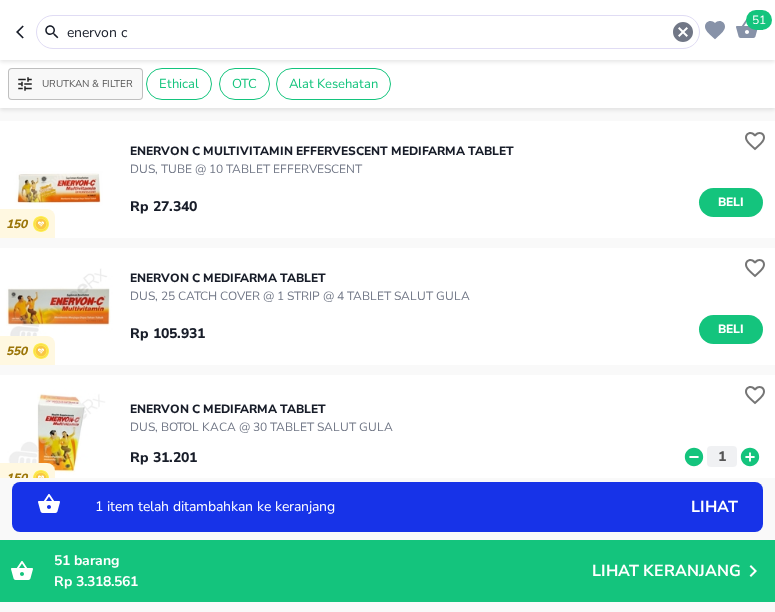 click 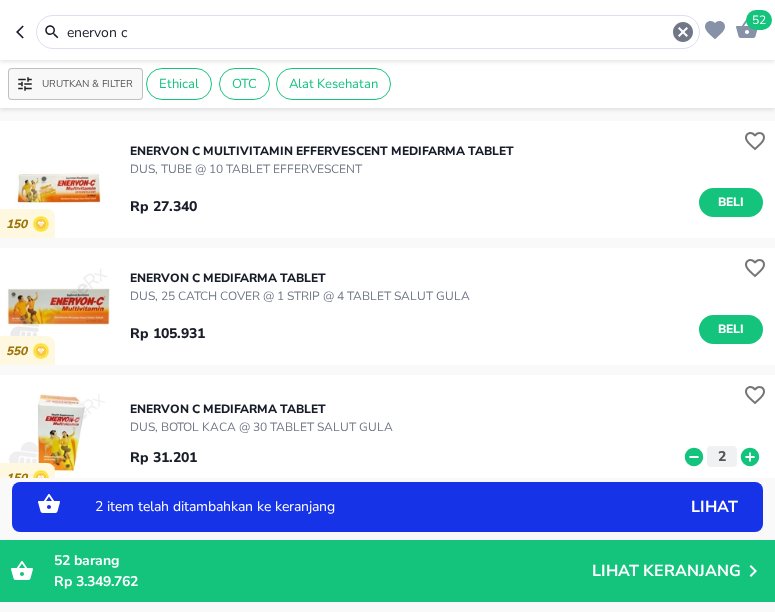 click 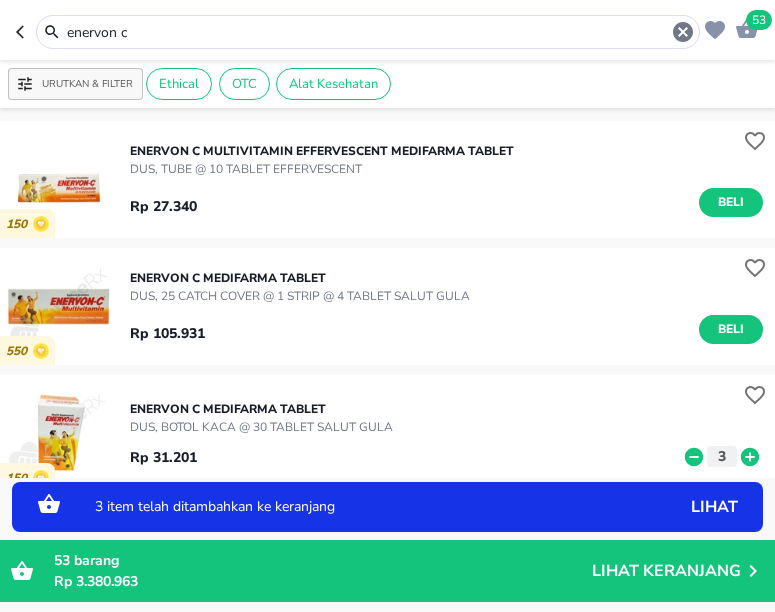 click on "3   item telah ditambahkan ke keranjang lihat" at bounding box center [387, 507] 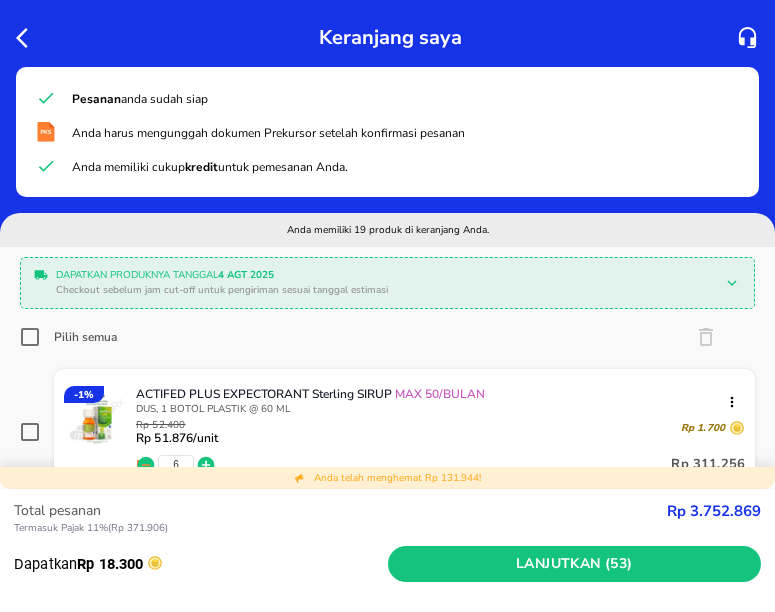 click 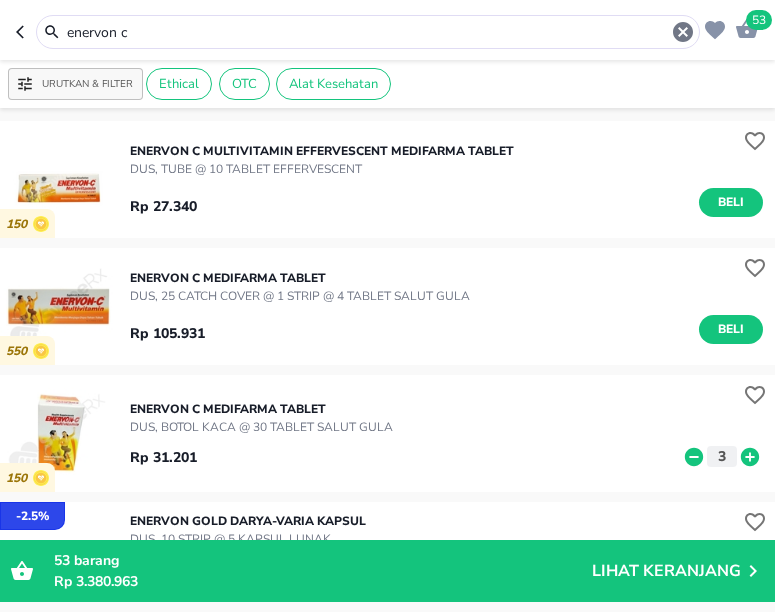 drag, startPoint x: 144, startPoint y: 32, endPoint x: 59, endPoint y: 28, distance: 85.09406 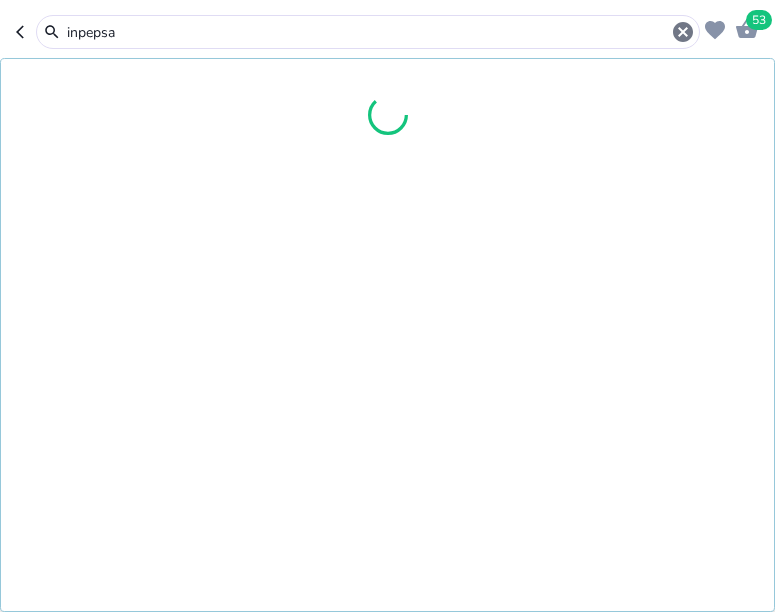type on "inpepsa" 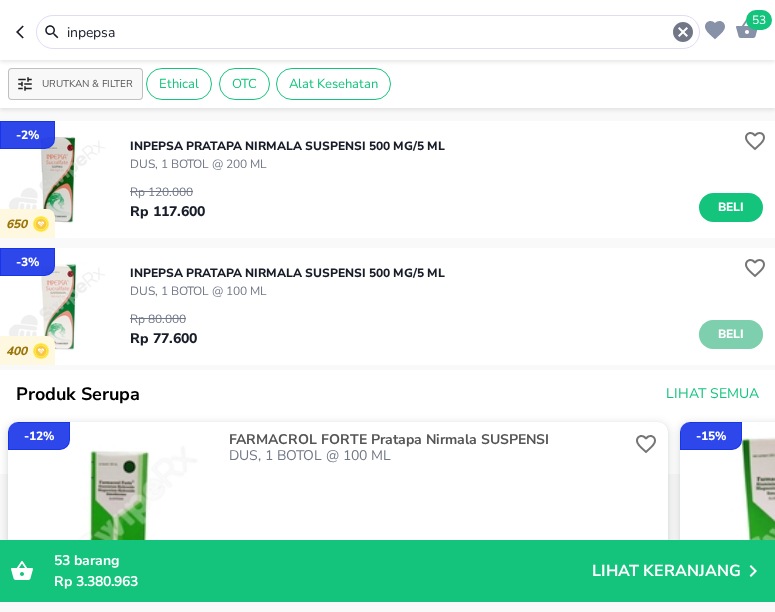 click on "Beli" at bounding box center [731, 334] 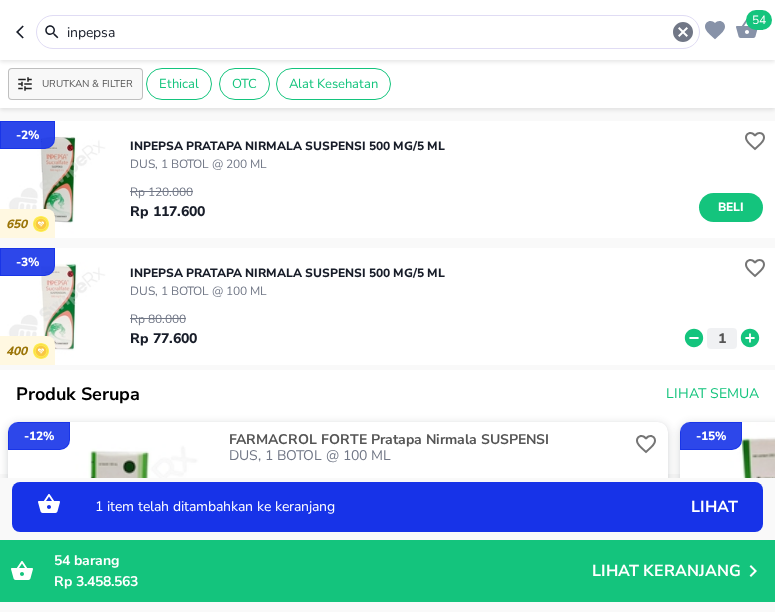 click on "INPEPSA Pratapa Nirmala SUSPENSI 500 MG/5 ML DUS, 1 BOTOL @ 100 ML Rp 80.000 Rp 77.600 1" at bounding box center [452, 306] 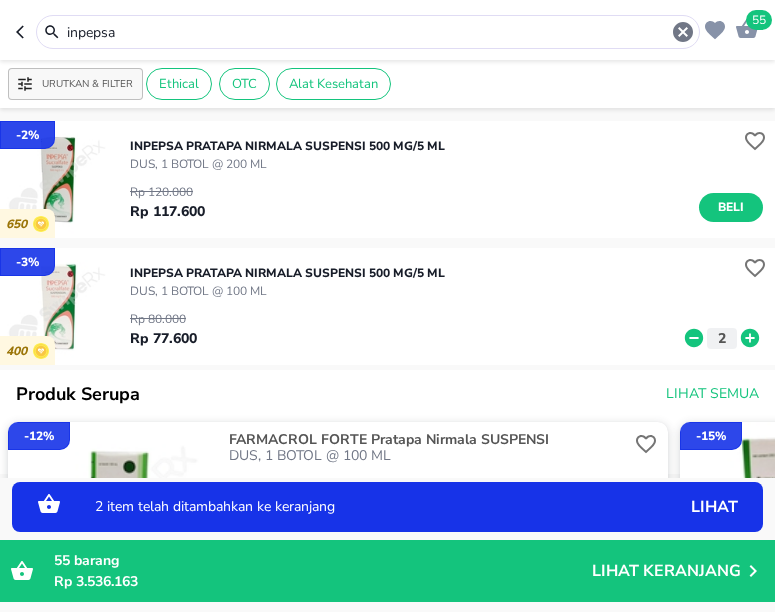 click on "2   item telah ditambahkan ke keranjang" at bounding box center (358, 507) 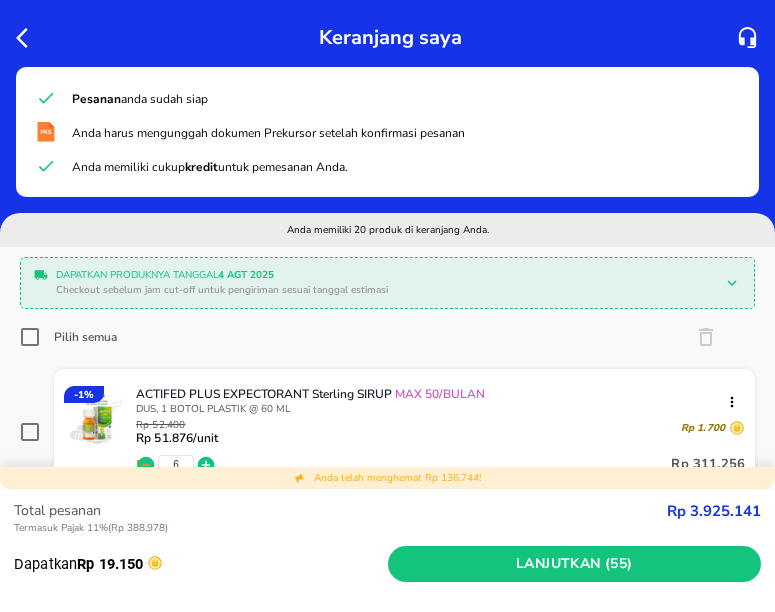 click on "Pesanan  anda sudah siap" at bounding box center [405, 98] 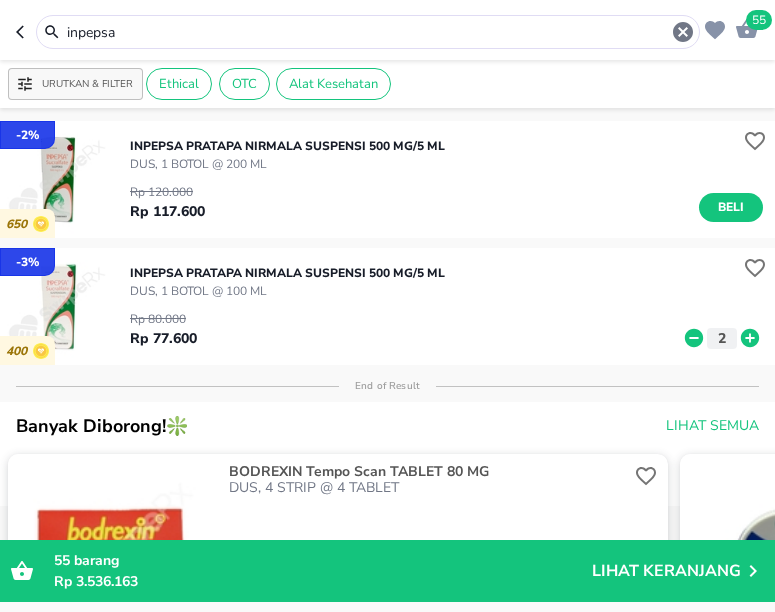 drag, startPoint x: 167, startPoint y: 35, endPoint x: 11, endPoint y: 35, distance: 156 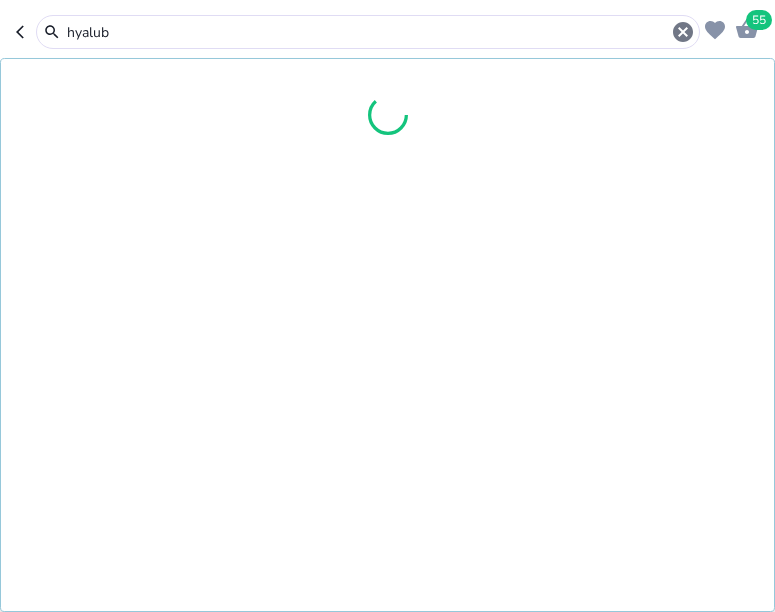 type on "hyalub" 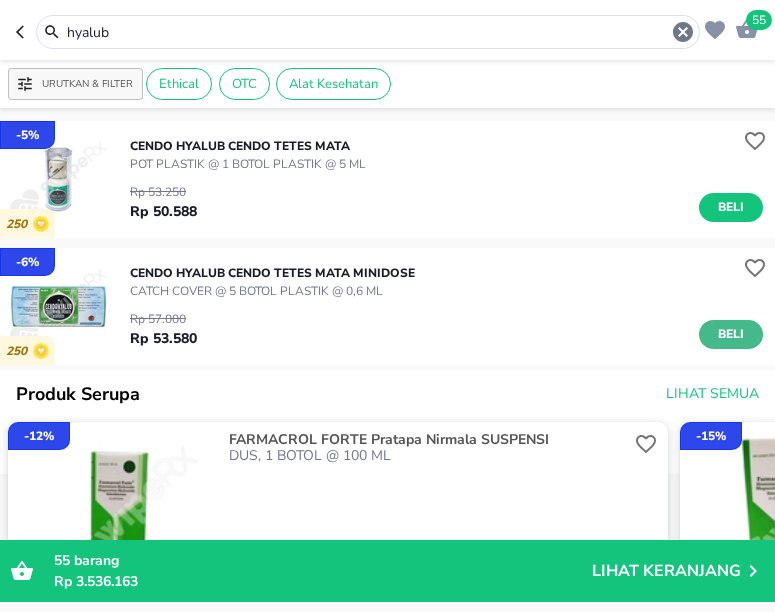 click on "Beli" at bounding box center [731, 334] 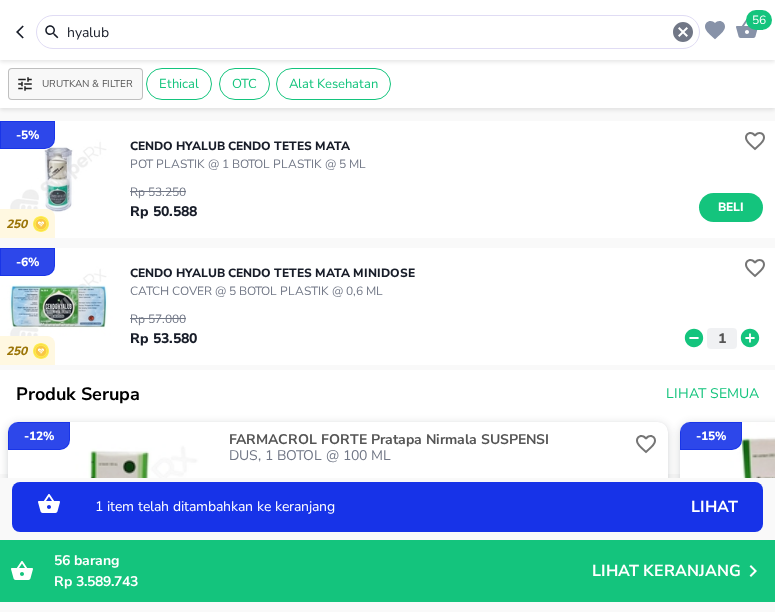 click 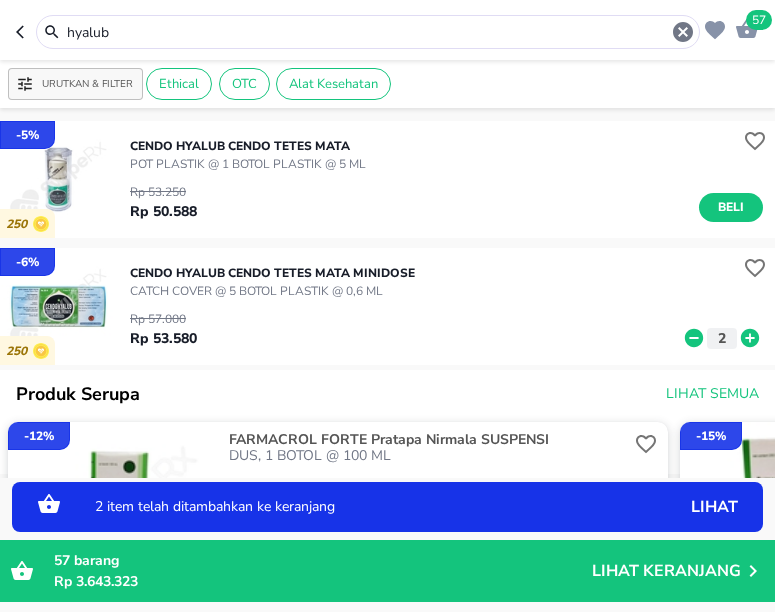 click on "2   item telah ditambahkan ke keranjang" at bounding box center (358, 507) 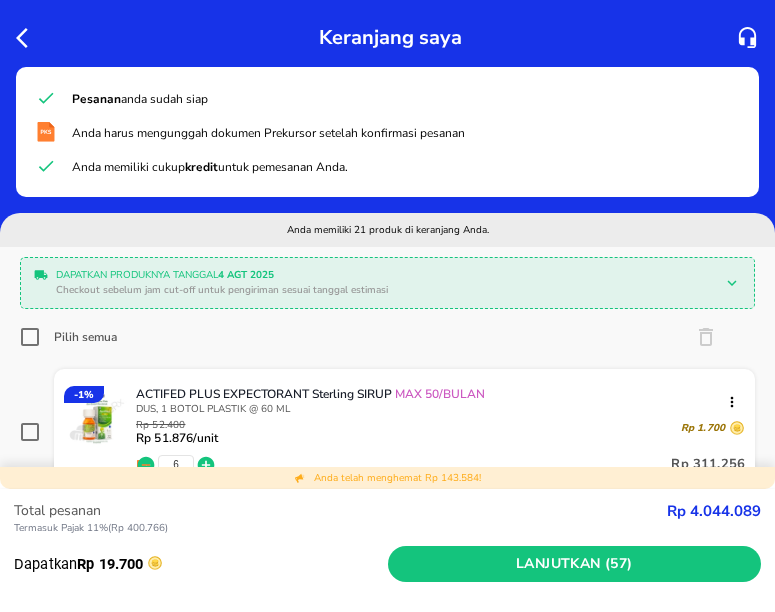 click on "Pesanan  anda sudah siap" at bounding box center [405, 98] 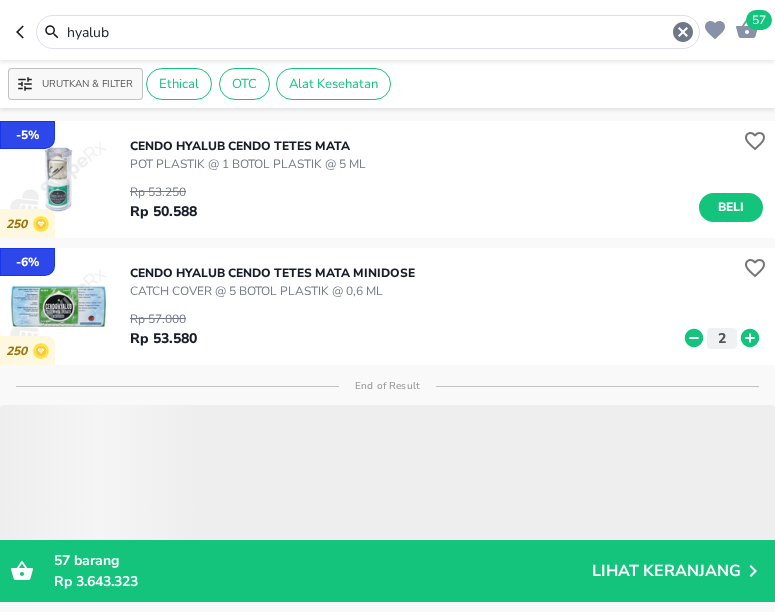 drag, startPoint x: 124, startPoint y: 31, endPoint x: 44, endPoint y: 30, distance: 80.00625 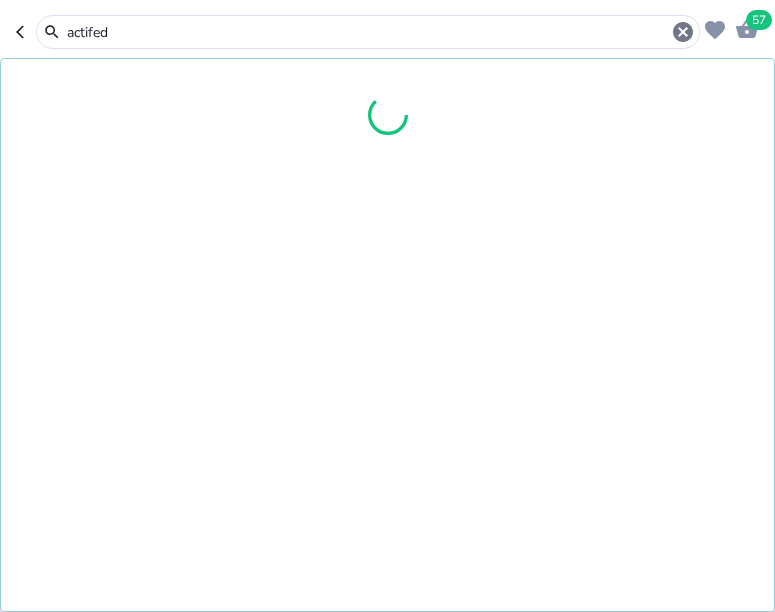 type on "actifed" 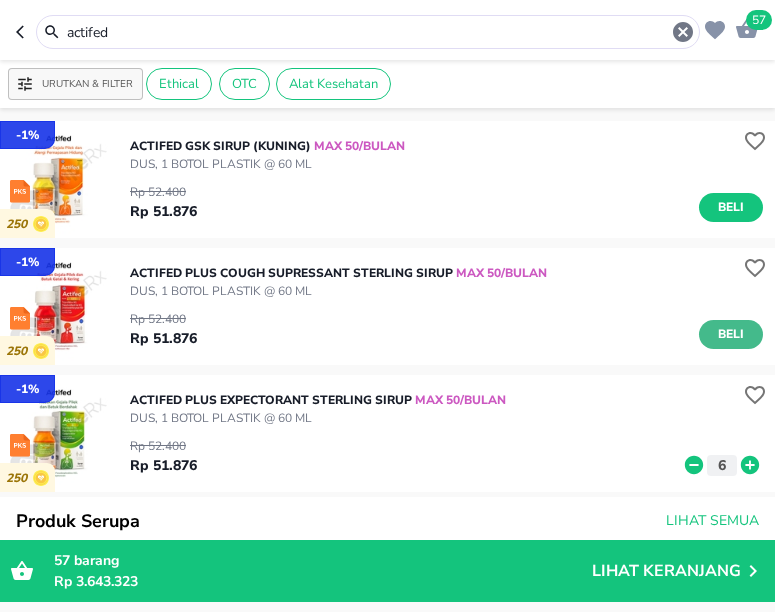 click on "Beli" at bounding box center [731, 334] 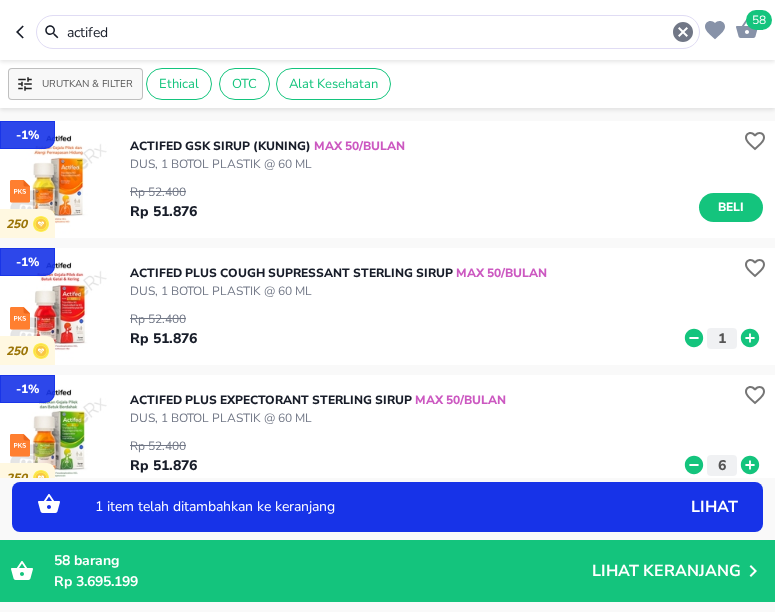 click 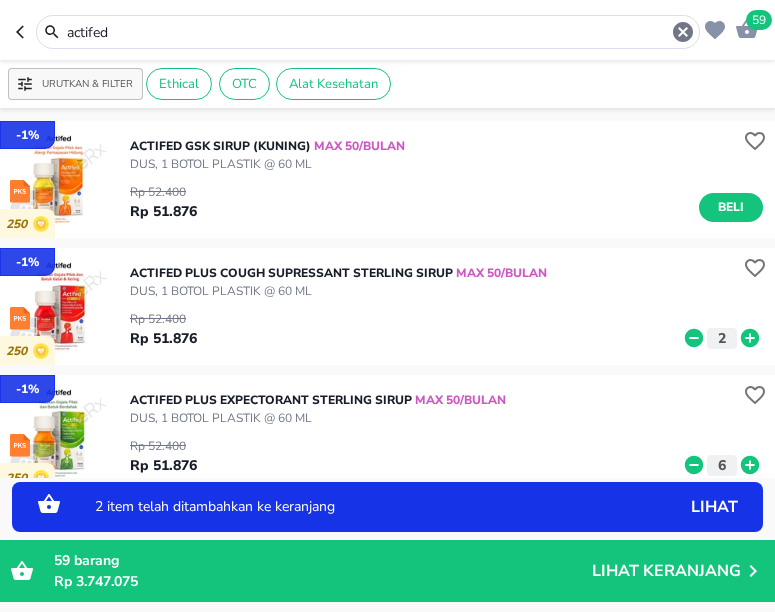click 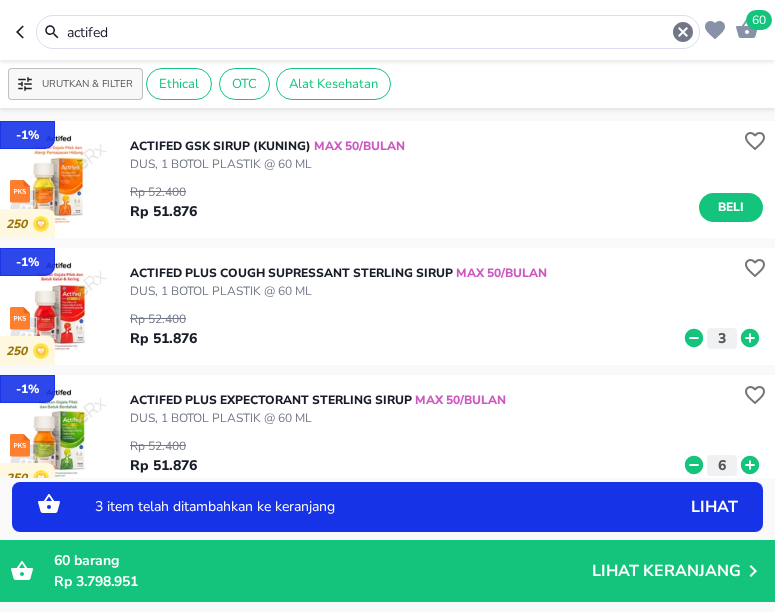 click 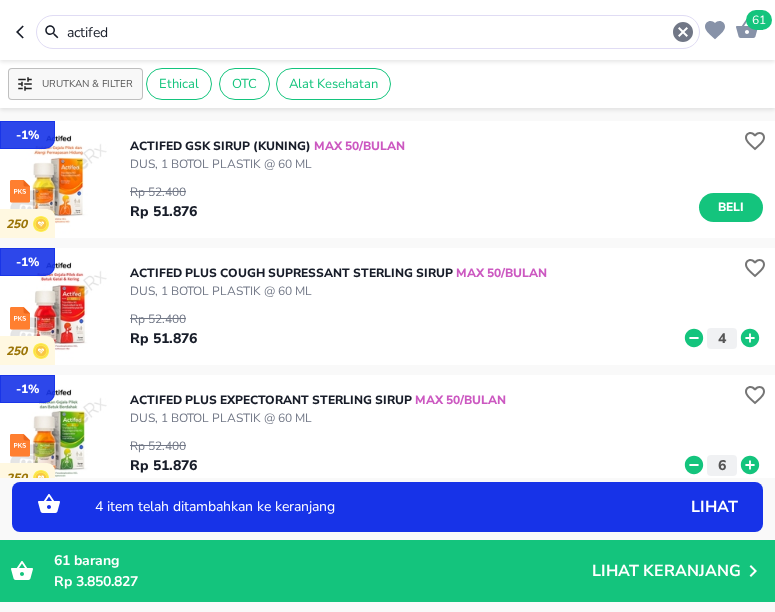 click 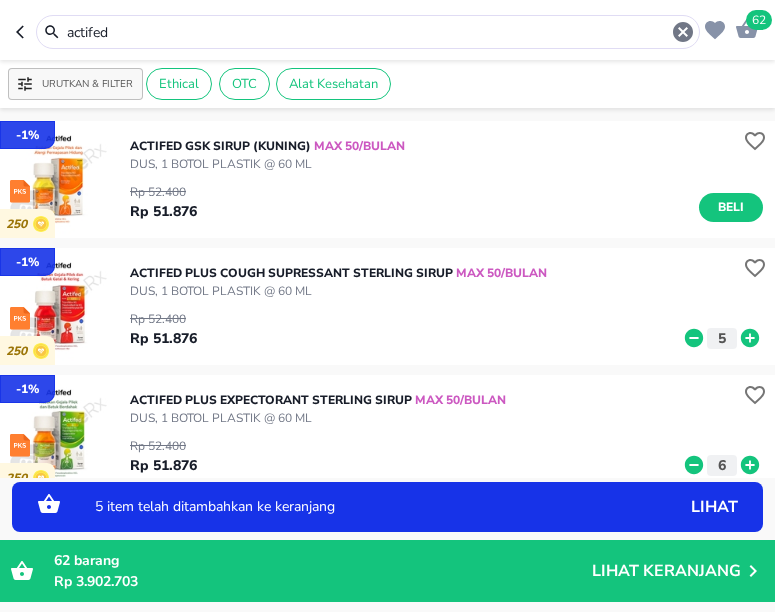 click 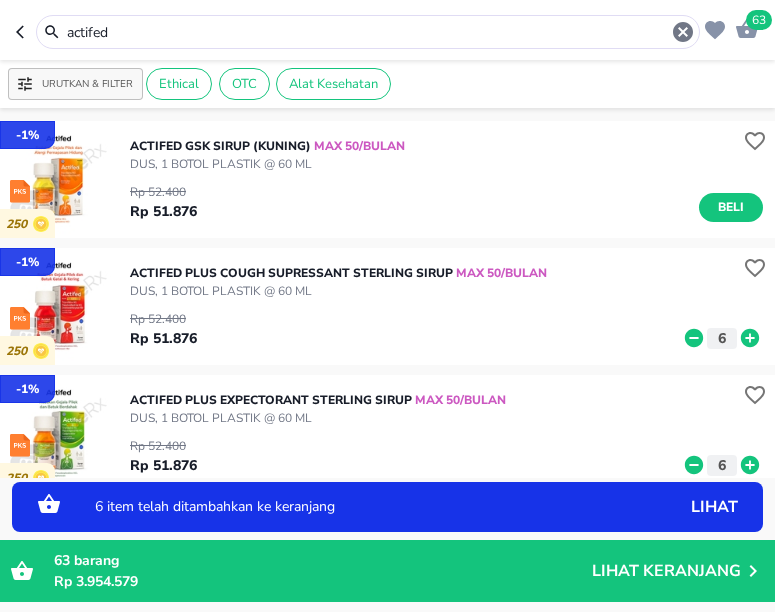 click on "6 item telah ditambahkan ke keranjang lihat" at bounding box center (387, 507) 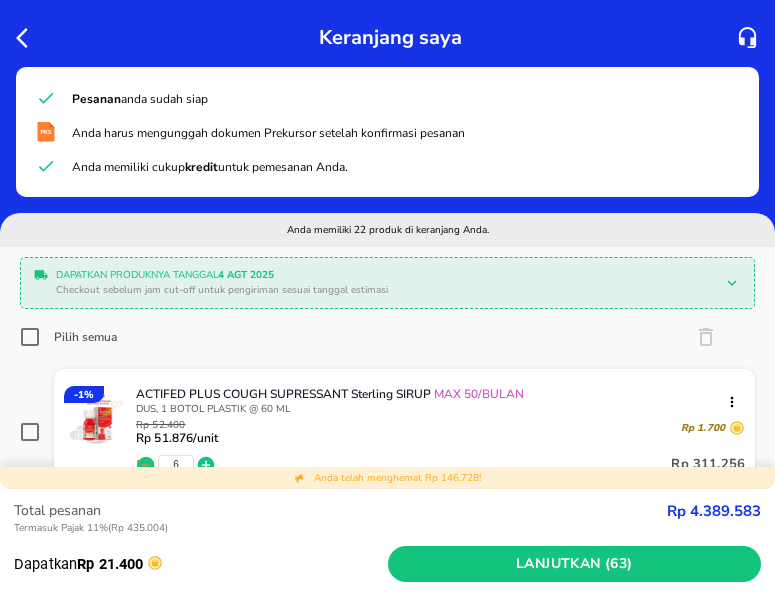 scroll, scrollTop: 396, scrollLeft: 0, axis: vertical 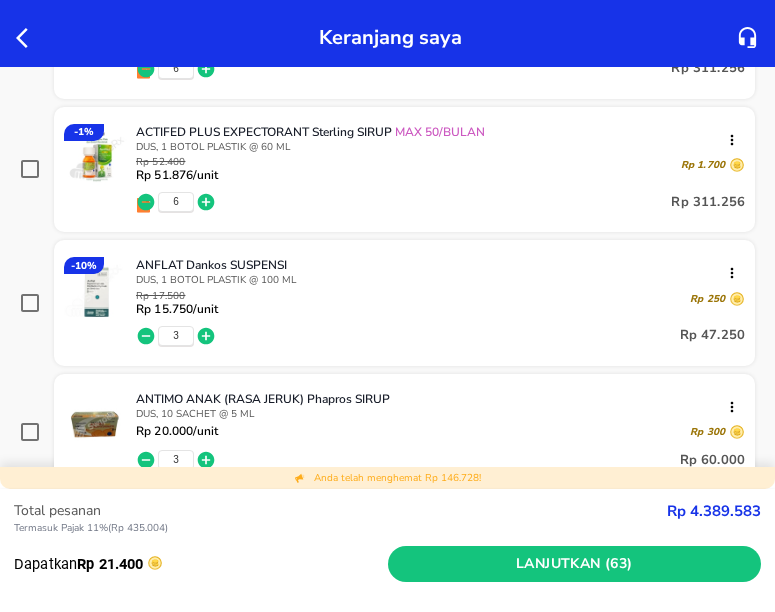 click on "Keranjang saya" at bounding box center (387, 37) 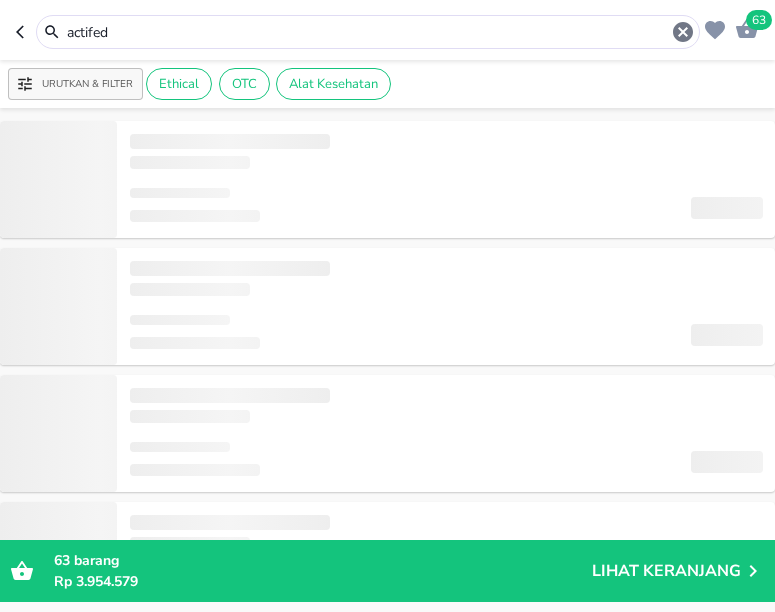 drag, startPoint x: 67, startPoint y: 30, endPoint x: -23, endPoint y: 27, distance: 90.04999 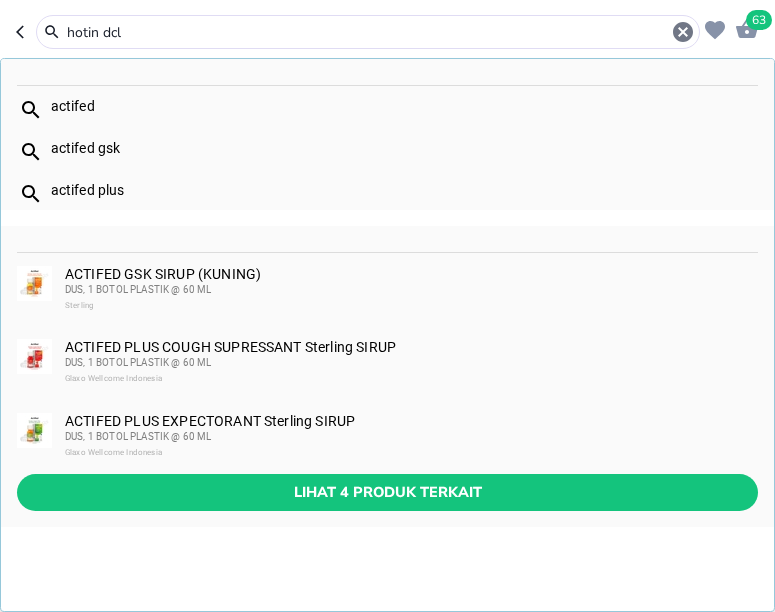 type on "hotin dcl" 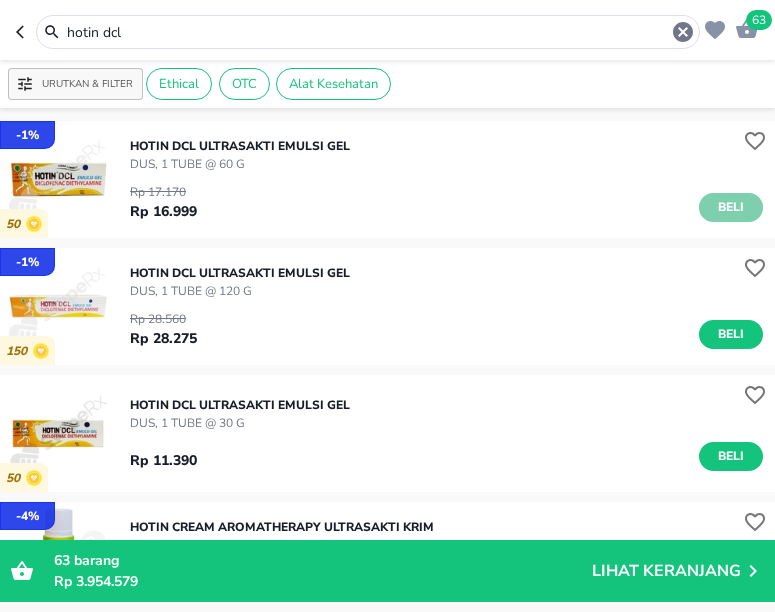 click on "Beli" at bounding box center (731, 207) 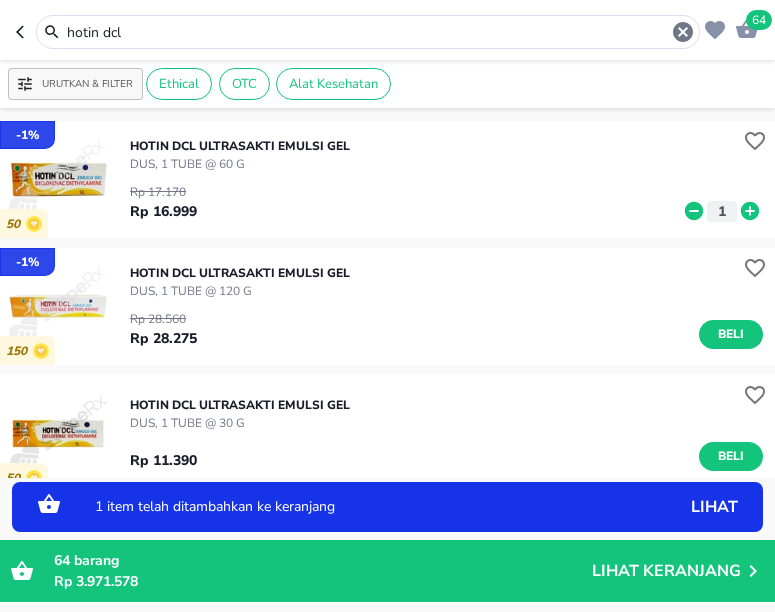click 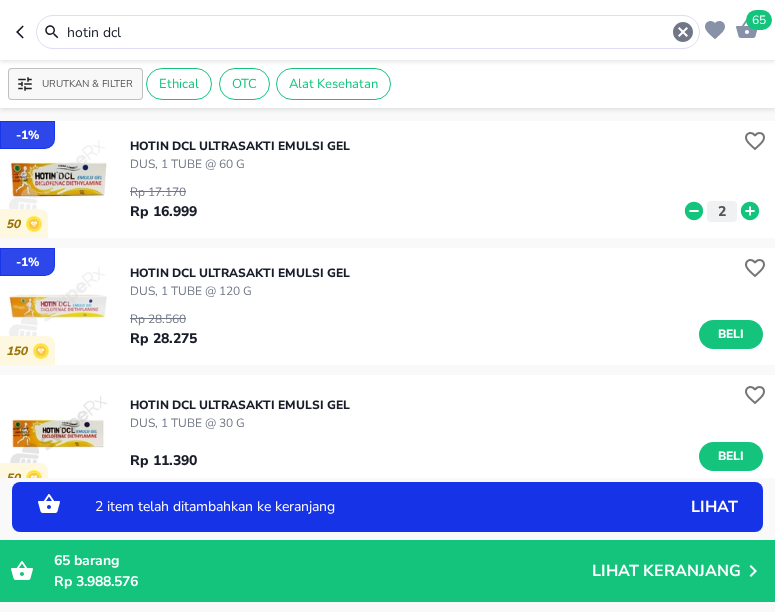 click 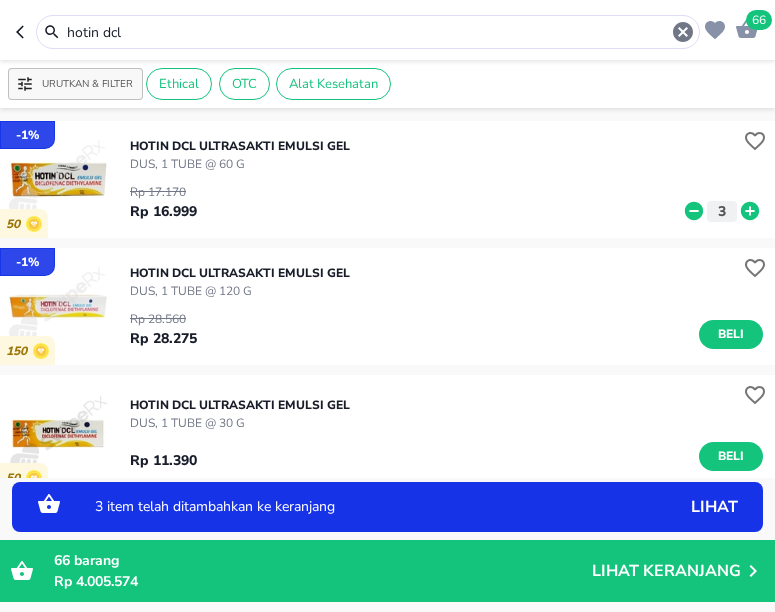 click 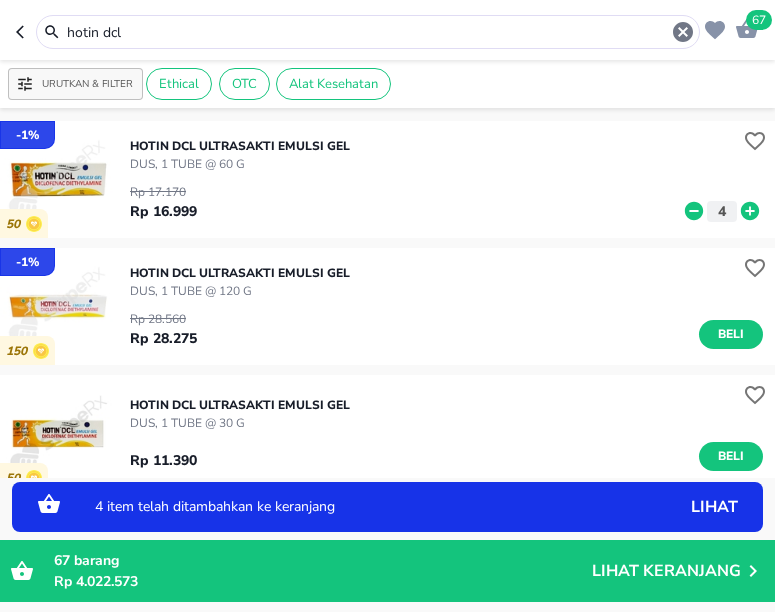 click on "4   item telah ditambahkan ke keranjang" at bounding box center [358, 507] 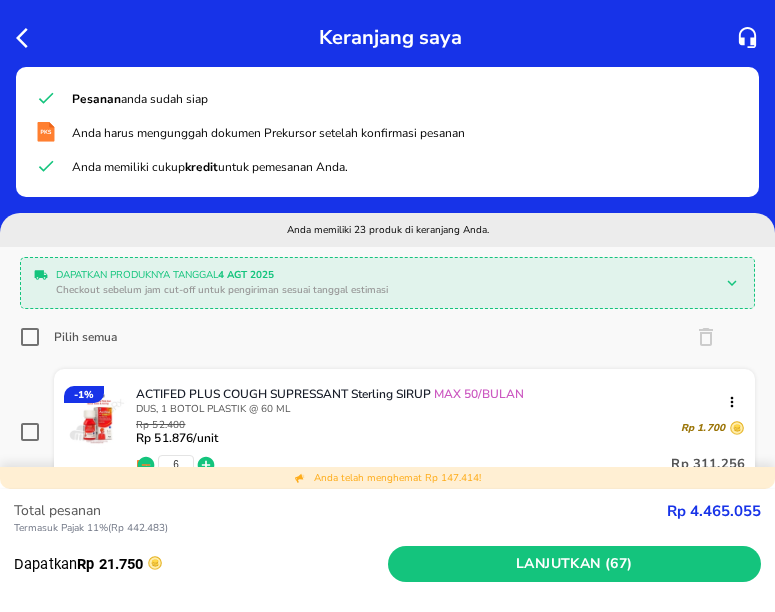 click 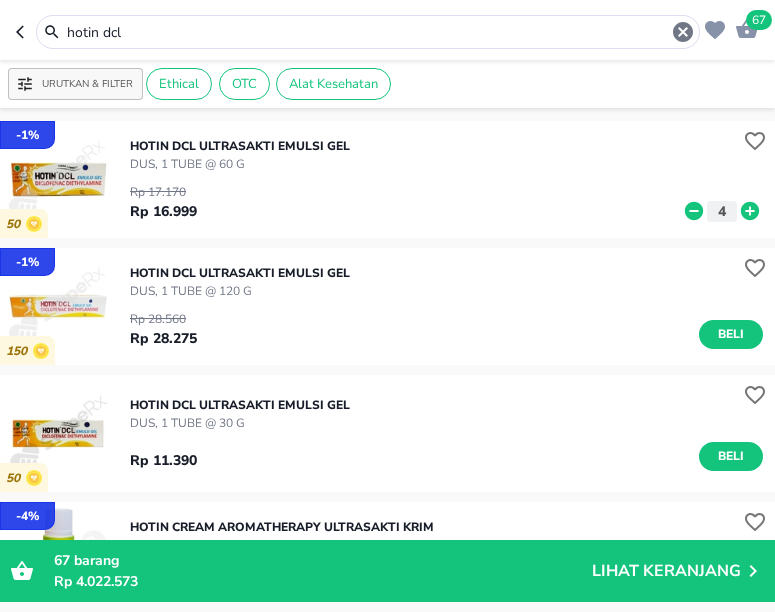 drag, startPoint x: 131, startPoint y: 36, endPoint x: 38, endPoint y: 36, distance: 93 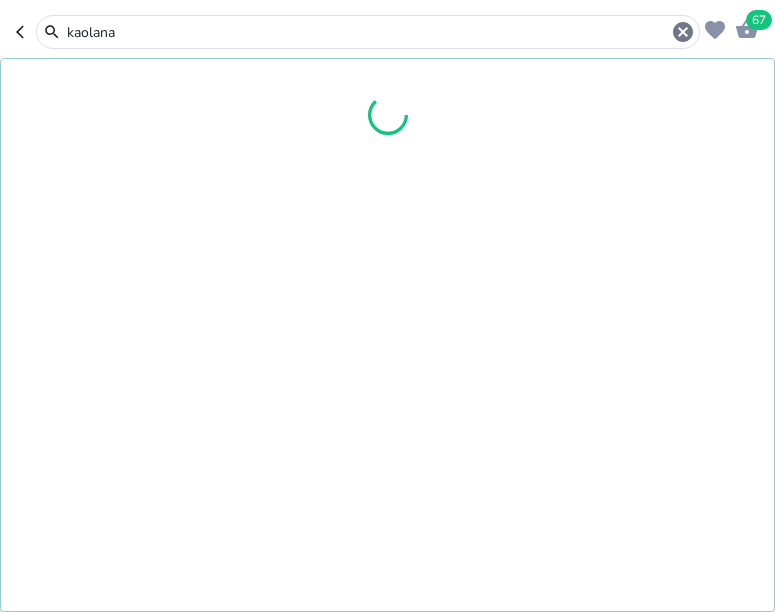 type on "kaolana" 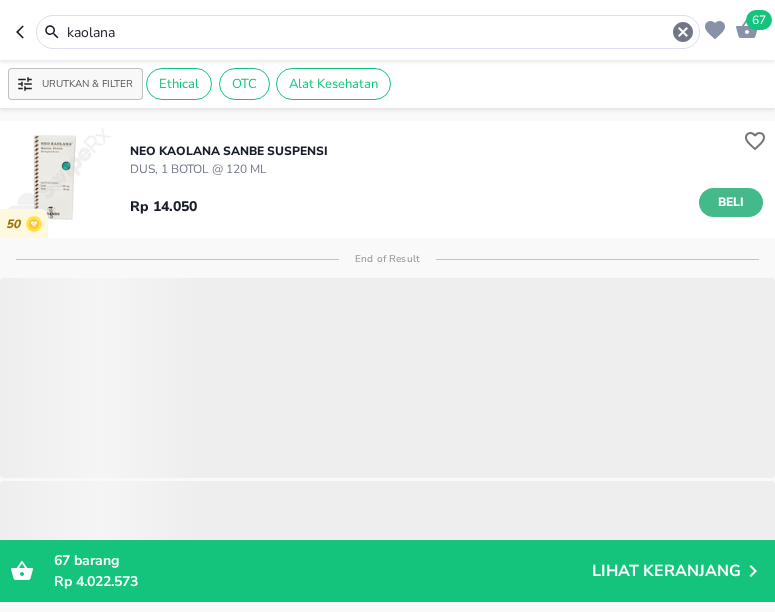 click on "Beli" at bounding box center (731, 202) 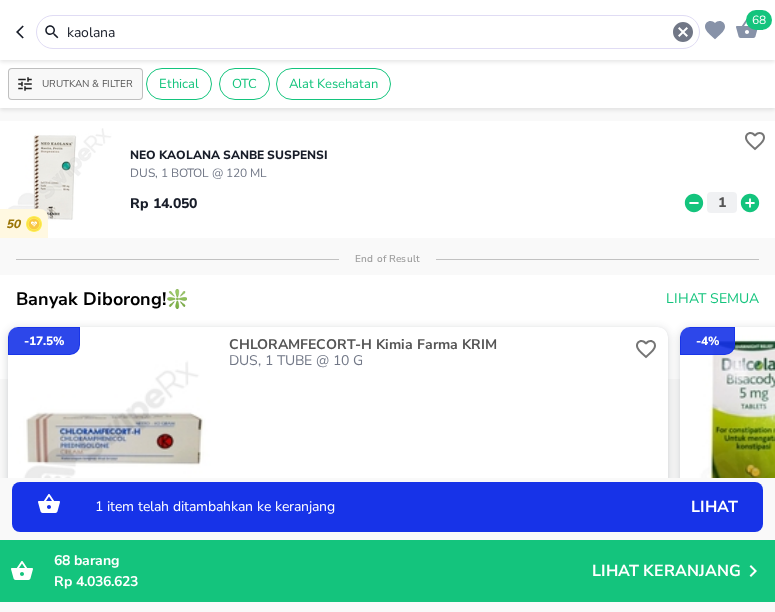 click 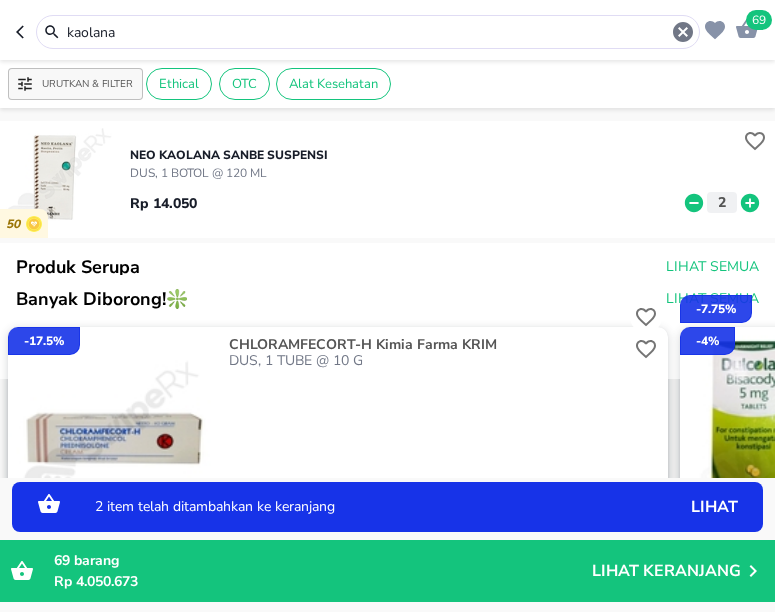 click on "2   item telah ditambahkan ke keranjang lihat" at bounding box center [387, 507] 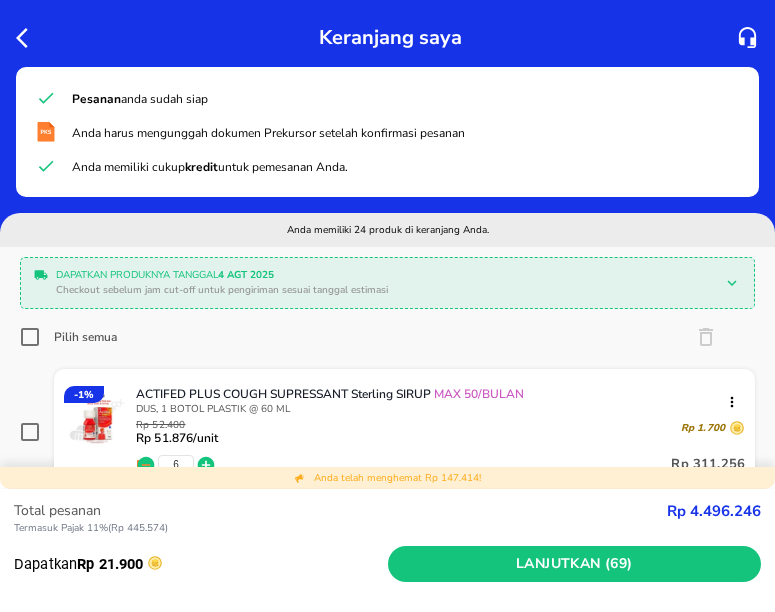 click on "Keranjang saya" at bounding box center (387, 37) 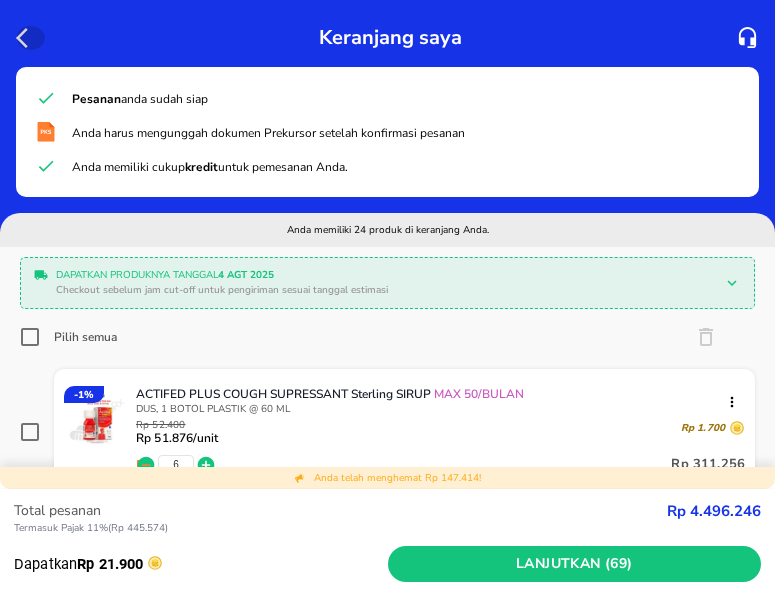 click 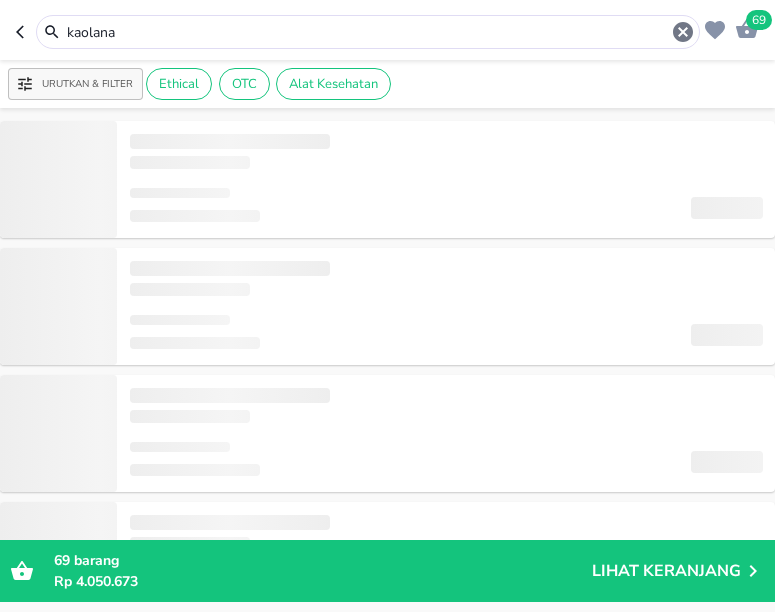 drag, startPoint x: 135, startPoint y: 37, endPoint x: 14, endPoint y: 32, distance: 121.103264 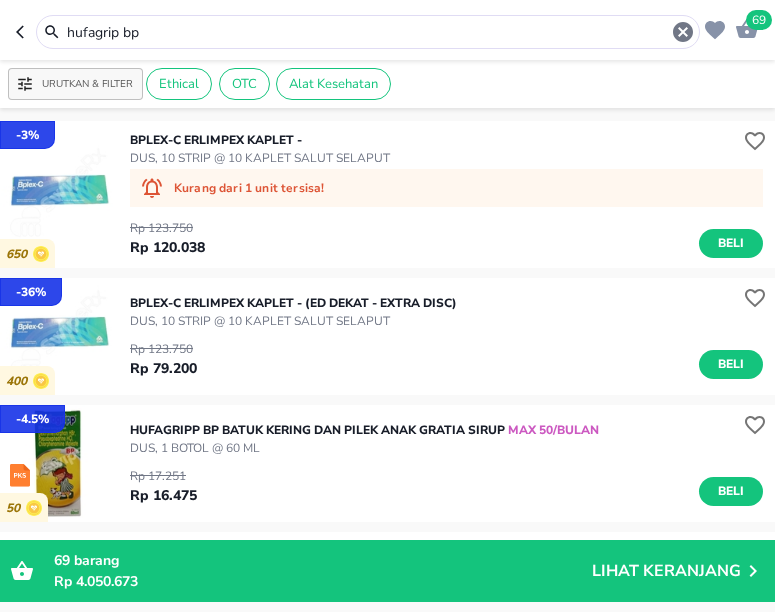 click on "hufagrip bp" at bounding box center [368, 32] 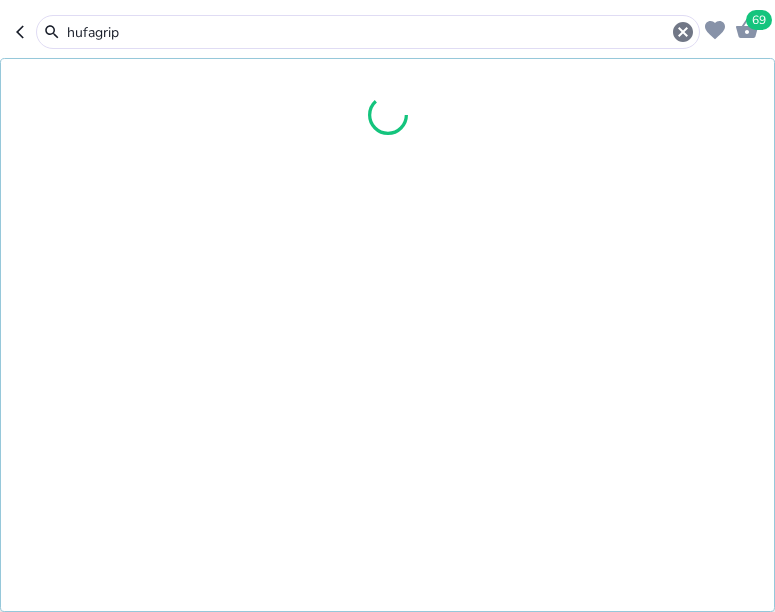 type on "hufagrip" 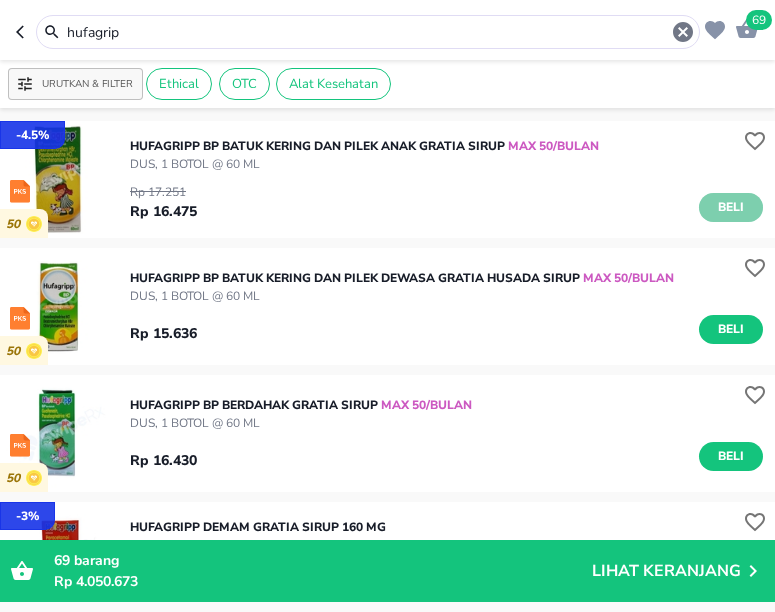 click on "Beli" at bounding box center (731, 207) 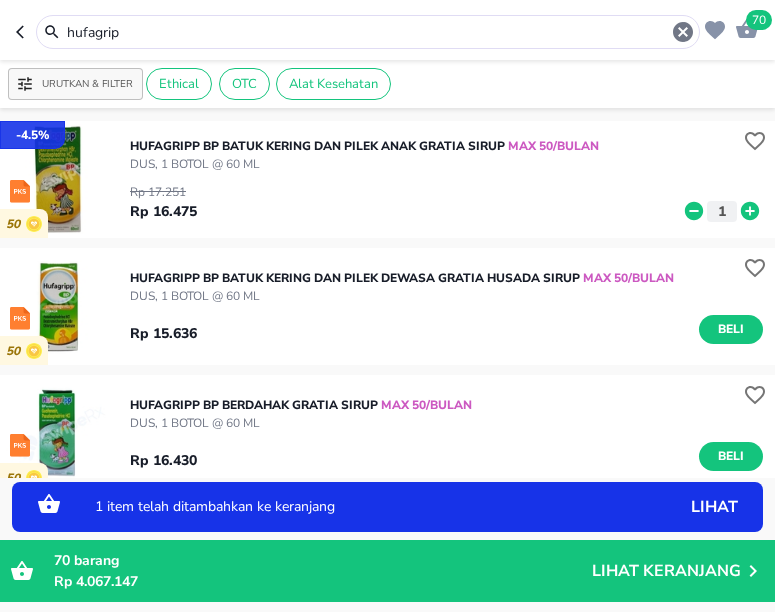 click 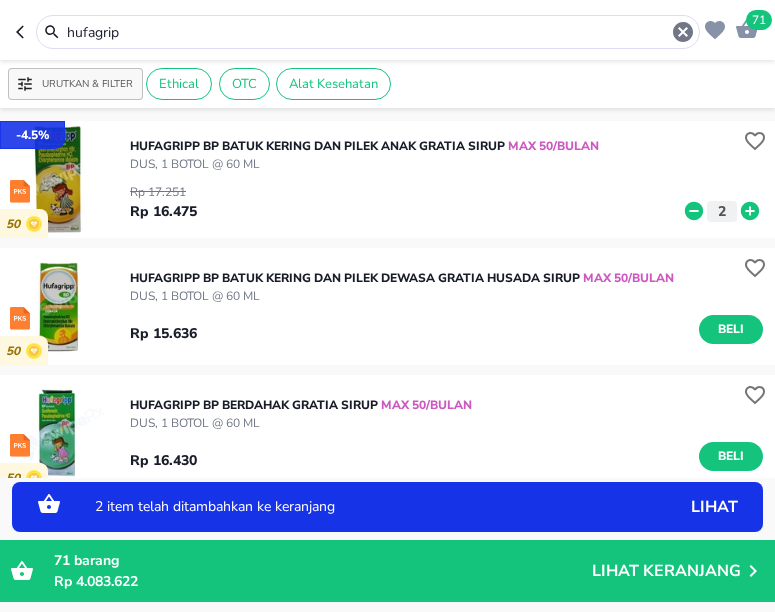 click 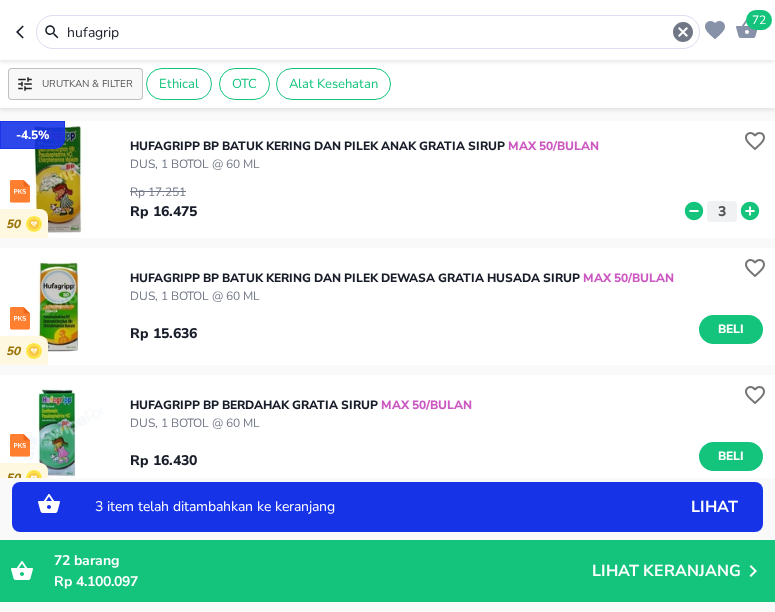 click 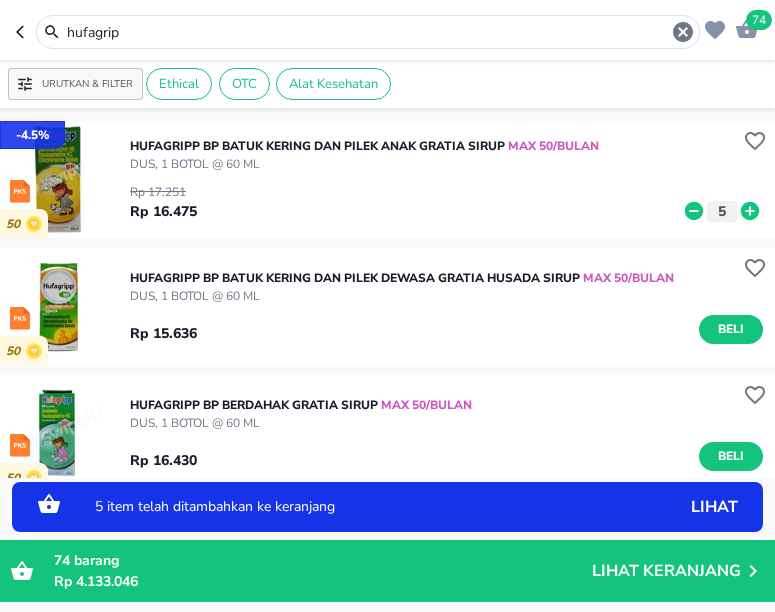 click 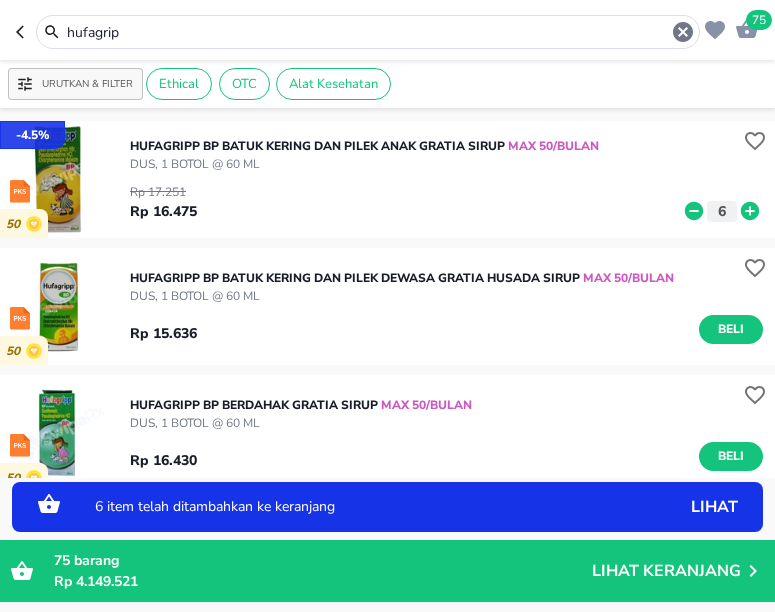 click on "6   item telah ditambahkan ke keranjang" at bounding box center [358, 507] 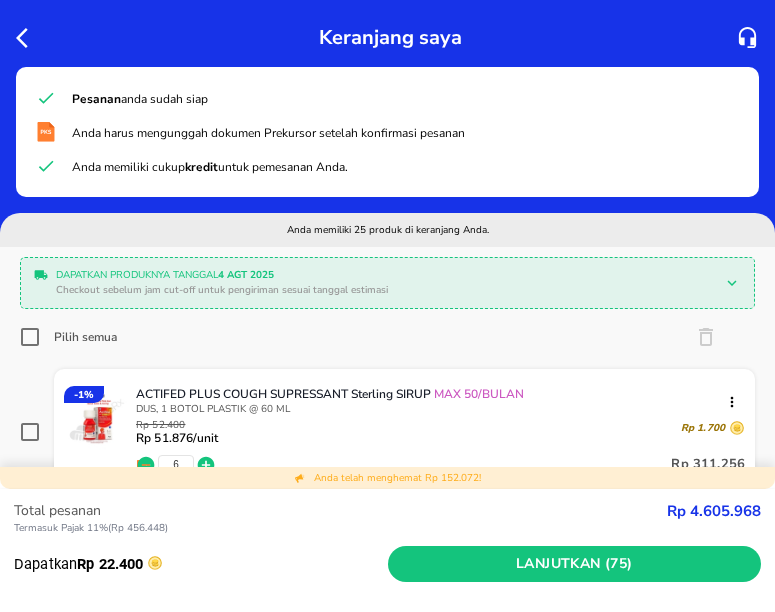 click on "Keranjang saya" at bounding box center (387, 37) 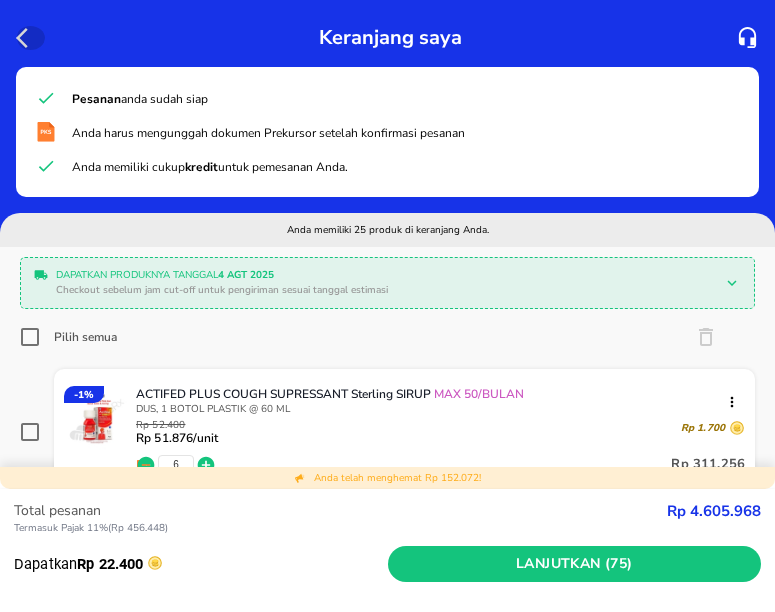 click 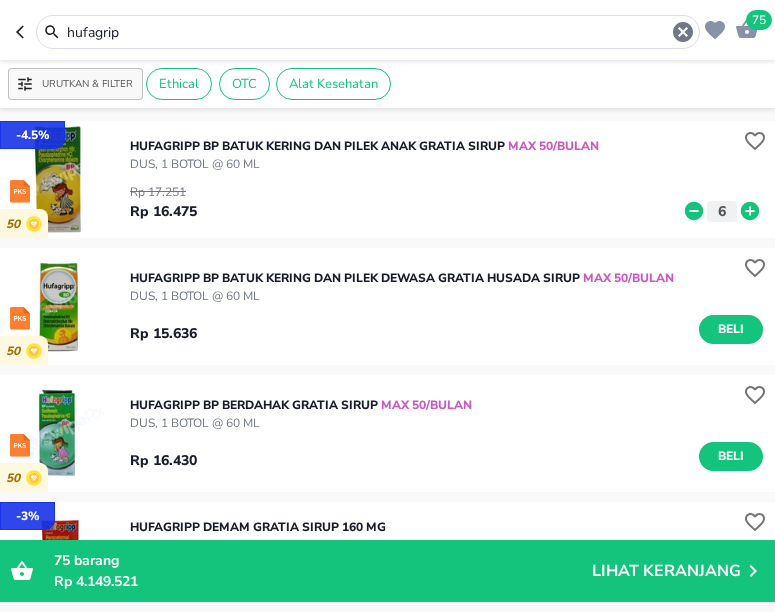 drag, startPoint x: 150, startPoint y: 33, endPoint x: 29, endPoint y: 33, distance: 121 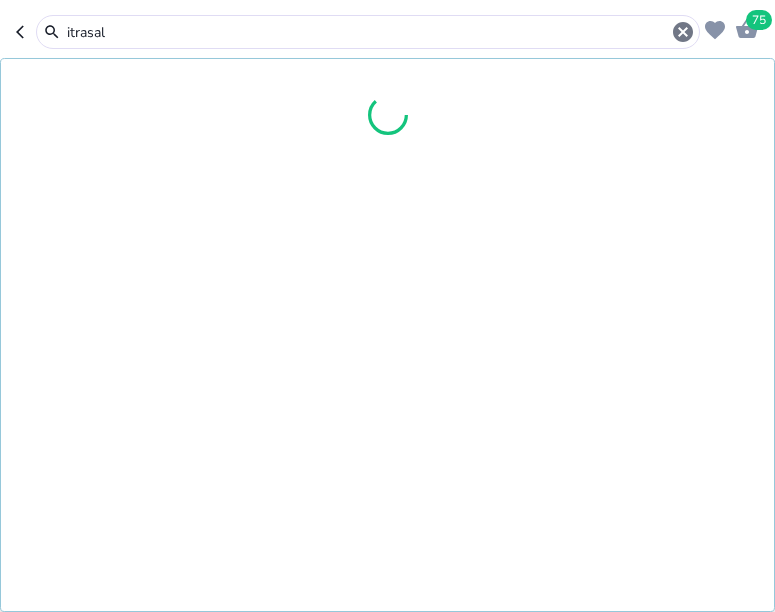 type on "itrasal" 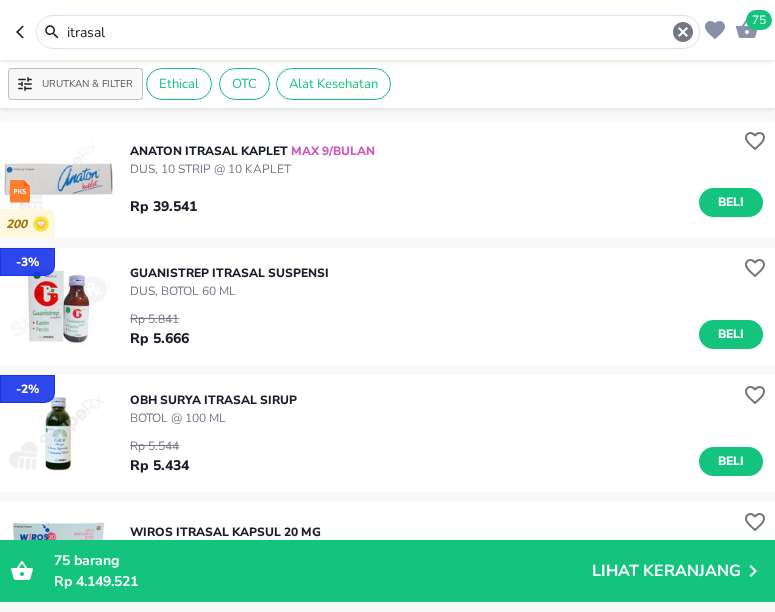 scroll, scrollTop: 132, scrollLeft: 0, axis: vertical 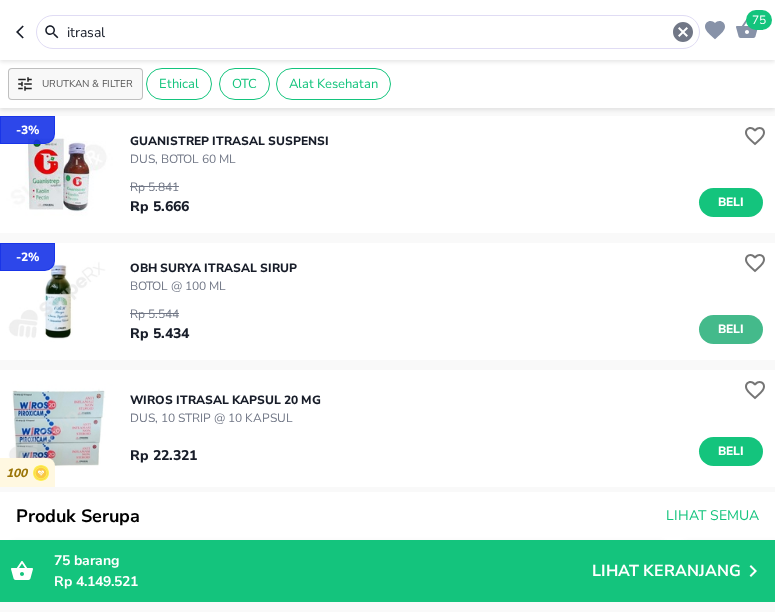 click on "Beli" at bounding box center (731, 329) 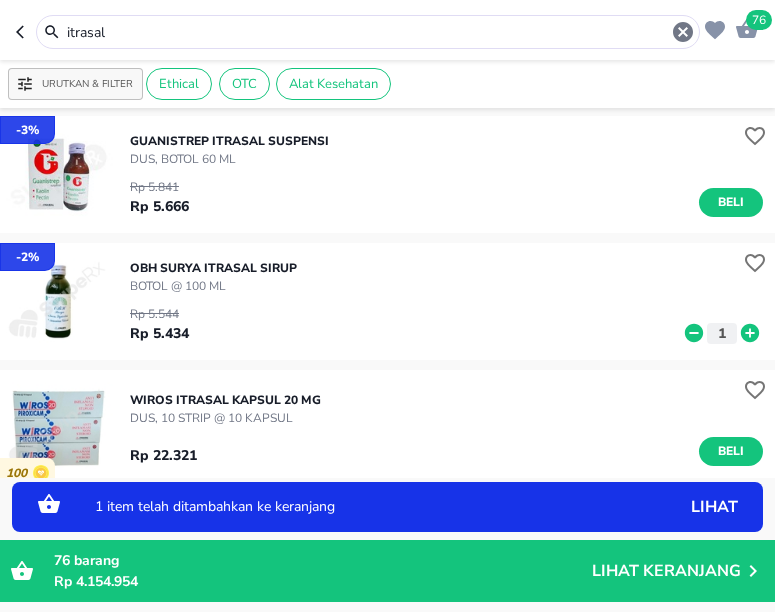 drag, startPoint x: 714, startPoint y: 322, endPoint x: 736, endPoint y: 330, distance: 23.409399 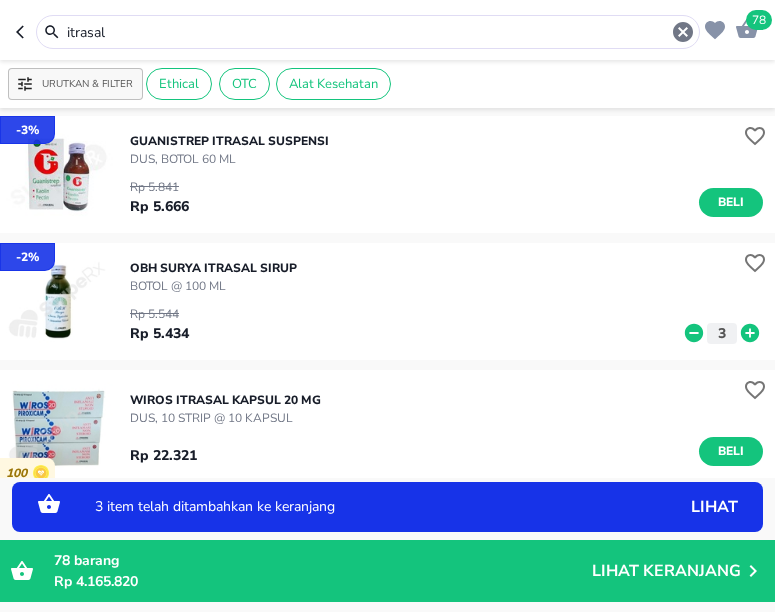 click on "3 item telah ditambahkan ke keranjang" at bounding box center [358, 507] 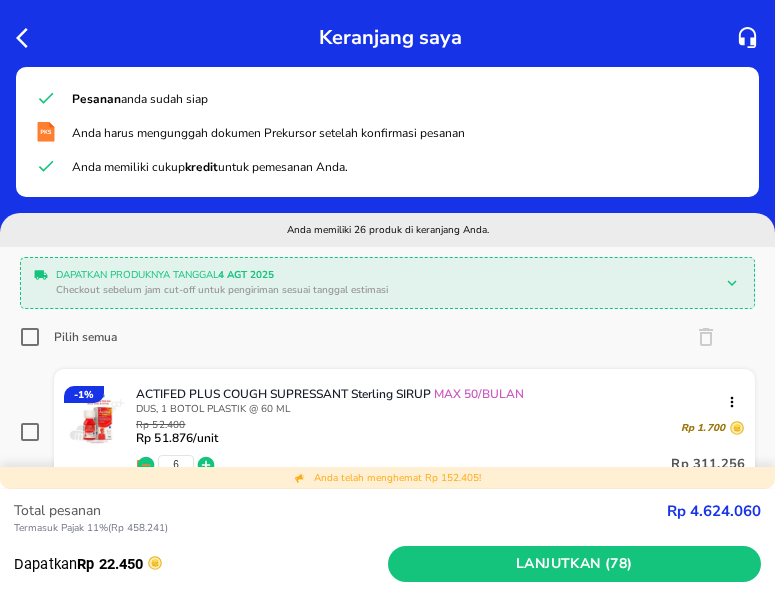 click on "Pesanan anda sudah siap Anda harus mengunggah dokumen Prekursor setelah konfirmasi pesanan Anda memiliki cukup kredit untuk pemesanan Anda." at bounding box center (387, 132) 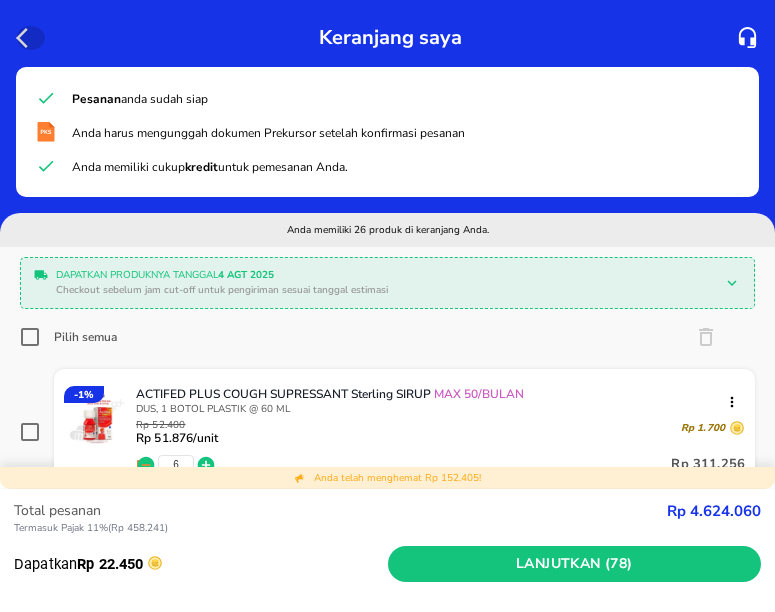 click 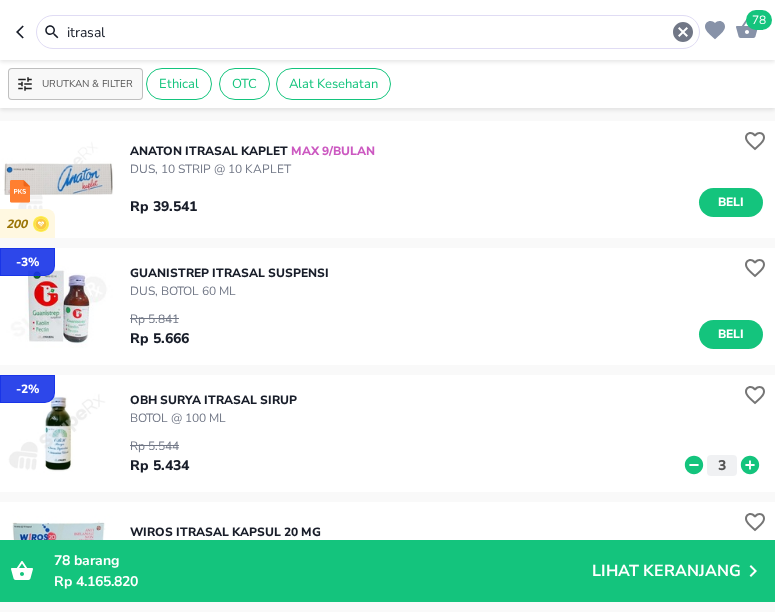 drag, startPoint x: 104, startPoint y: 34, endPoint x: 46, endPoint y: 34, distance: 58 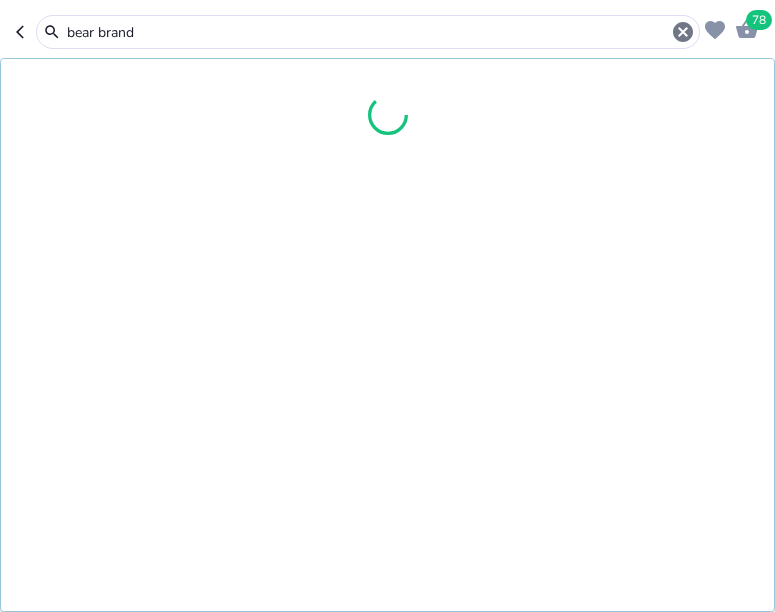 type on "bear brand" 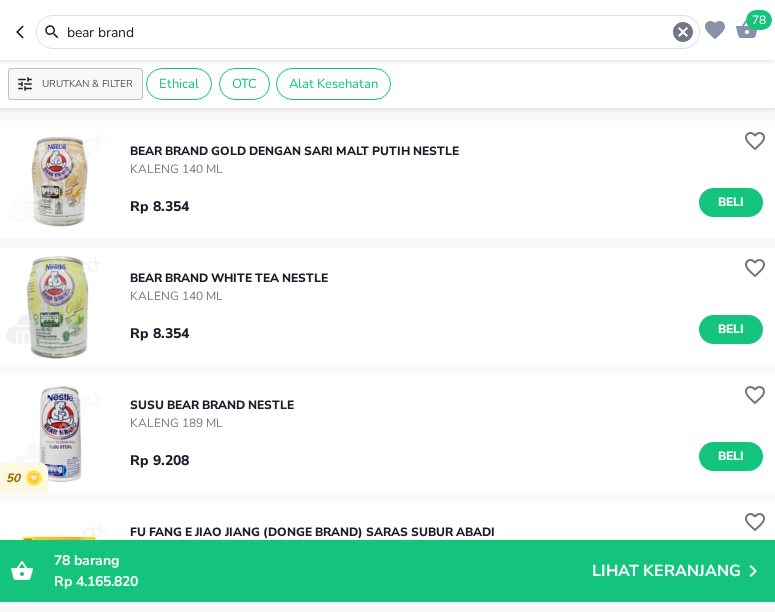 scroll, scrollTop: 264, scrollLeft: 0, axis: vertical 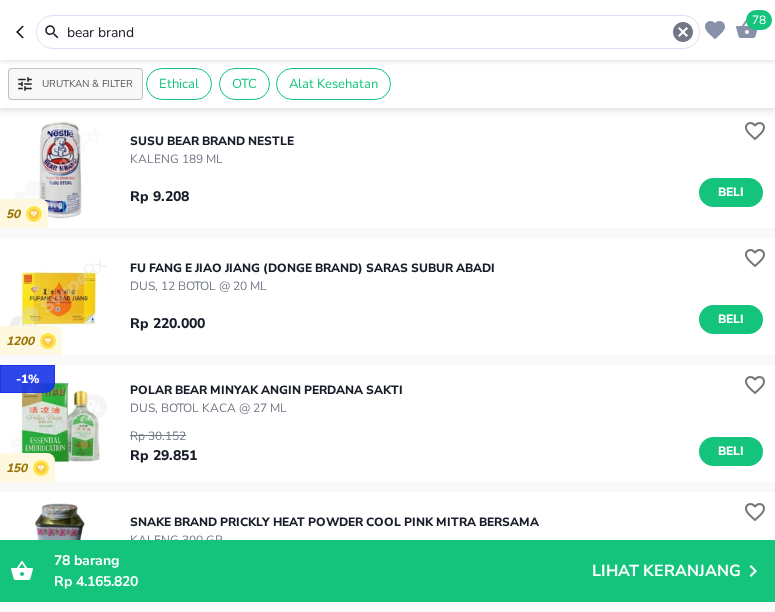 click on "SUSU BEAR BRAND Nestle KALENG 189 ML Rp 9.208 Beli" at bounding box center (452, 169) 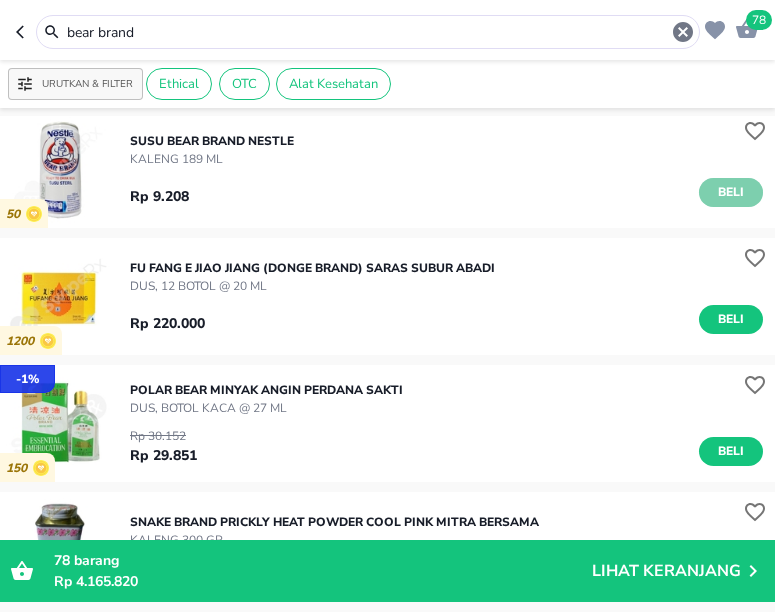 click on "Beli" at bounding box center (731, 192) 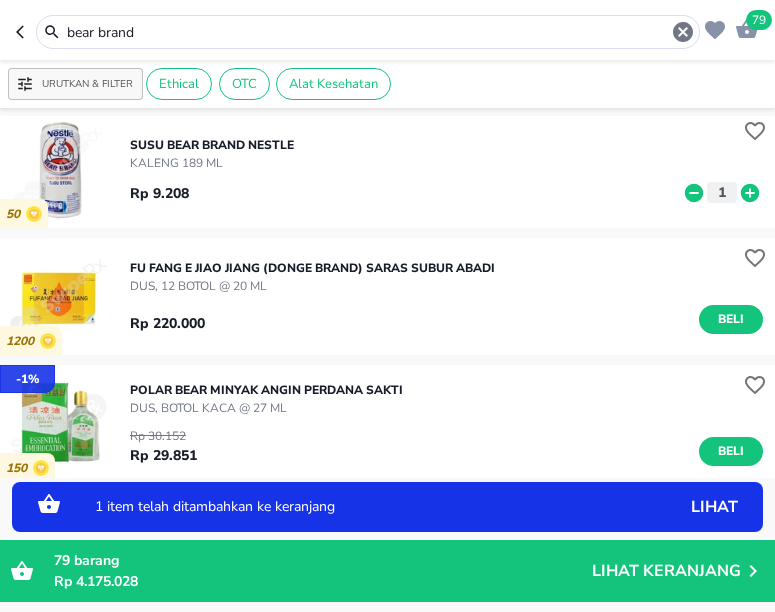 click 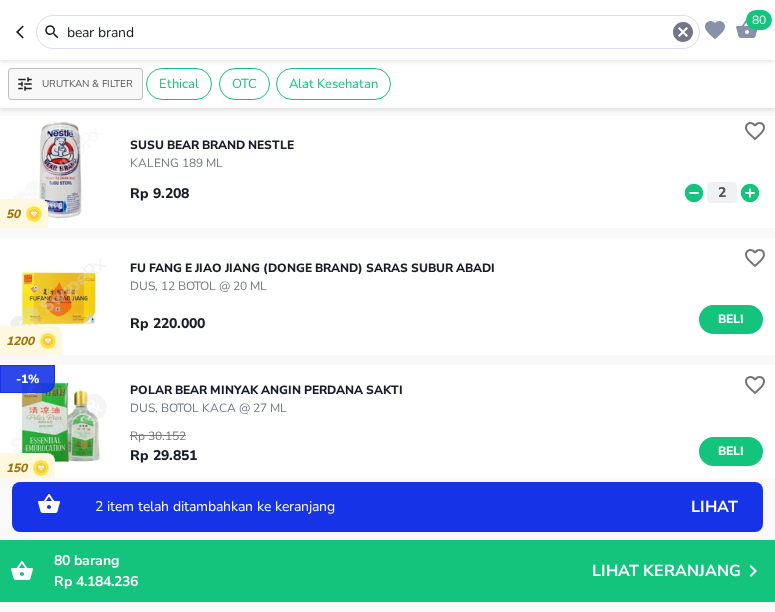 click 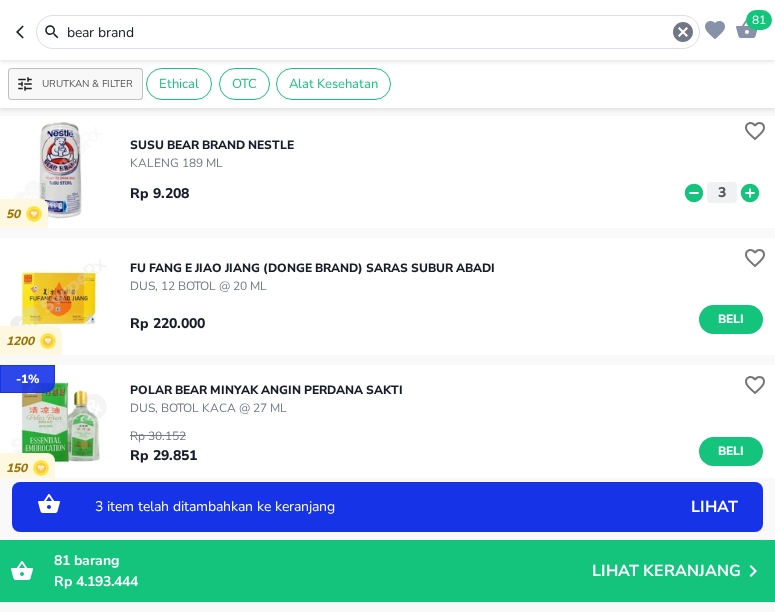 click 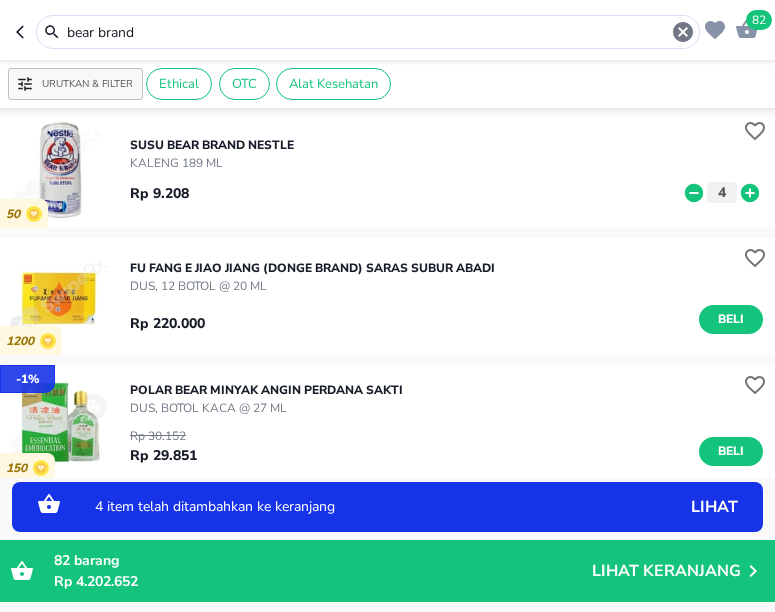 click 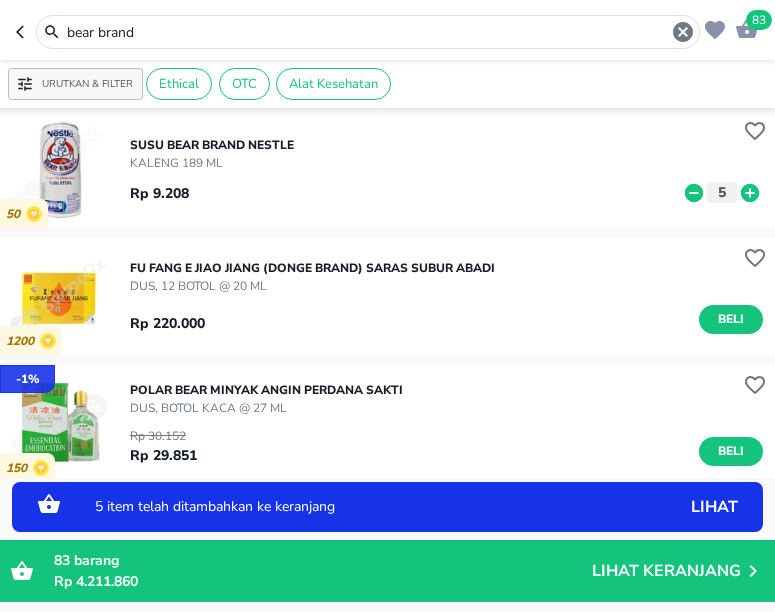 click on "5   item telah ditambahkan ke keranjang lihat" at bounding box center (387, 507) 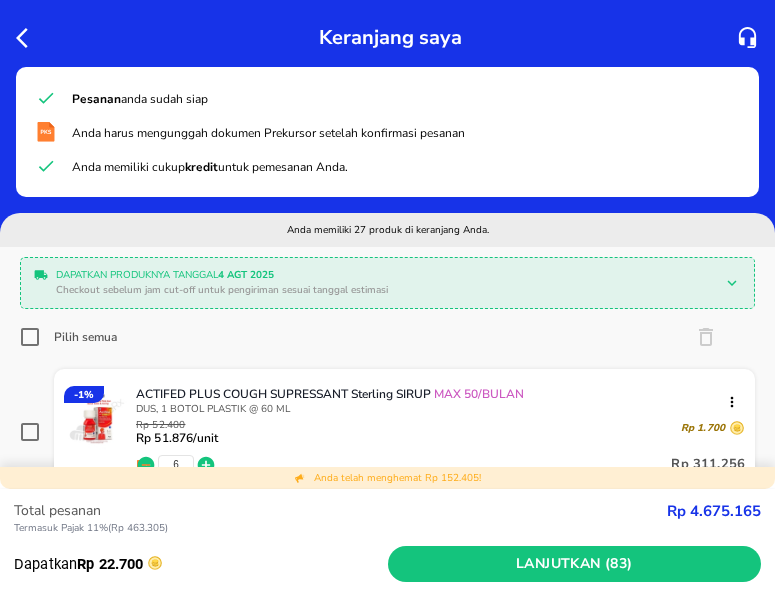 click 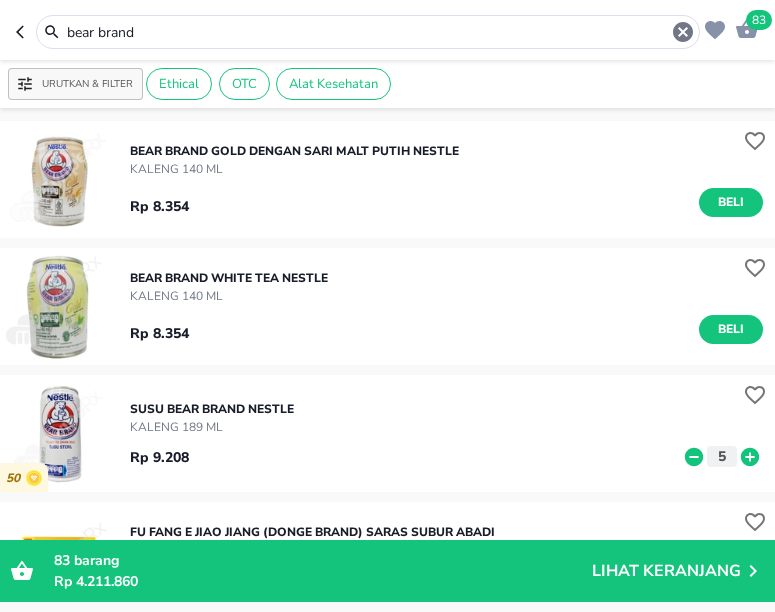 drag, startPoint x: 164, startPoint y: 31, endPoint x: -59, endPoint y: 31, distance: 223 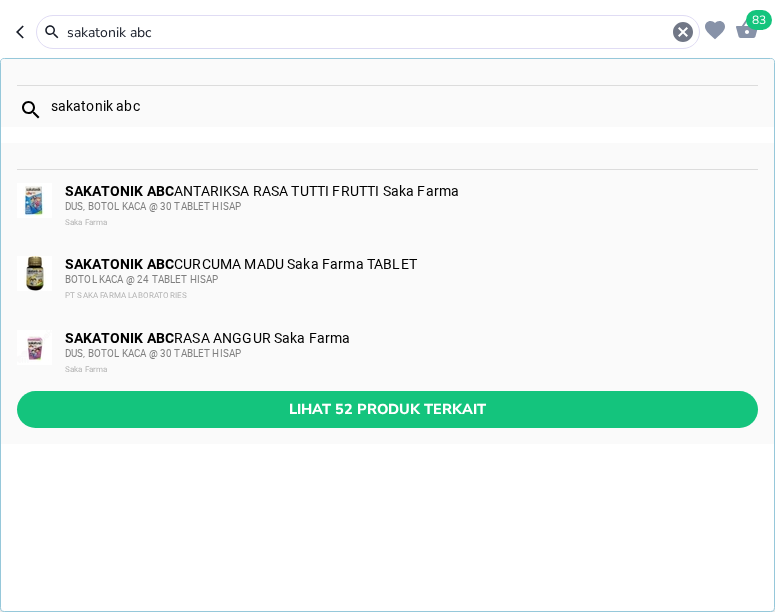 type on "sakatonik abc" 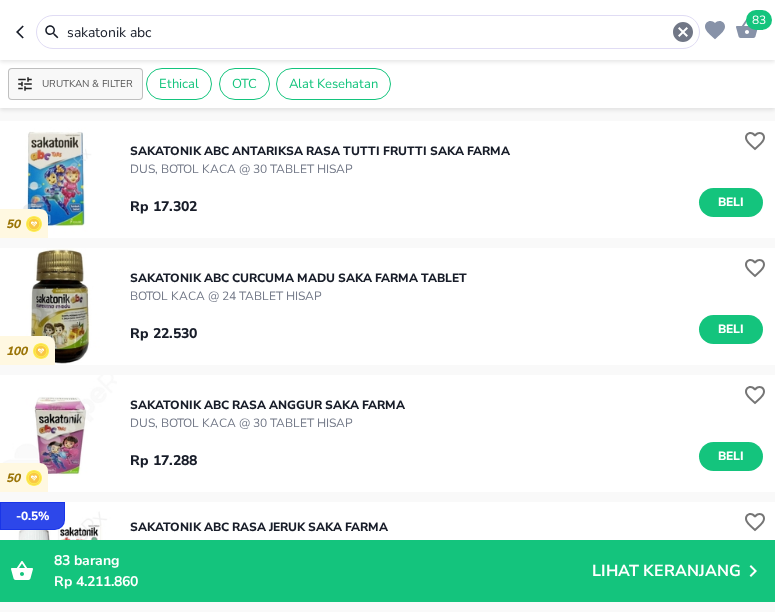 scroll, scrollTop: 264, scrollLeft: 0, axis: vertical 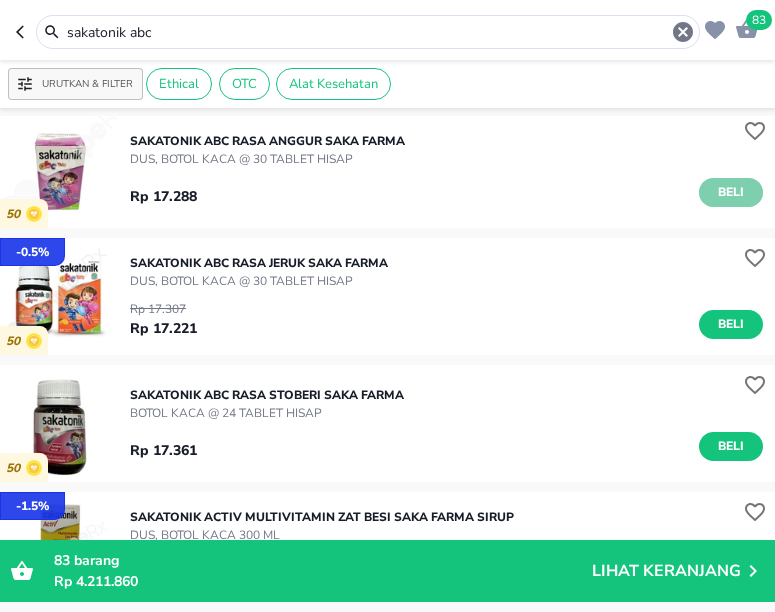 click on "Beli" at bounding box center (731, 192) 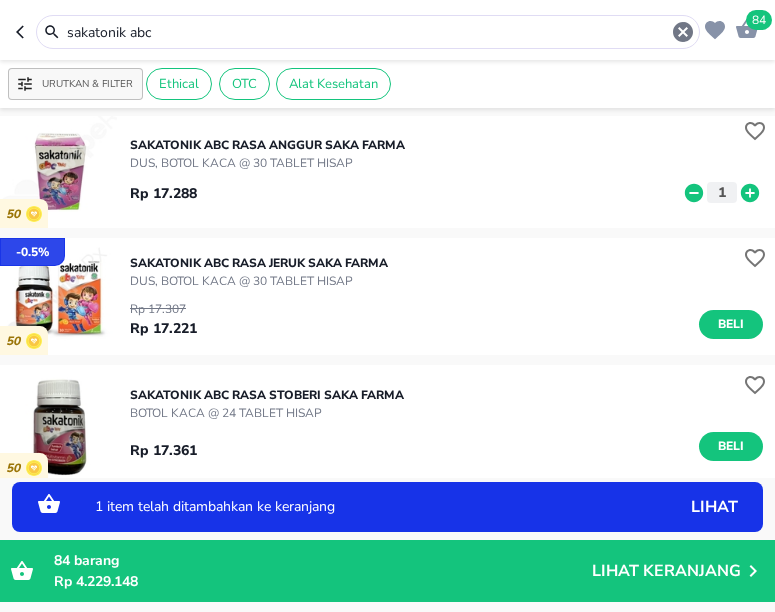 click 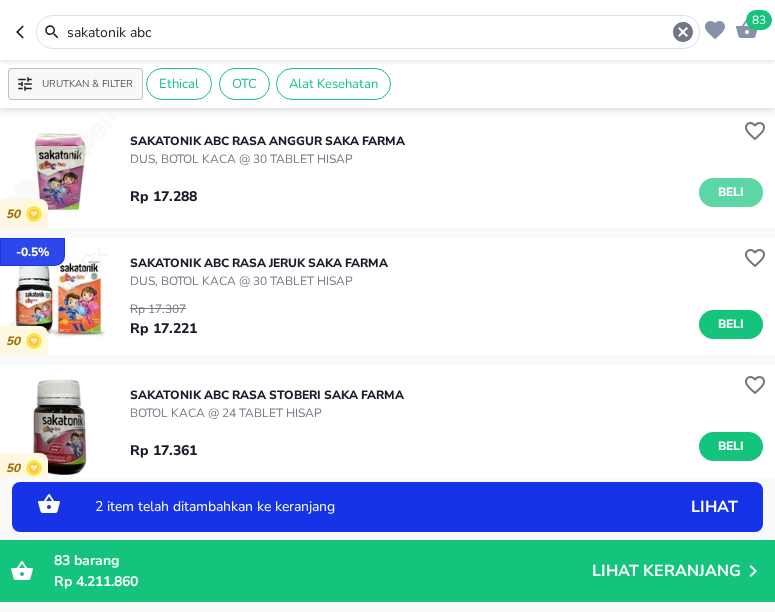 click on "Beli" at bounding box center (731, 192) 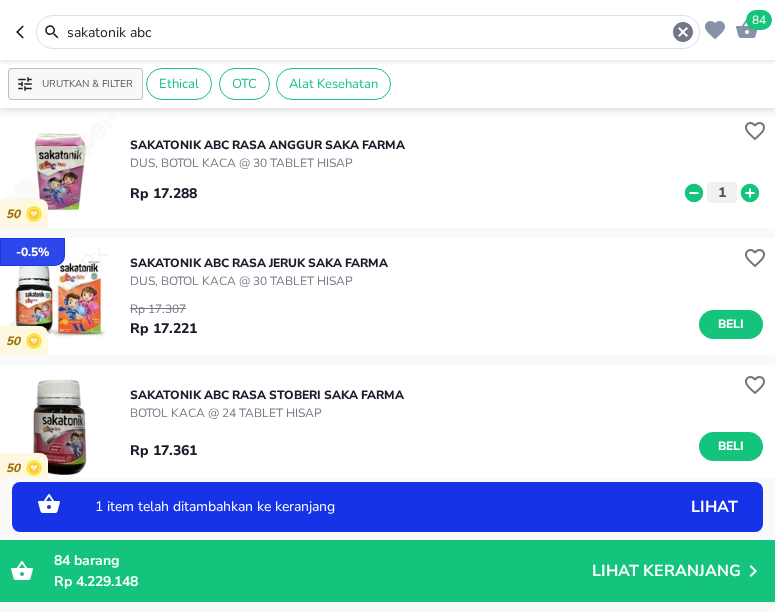 click 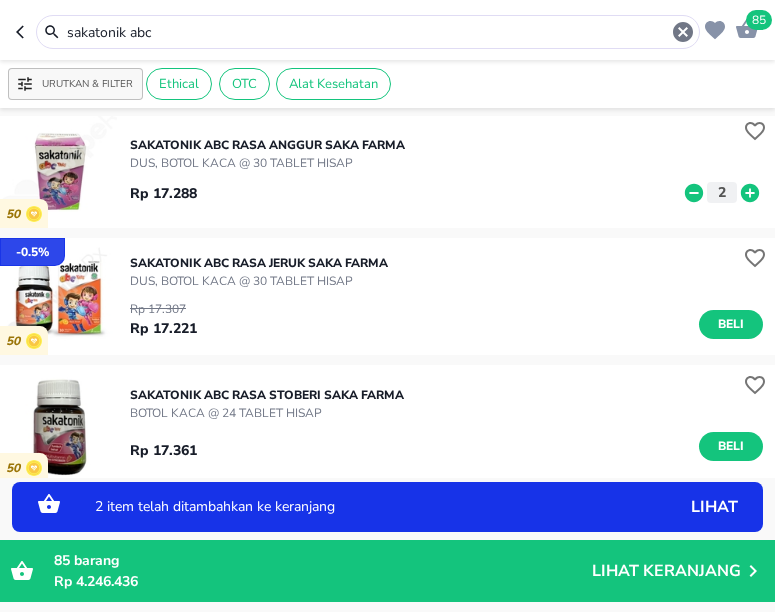 click 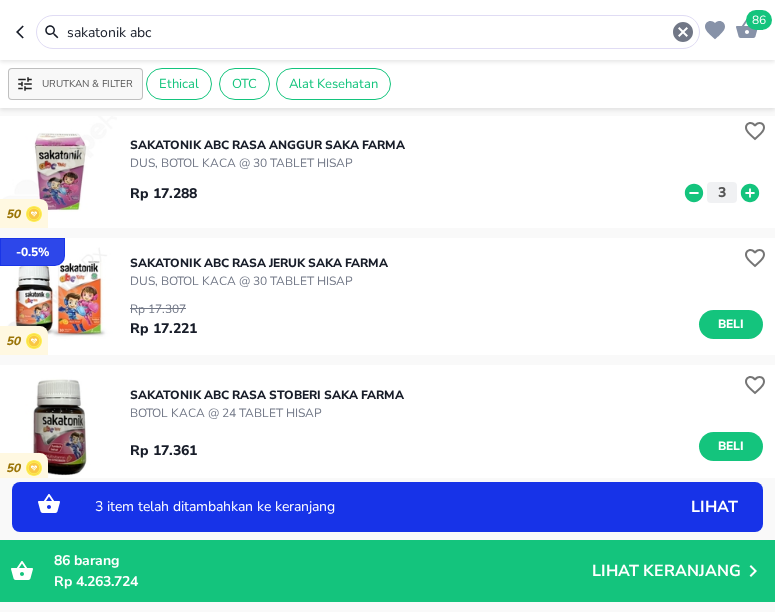 click on "3 item telah ditambahkan ke keranjang" at bounding box center [358, 507] 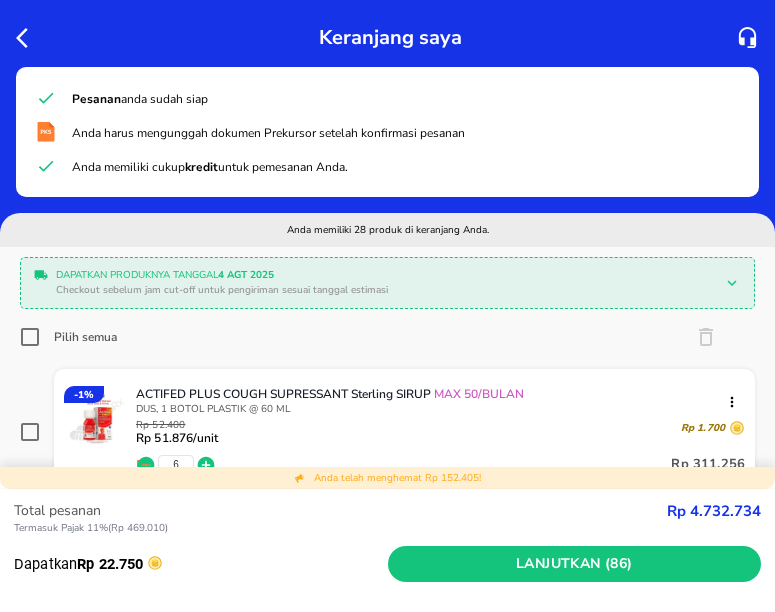click on "Anda harus mengunggah dokumen Prekursor setelah konfirmasi pesanan" at bounding box center [405, 132] 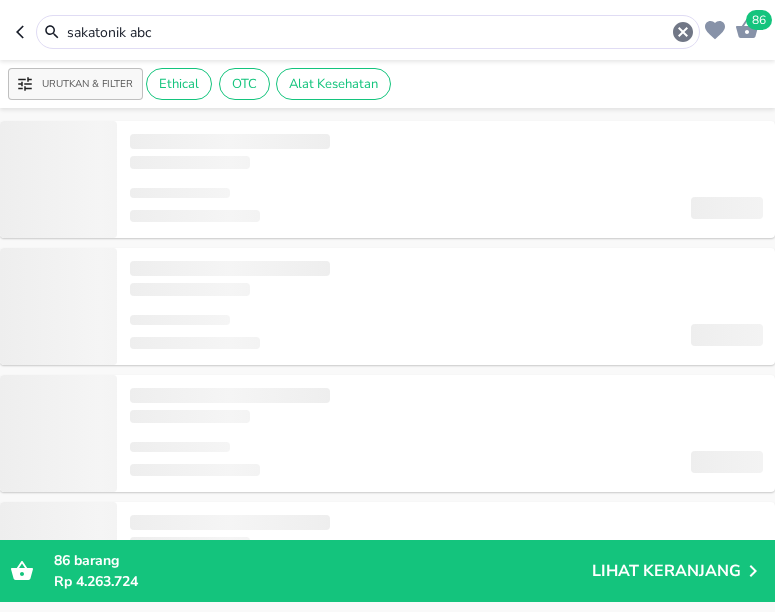 drag, startPoint x: 166, startPoint y: 35, endPoint x: -9, endPoint y: 33, distance: 175.01143 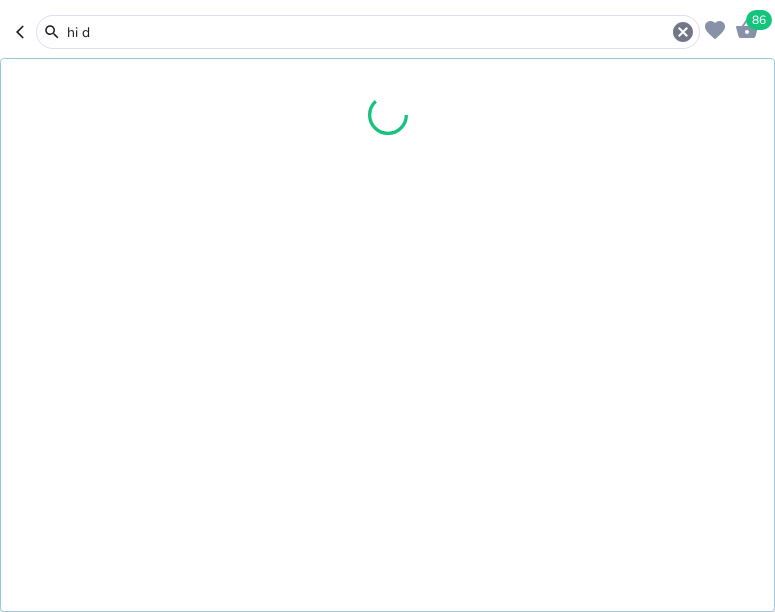 type on "hi d" 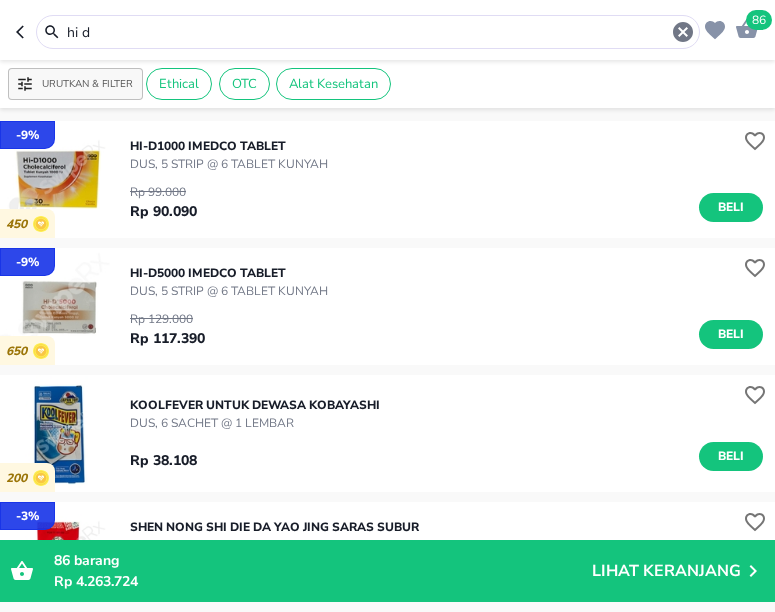 scroll, scrollTop: 0, scrollLeft: 0, axis: both 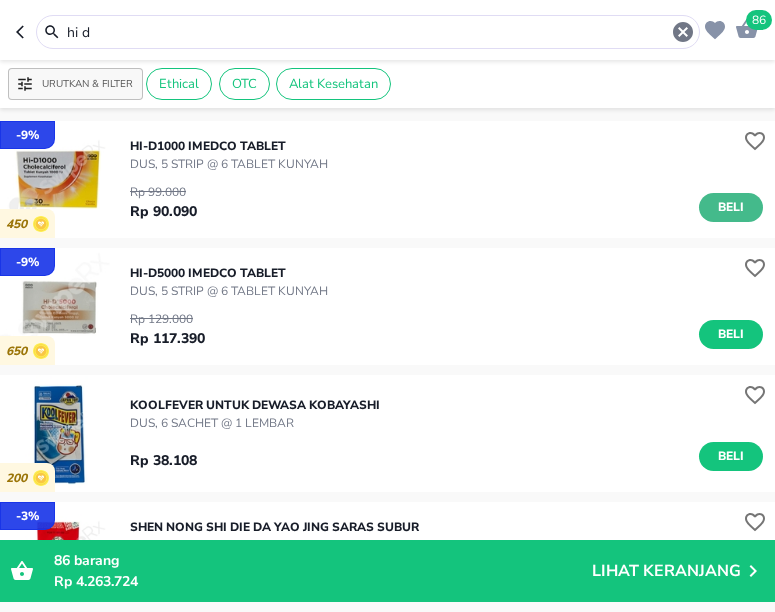 click on "Beli" at bounding box center (731, 207) 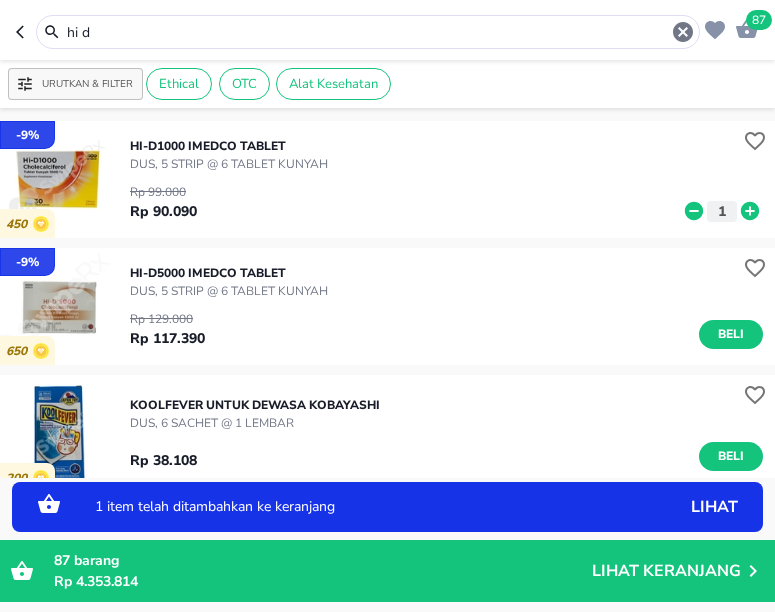 click on "1   item telah ditambahkan ke keranjang" at bounding box center [358, 507] 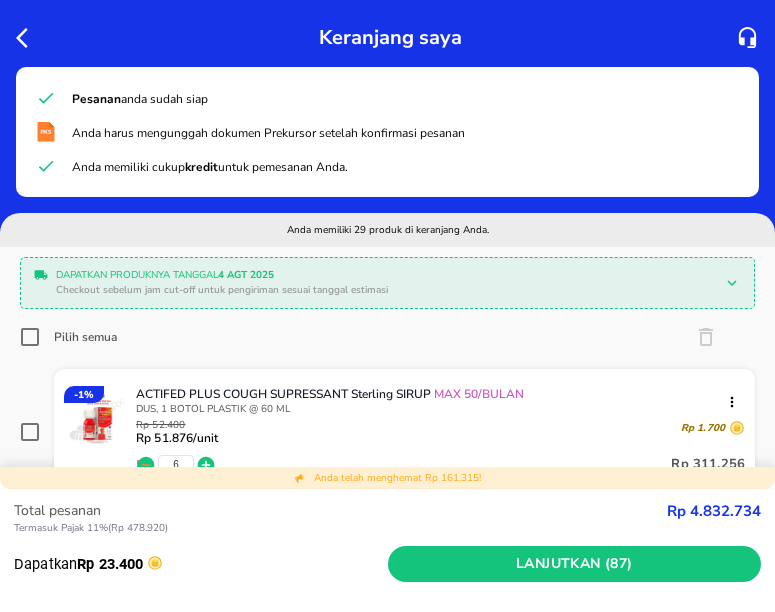 click on "Keranjang saya" at bounding box center (387, 33) 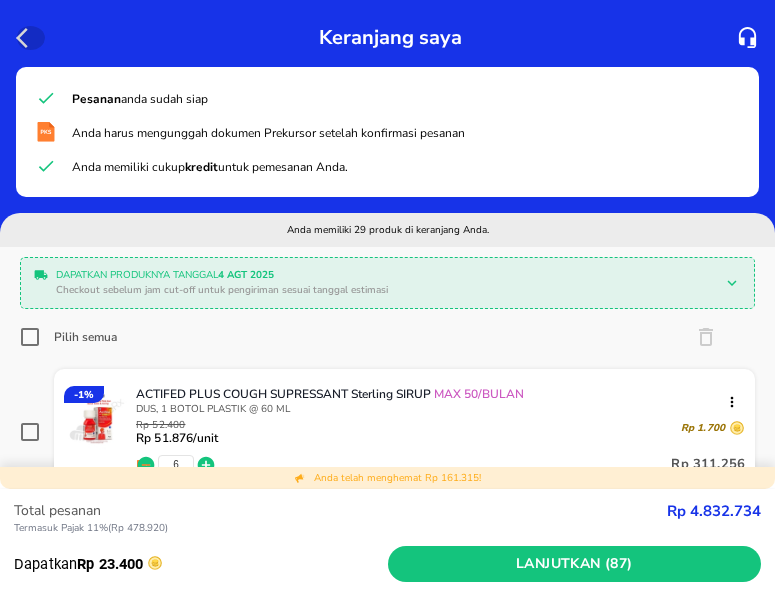 click 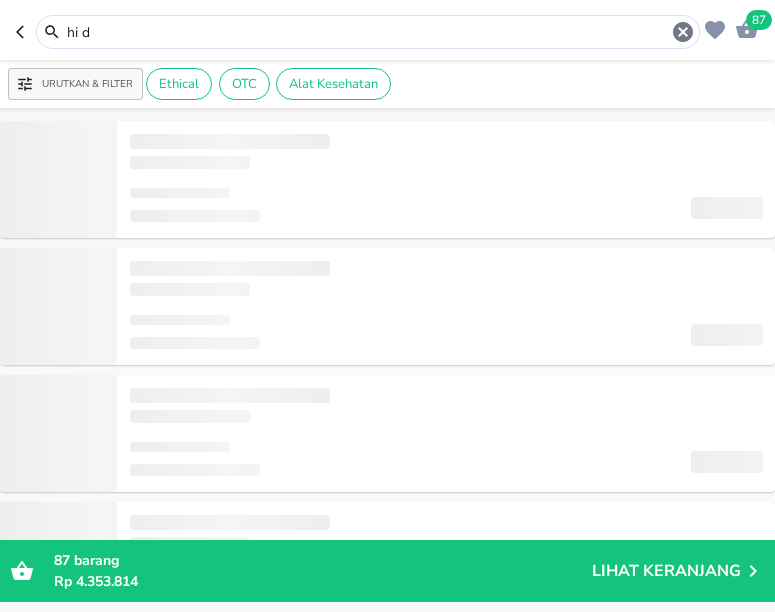 drag, startPoint x: 100, startPoint y: 31, endPoint x: 16, endPoint y: 31, distance: 84 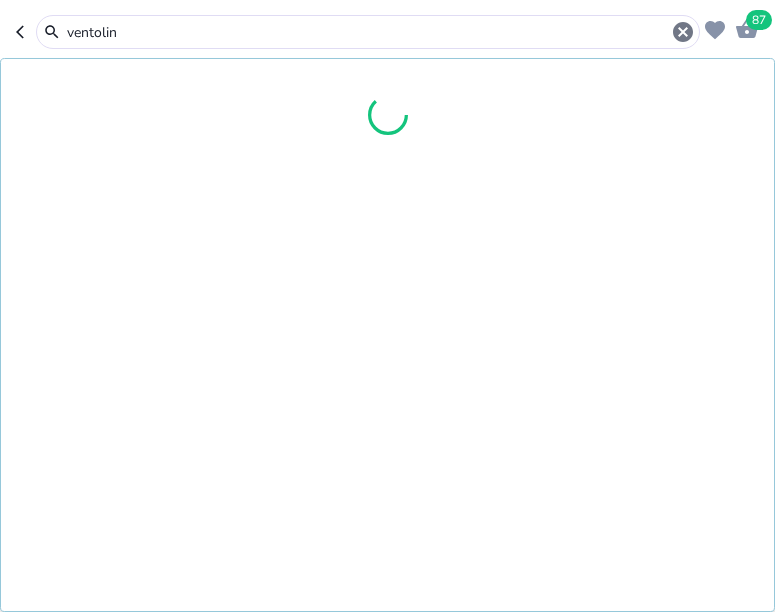 type on "ventolin" 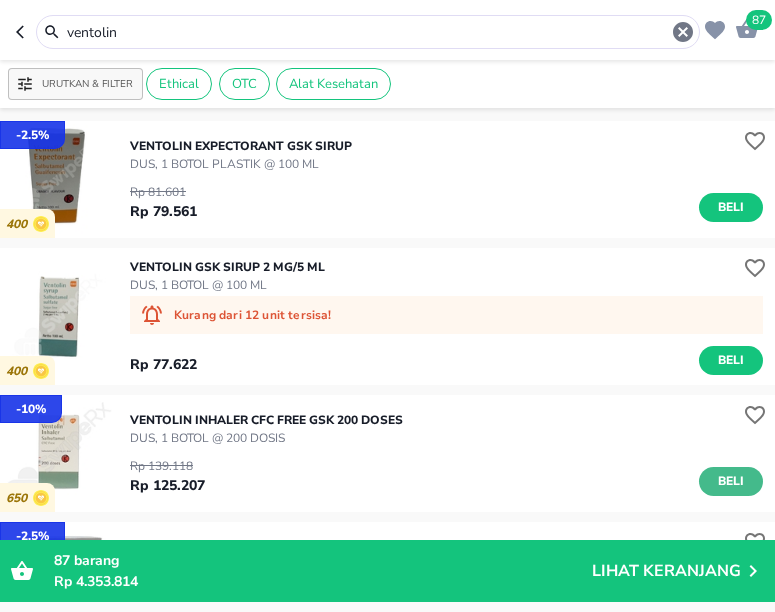 click on "Beli" at bounding box center (731, 481) 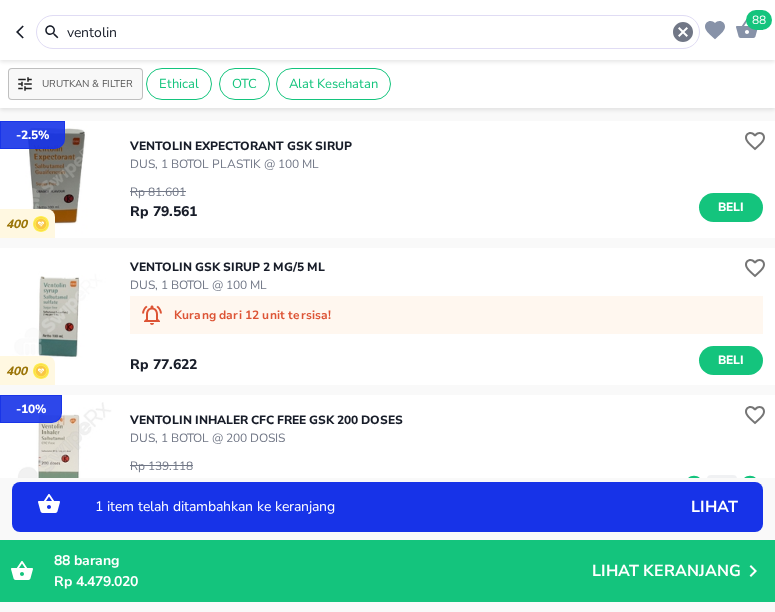 scroll, scrollTop: 132, scrollLeft: 0, axis: vertical 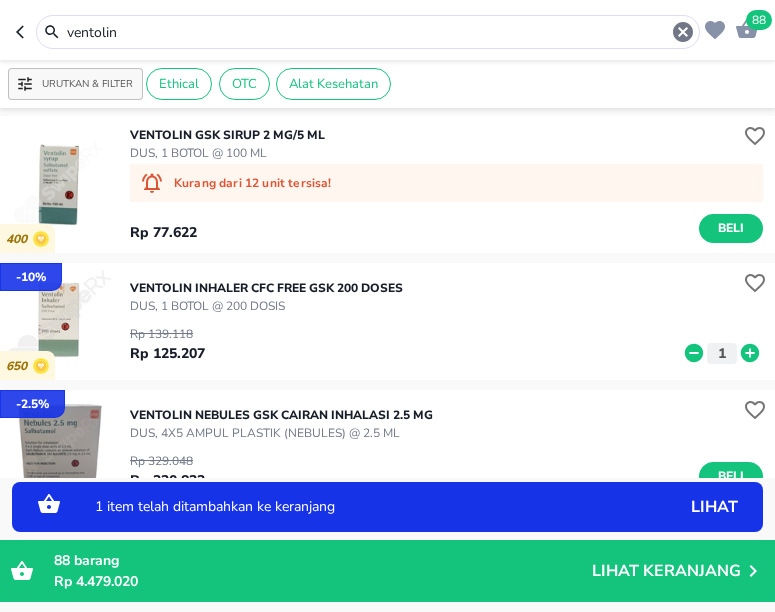 click 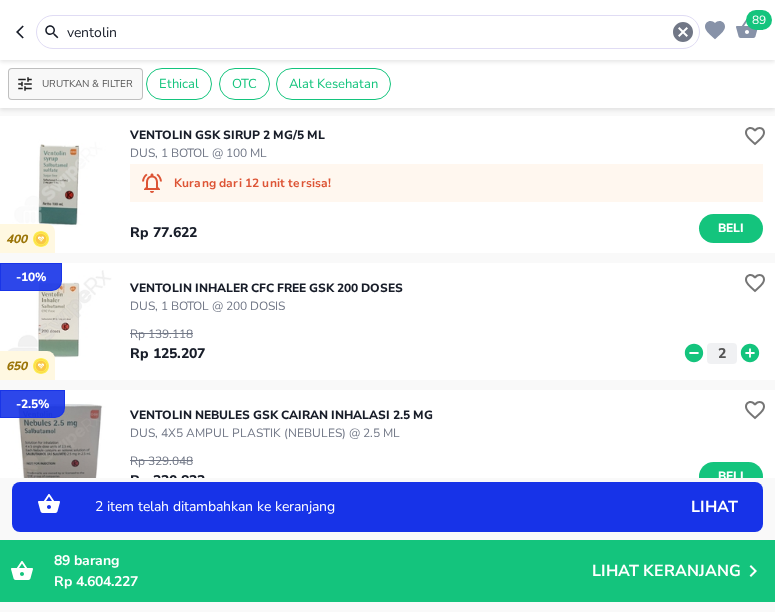 click 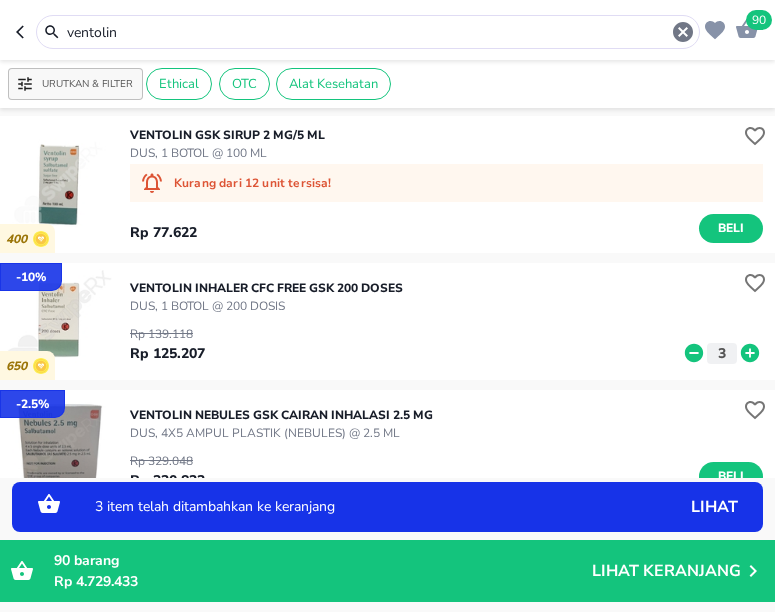 click on "3   item telah ditambahkan ke keranjang lihat" at bounding box center (387, 507) 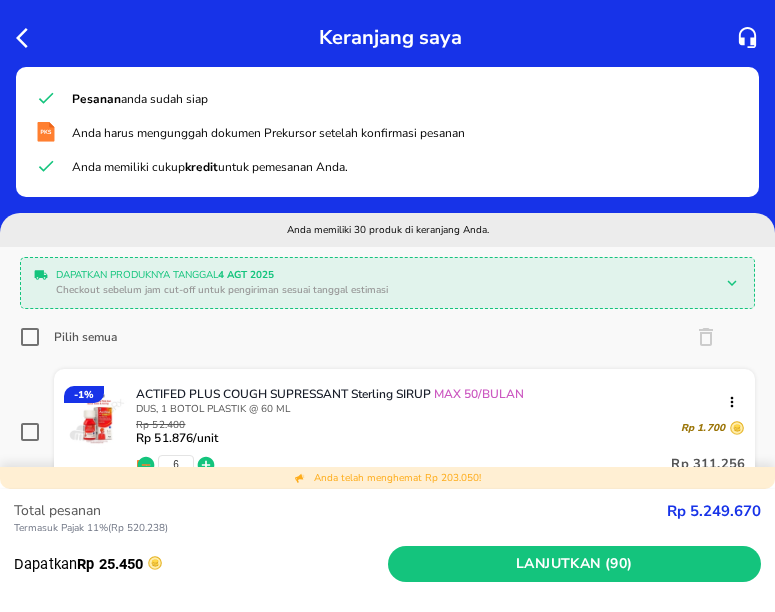 click 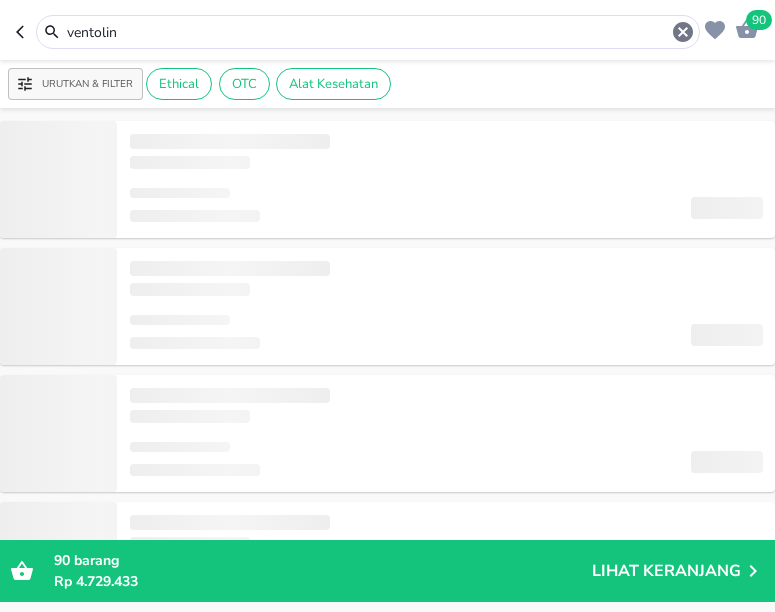 drag, startPoint x: 114, startPoint y: 33, endPoint x: 54, endPoint y: 33, distance: 60 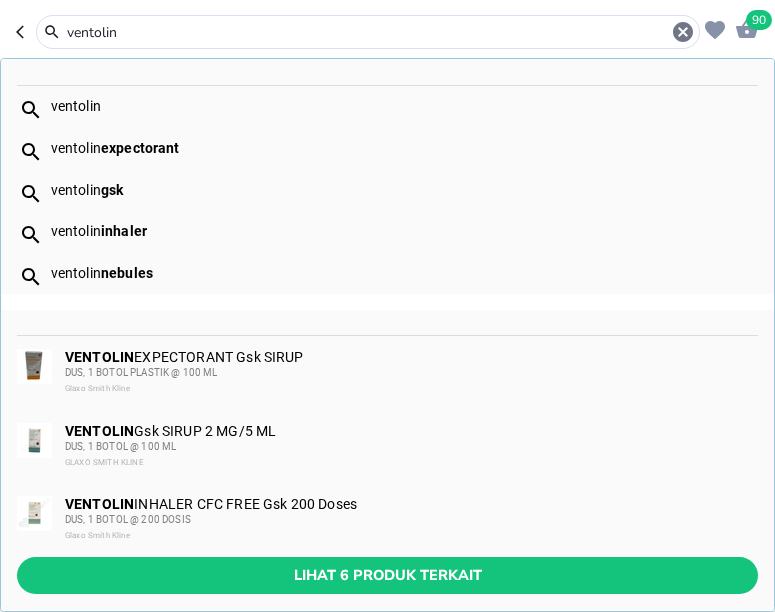 type on "f" 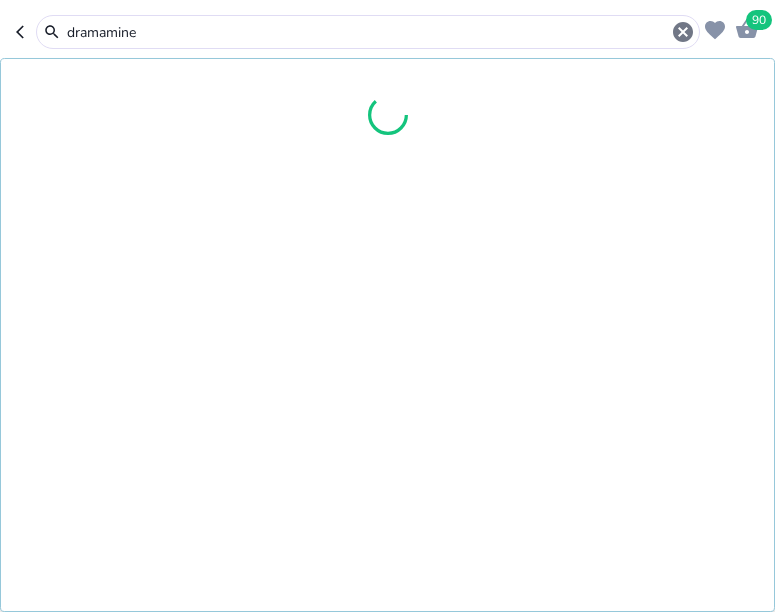 type on "dramamine" 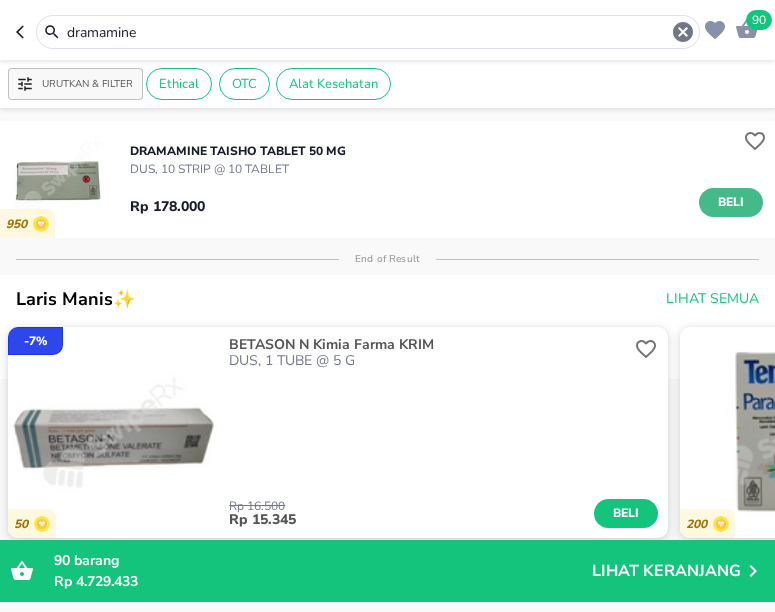 click on "Beli" at bounding box center (731, 202) 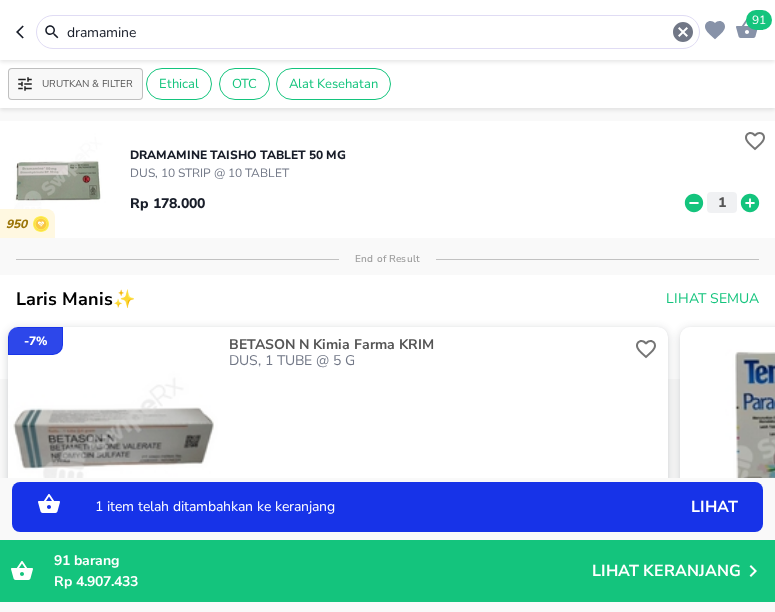 click 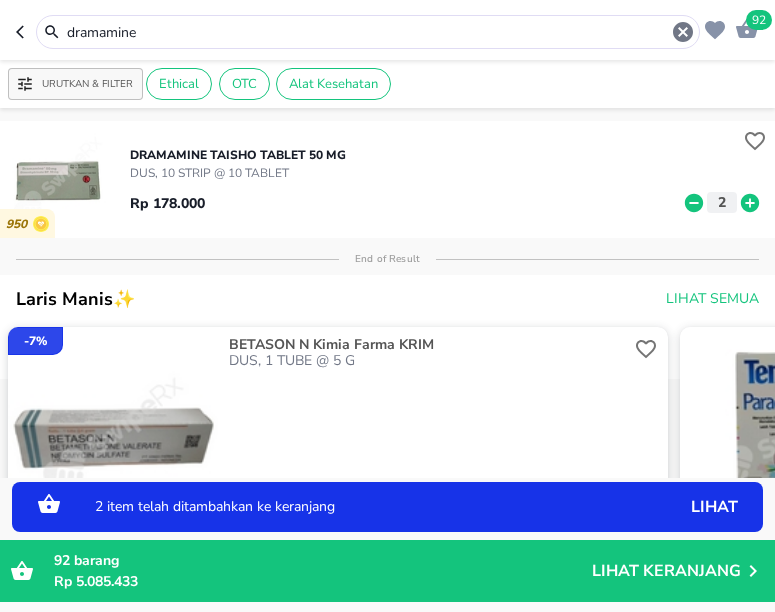 click 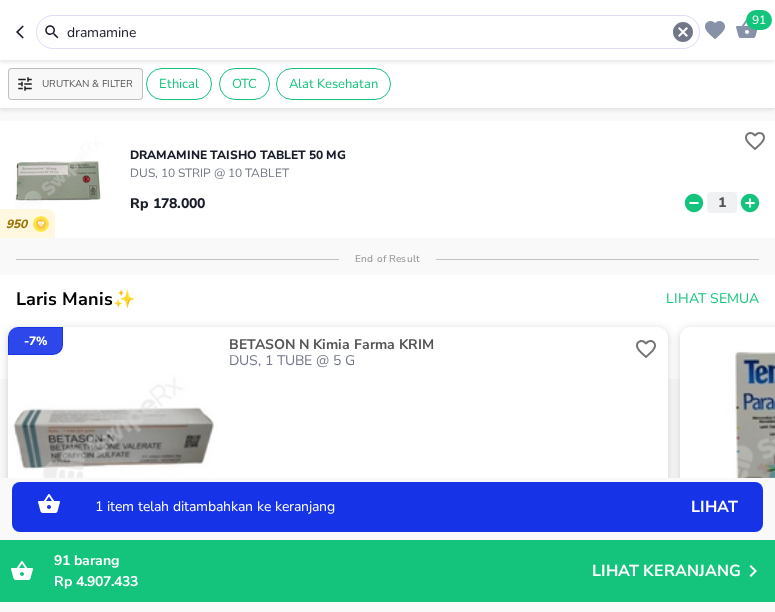 click on "1   item telah ditambahkan ke keranjang lihat" at bounding box center (387, 507) 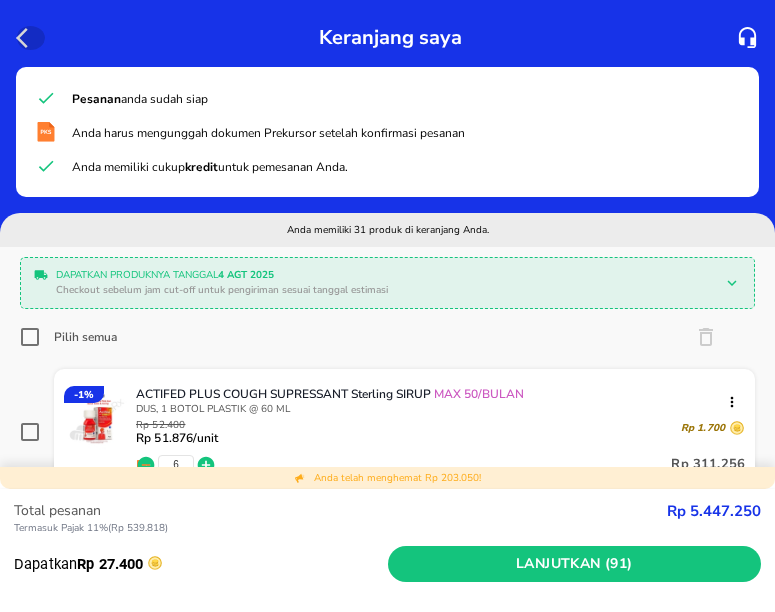 click 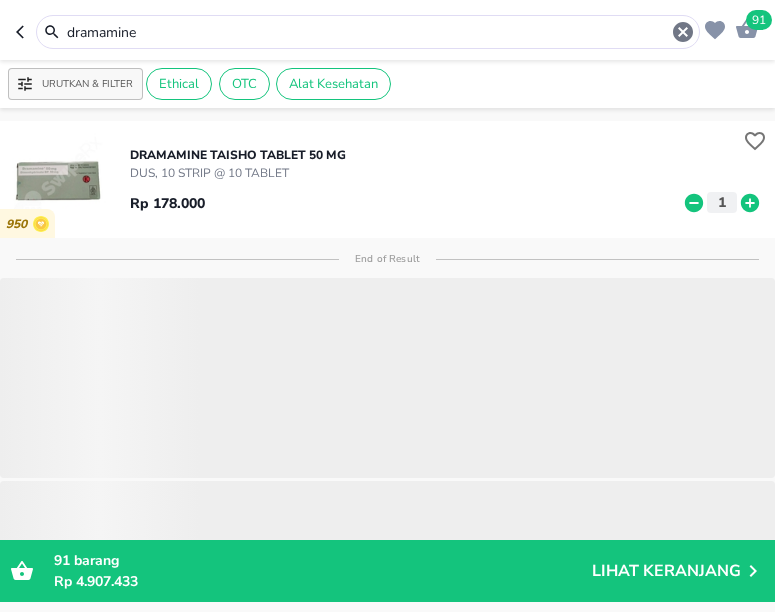 drag, startPoint x: 151, startPoint y: 32, endPoint x: 35, endPoint y: 32, distance: 116 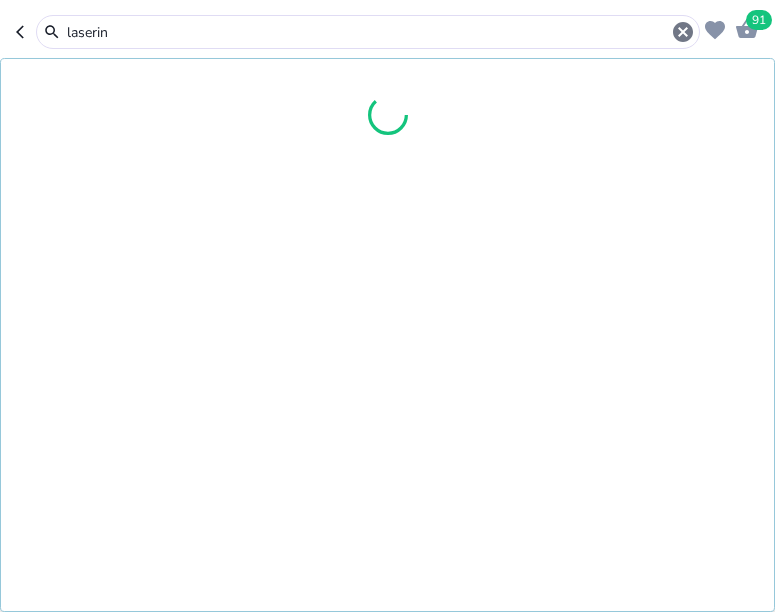 type on "laserin" 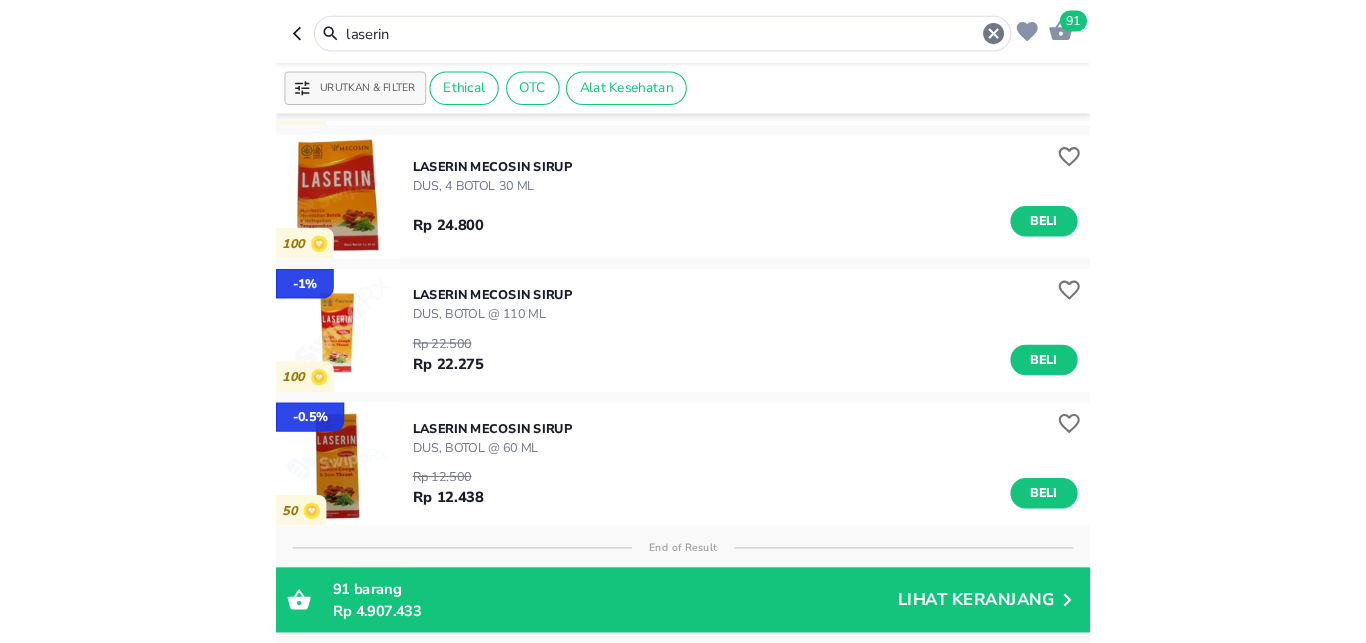 scroll, scrollTop: 396, scrollLeft: 0, axis: vertical 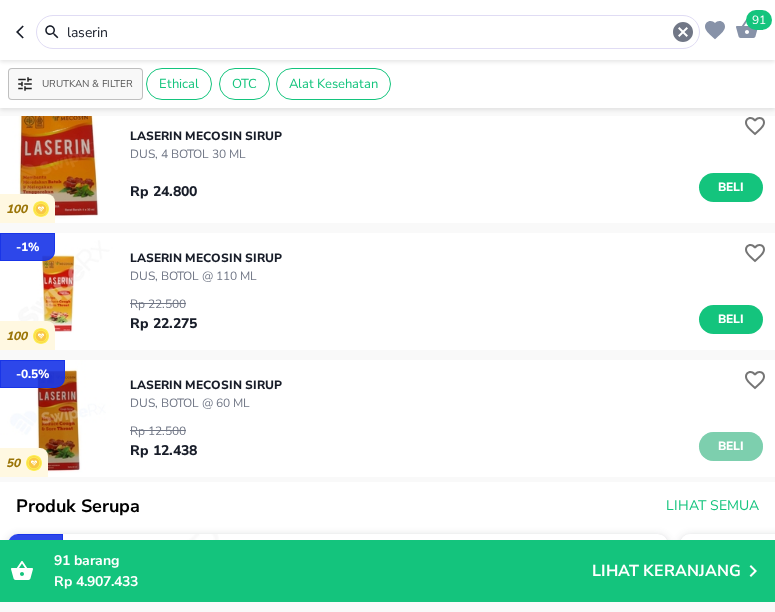 click on "Beli" at bounding box center (731, 446) 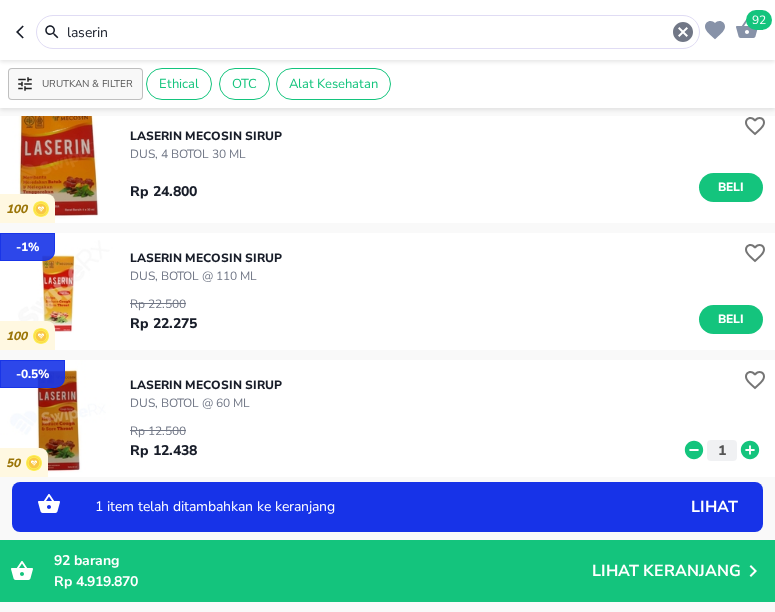 click 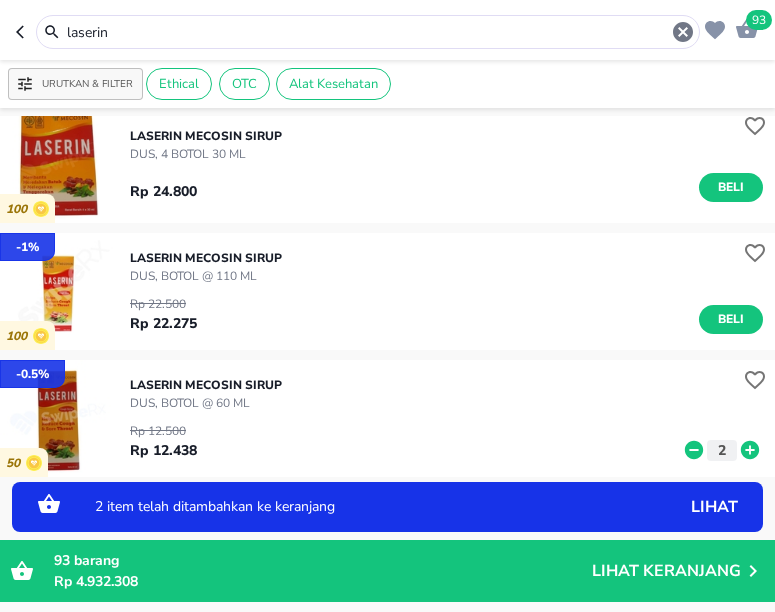 click 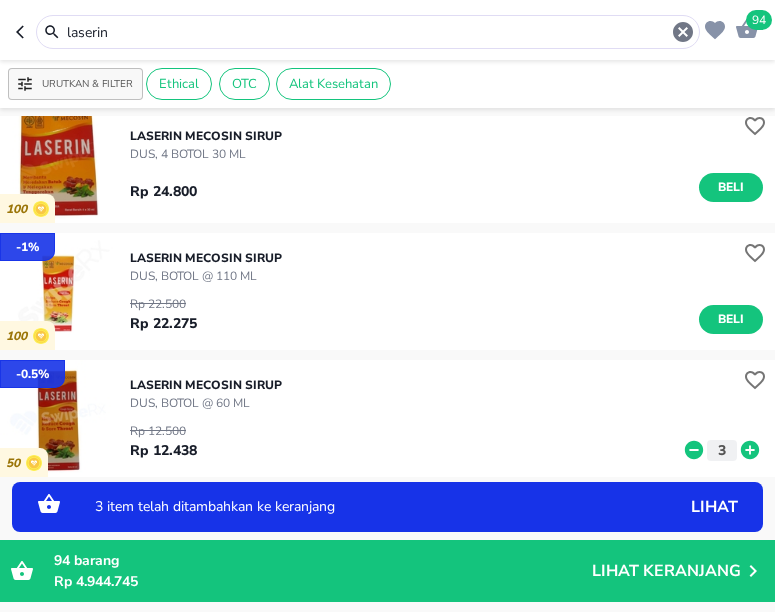 click on "3 item telah ditambahkan ke keranjang" at bounding box center (358, 507) 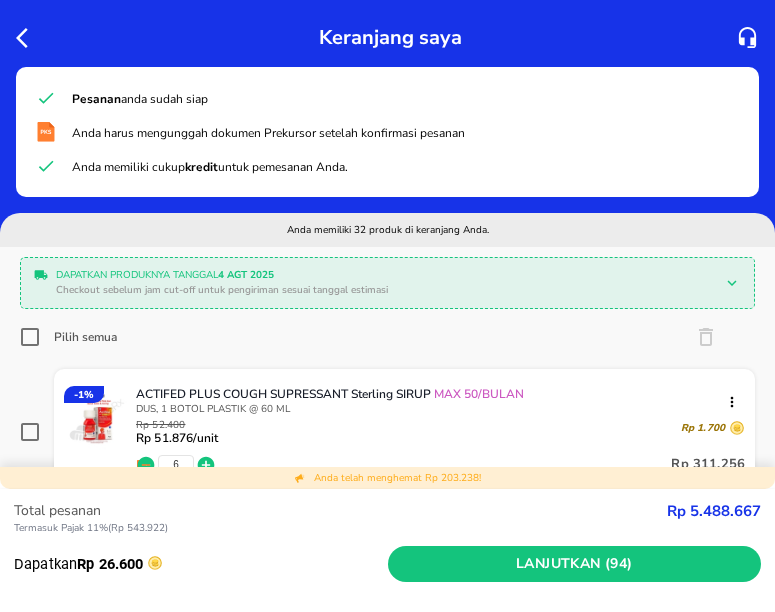 click 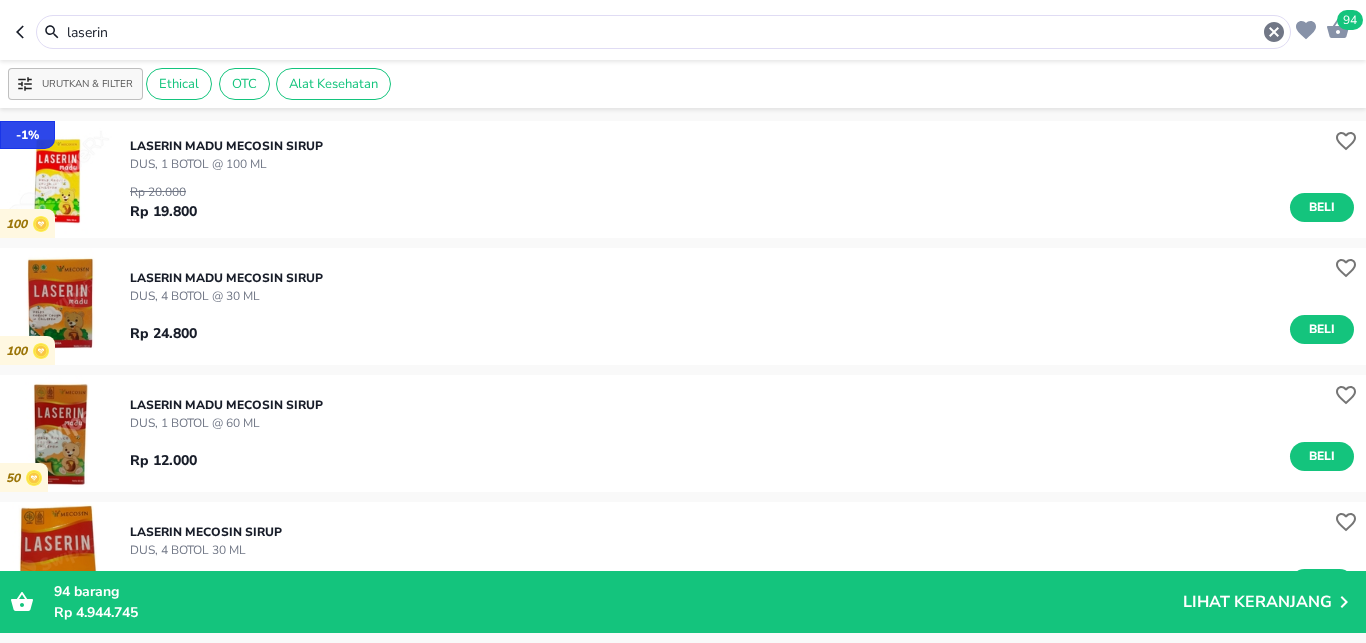 click 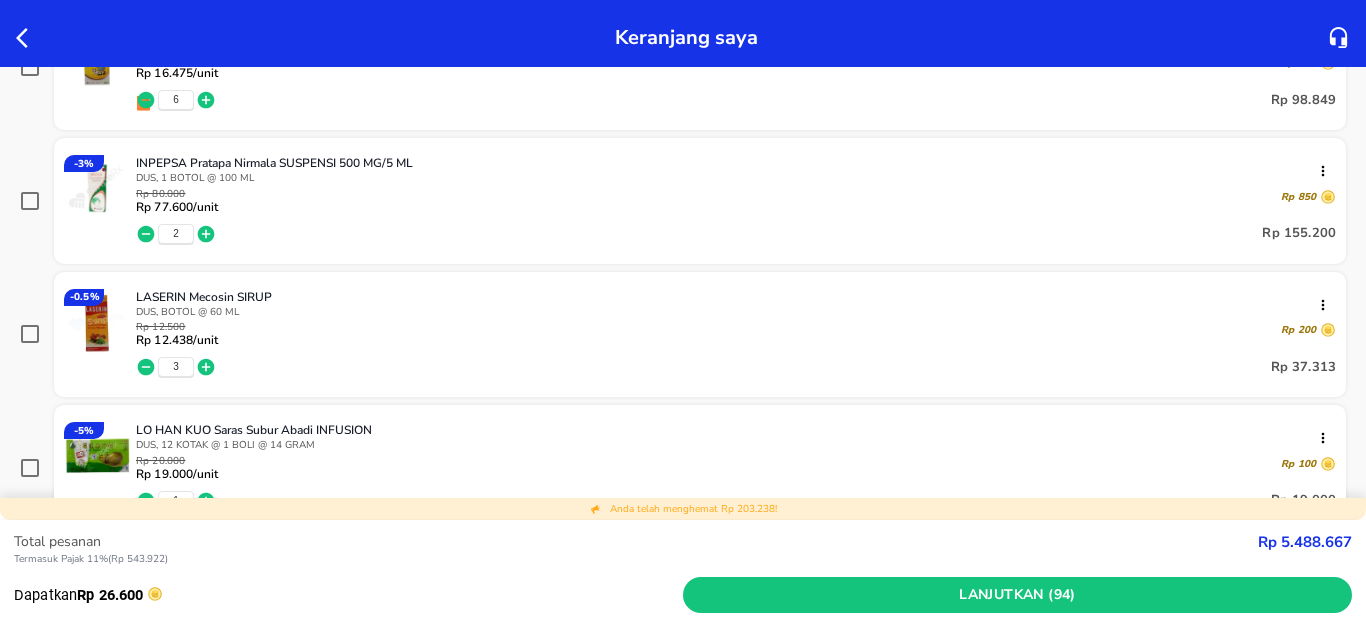 scroll, scrollTop: 1848, scrollLeft: 0, axis: vertical 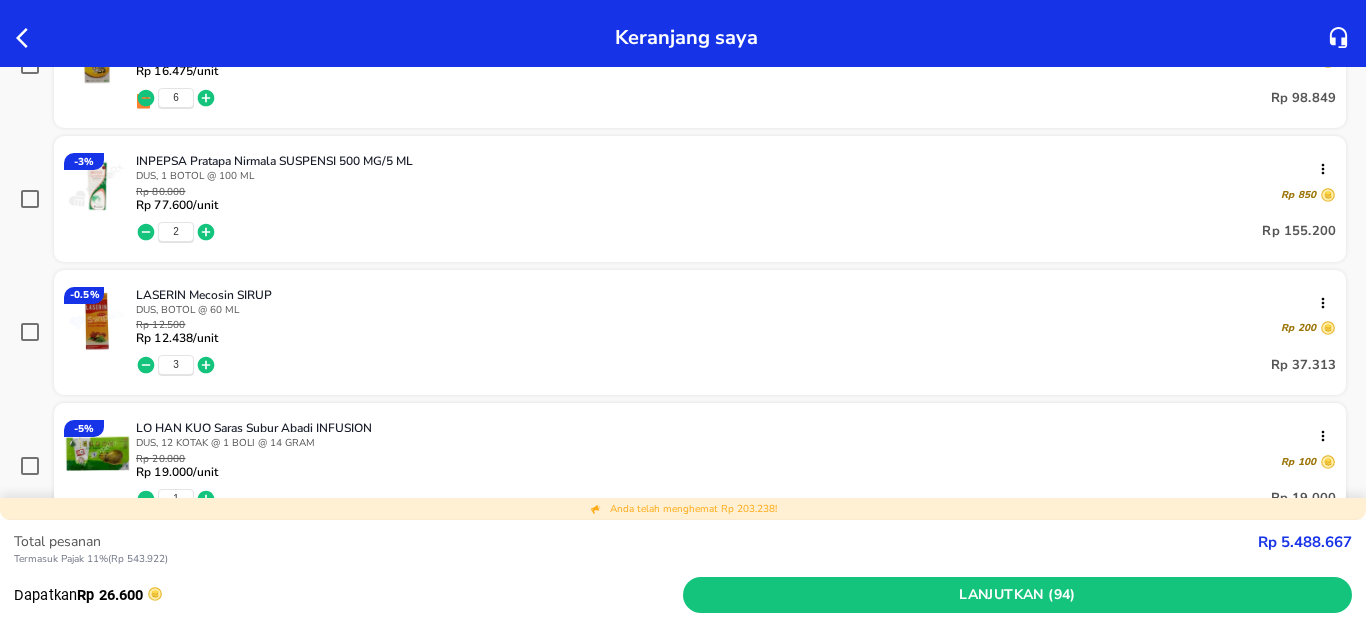 click 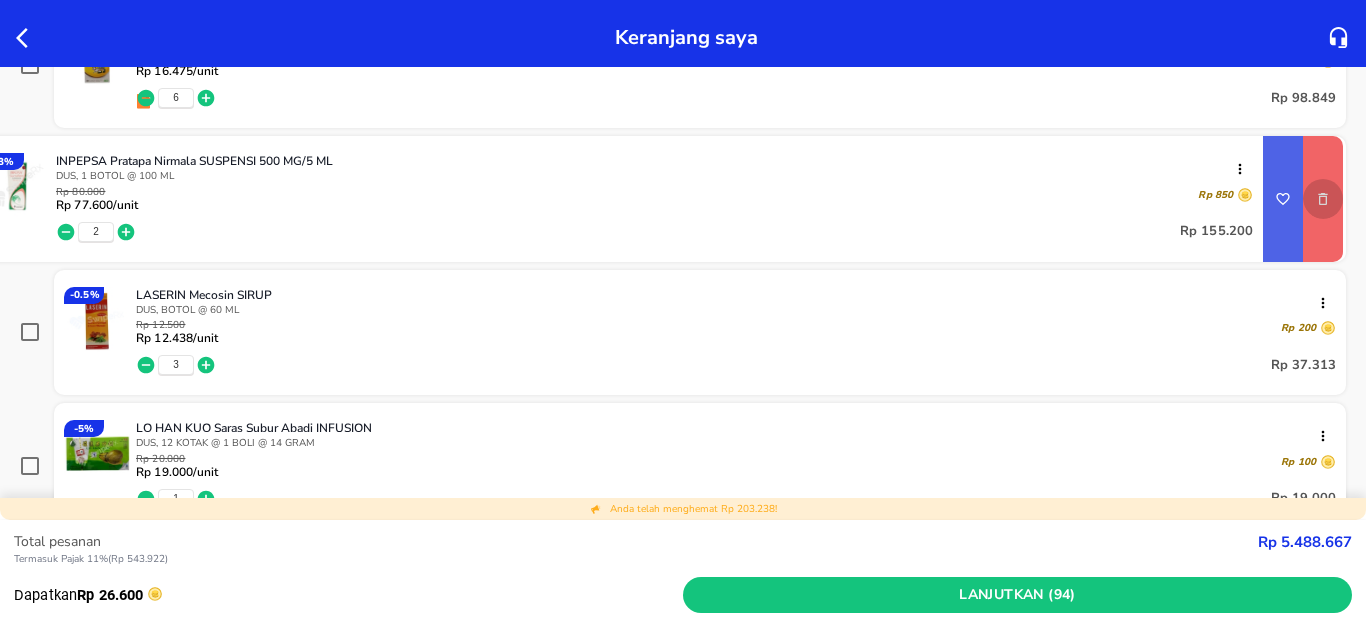 click 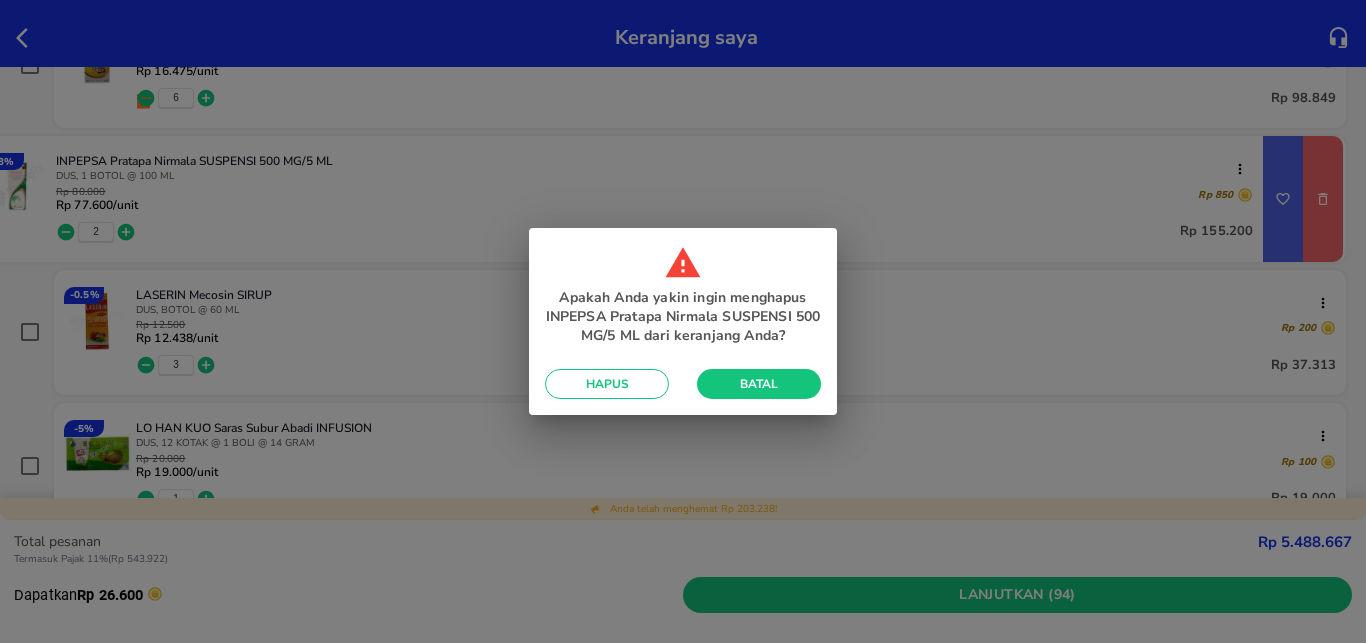 click on "Hapus" at bounding box center [607, 384] 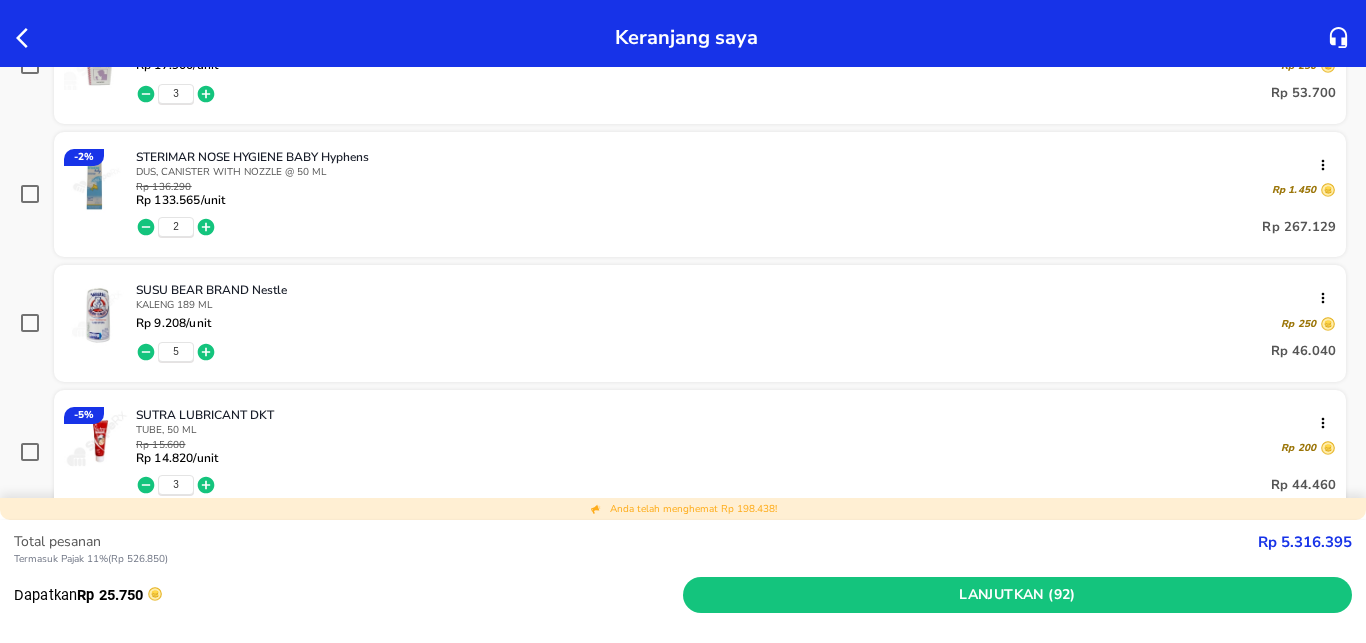 scroll, scrollTop: 3300, scrollLeft: 0, axis: vertical 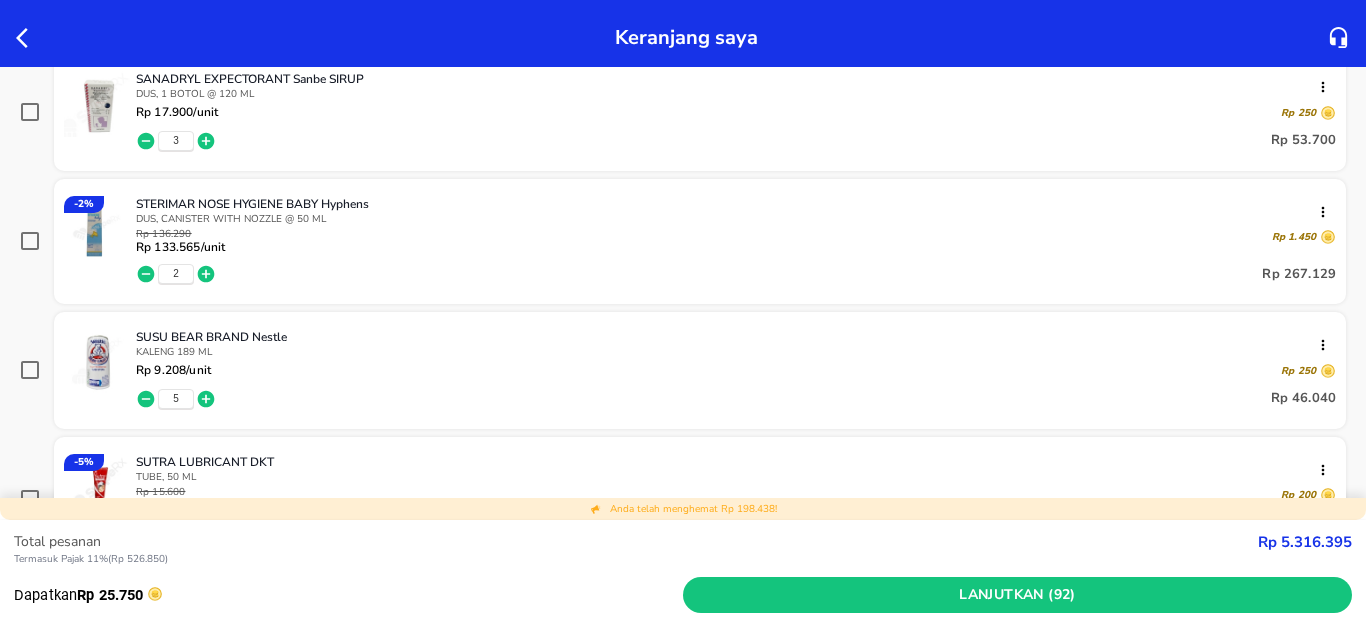 click 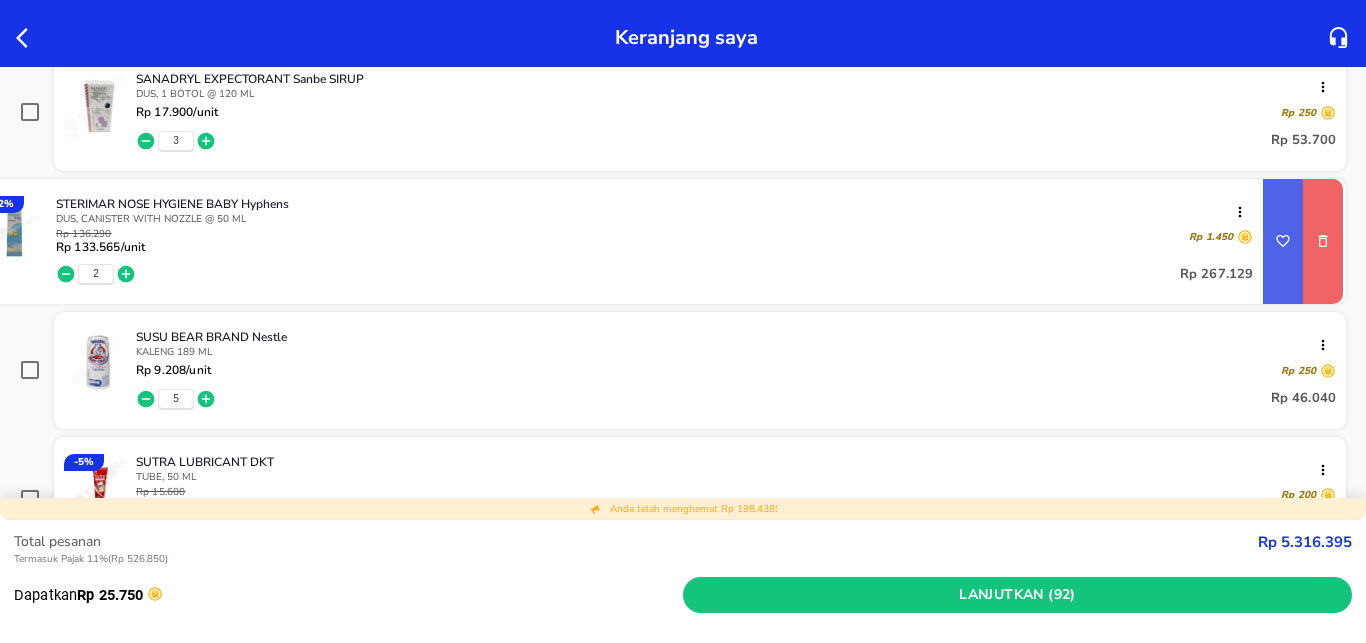 click 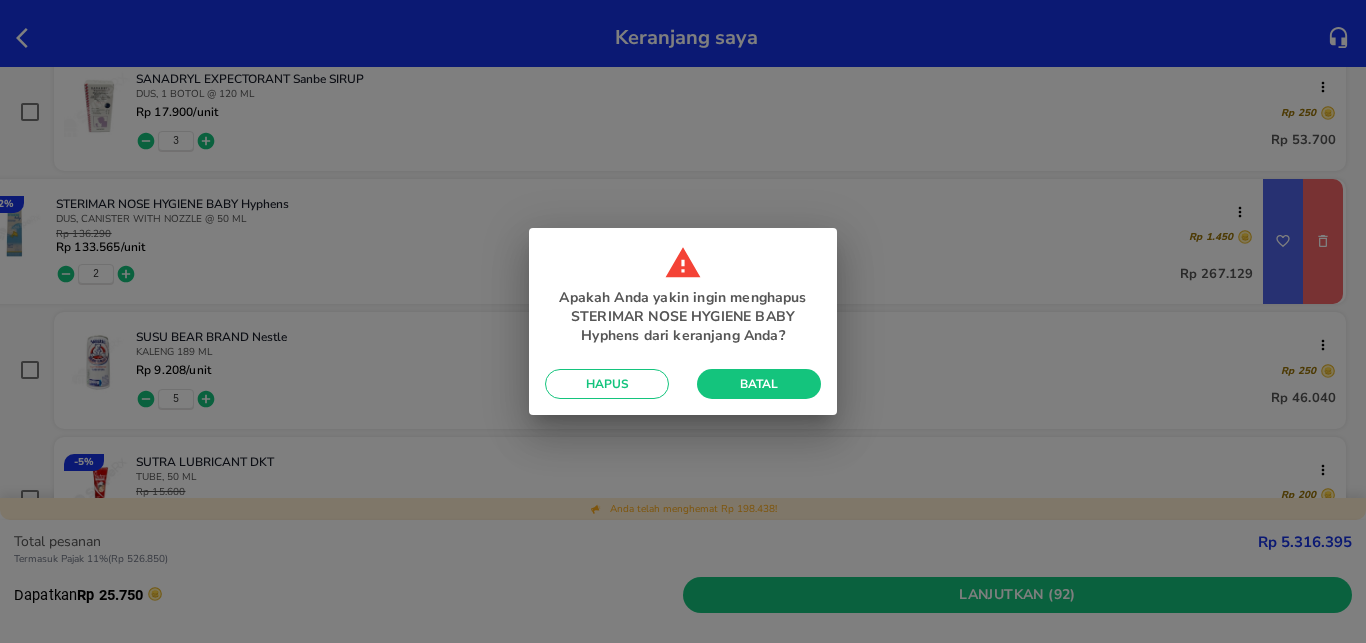 click on "Hapus" at bounding box center [607, 384] 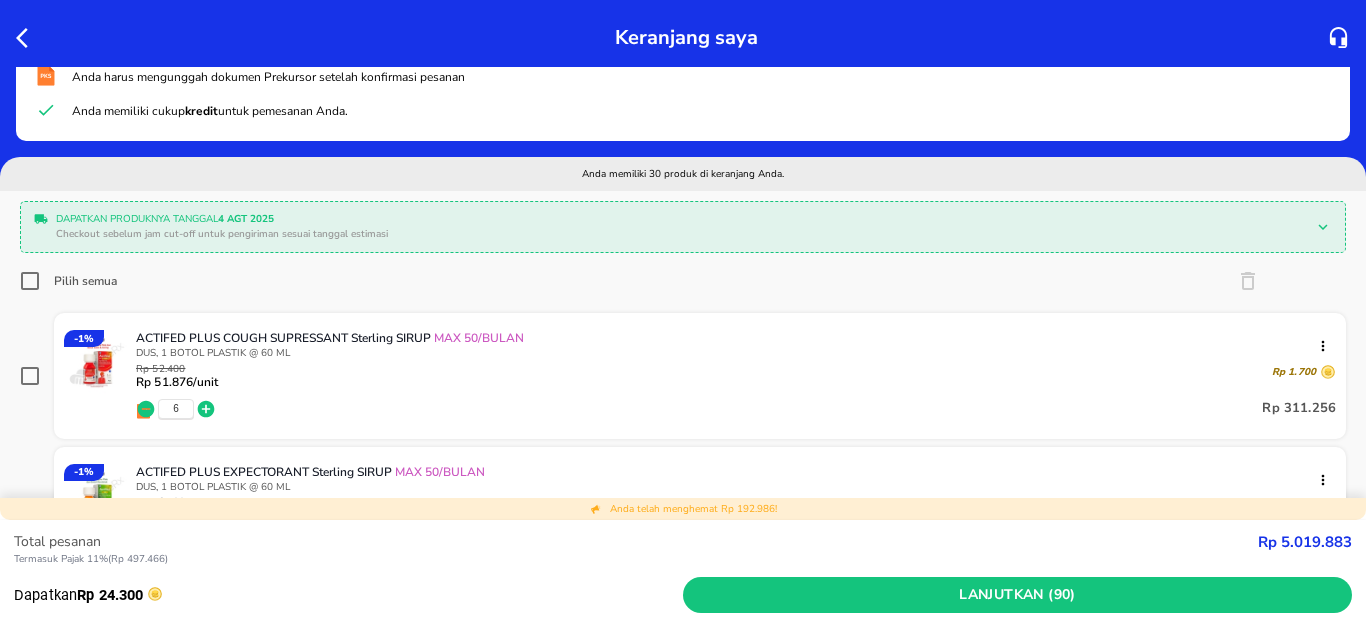 scroll, scrollTop: 0, scrollLeft: 0, axis: both 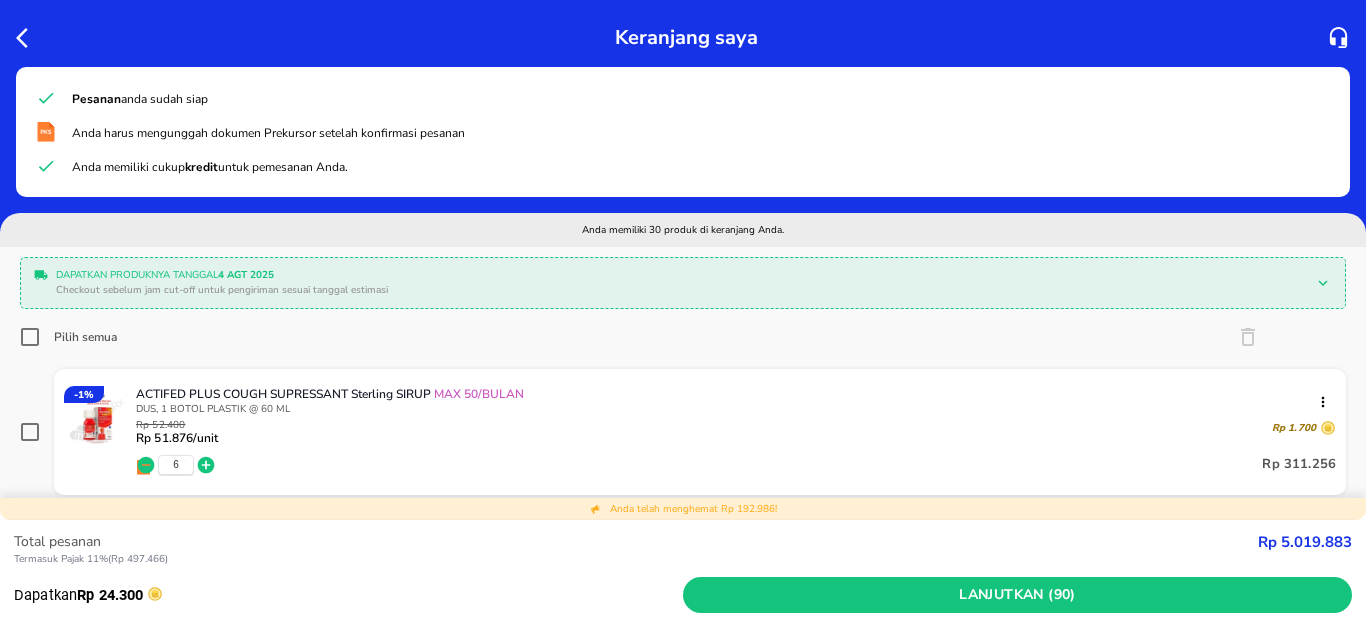 click 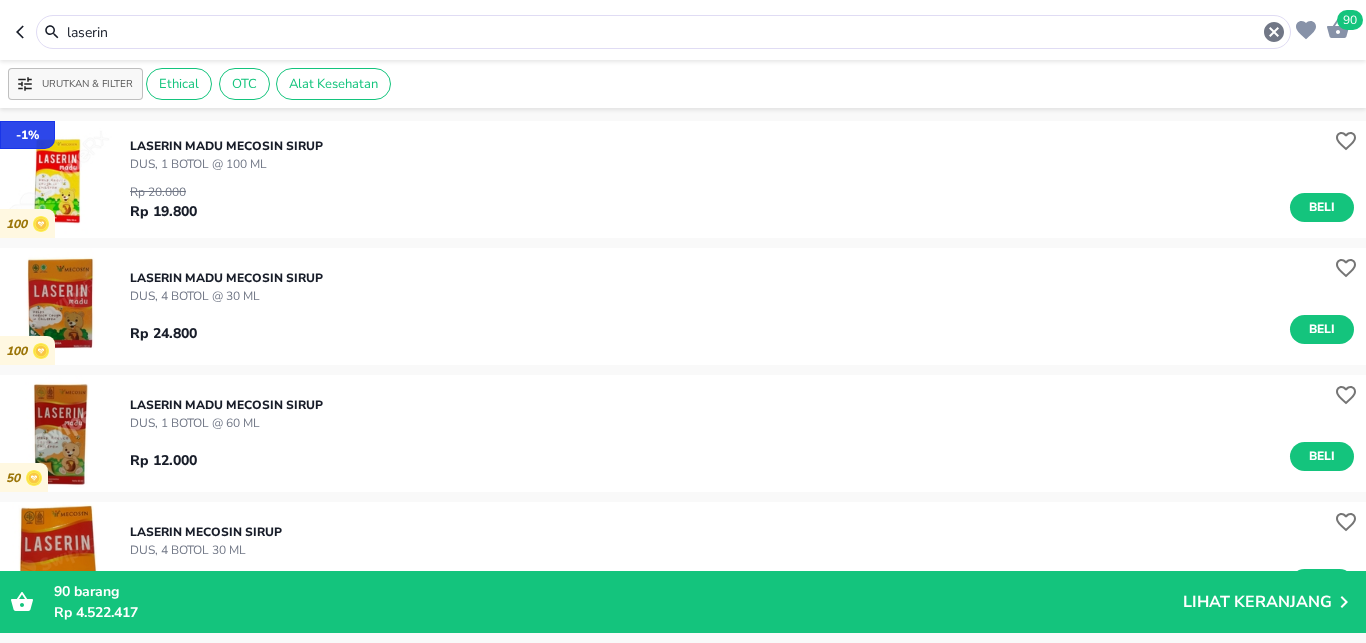 drag, startPoint x: 132, startPoint y: 36, endPoint x: 8, endPoint y: 33, distance: 124.036285 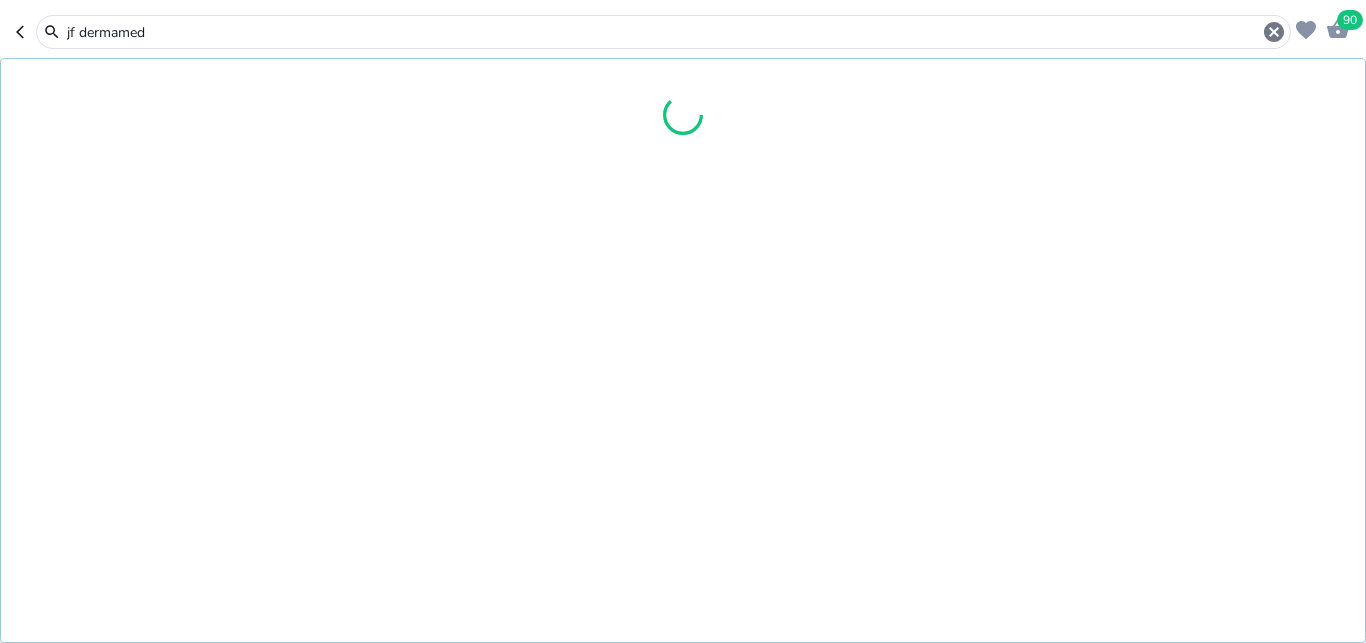 type on "jf dermamed" 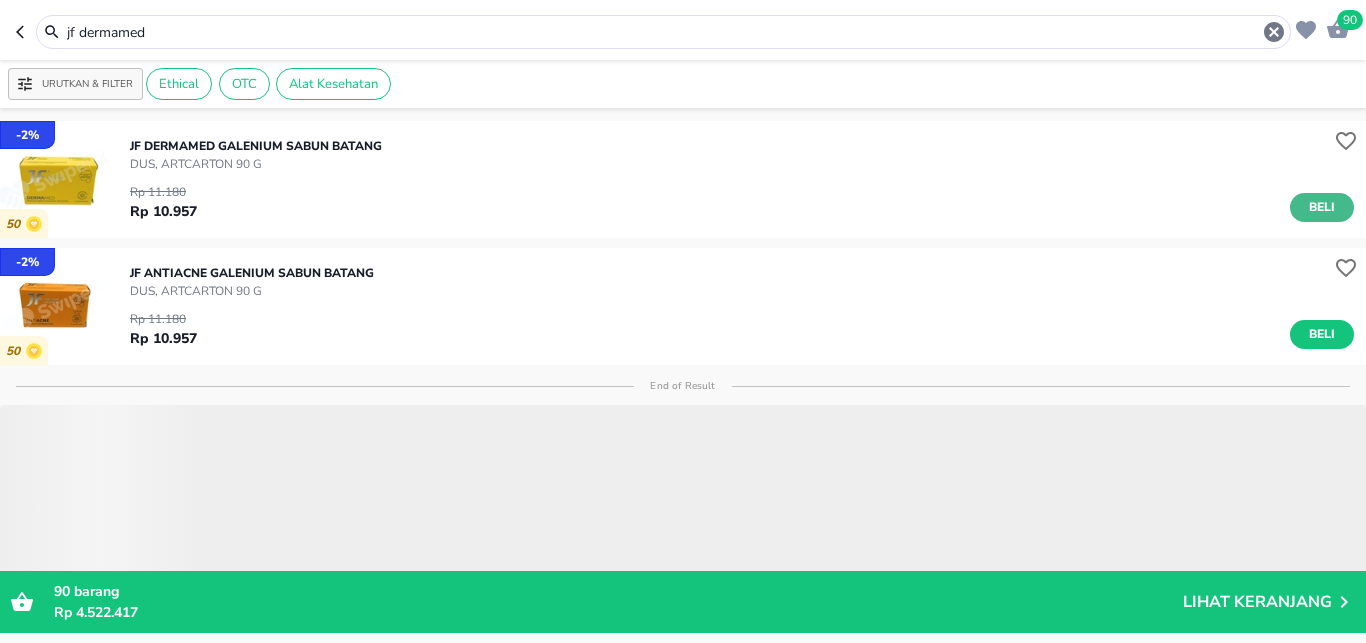 click on "Beli" at bounding box center (1322, 207) 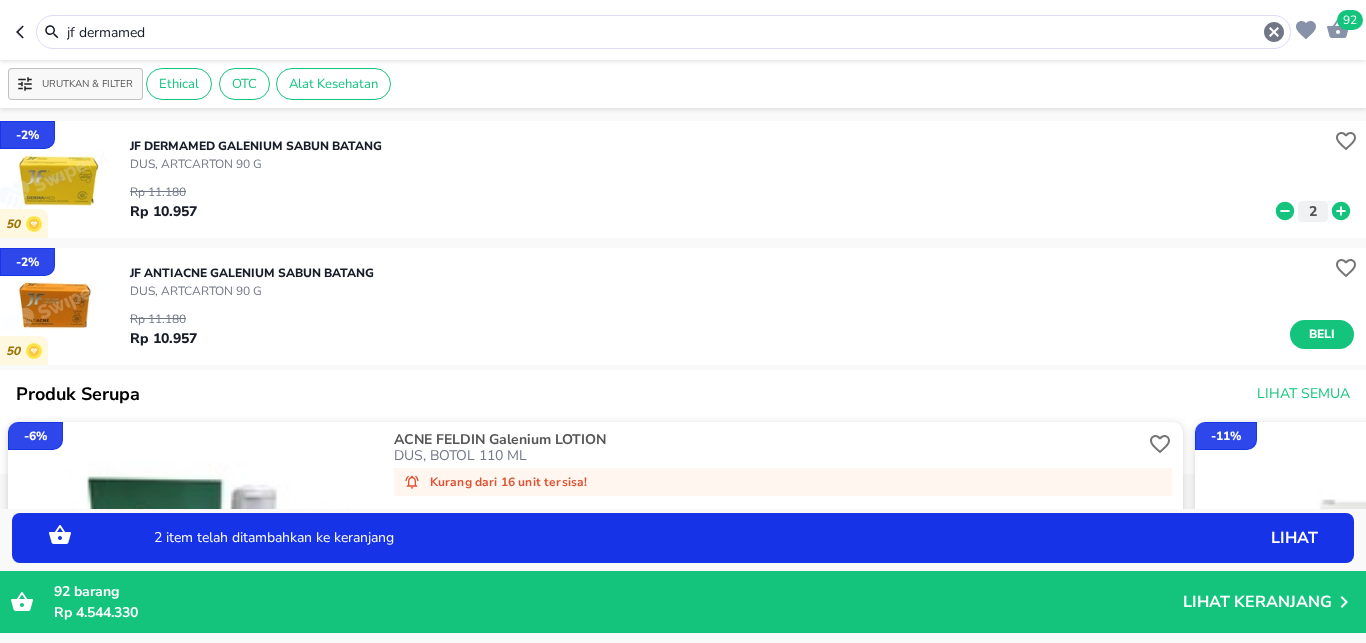 click 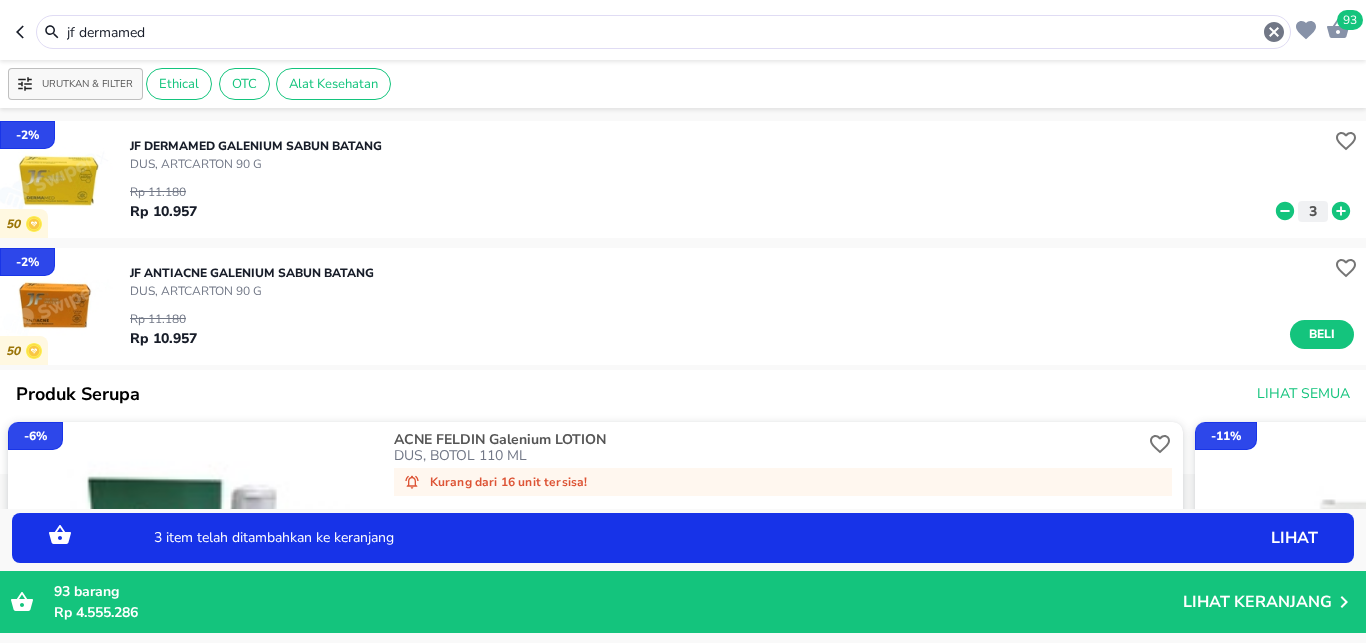 click on "3   item telah ditambahkan ke keranjang lihat" at bounding box center (683, 538) 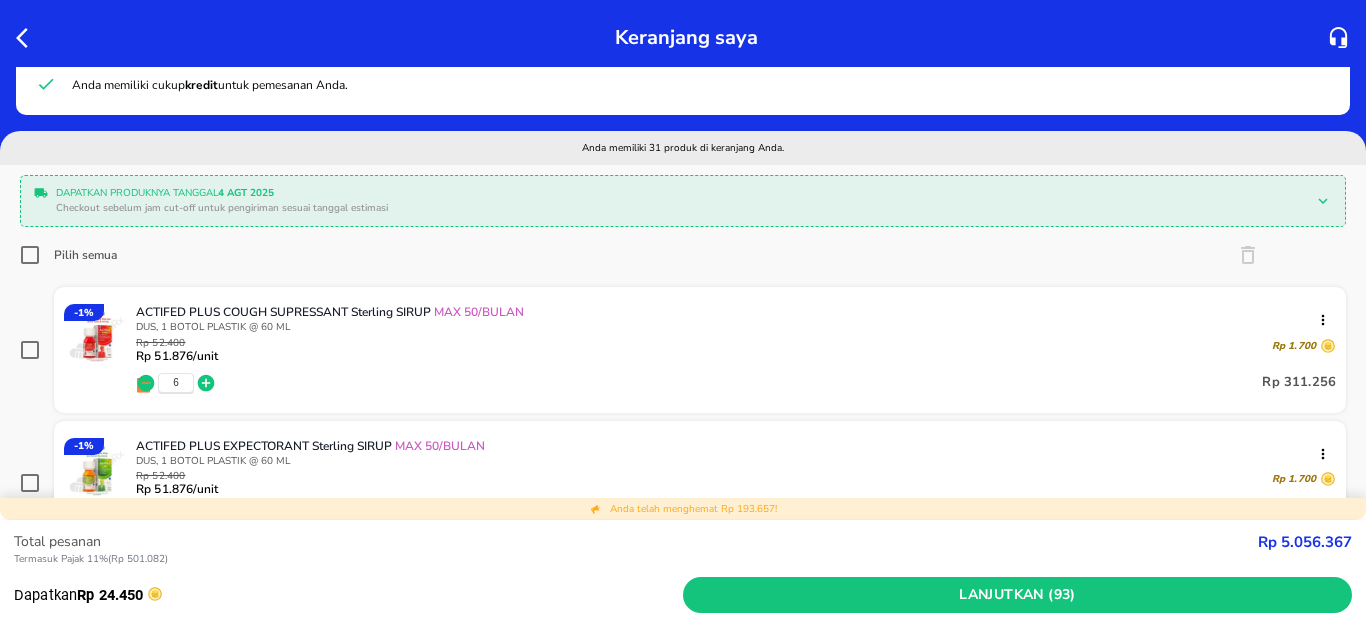scroll, scrollTop: 132, scrollLeft: 0, axis: vertical 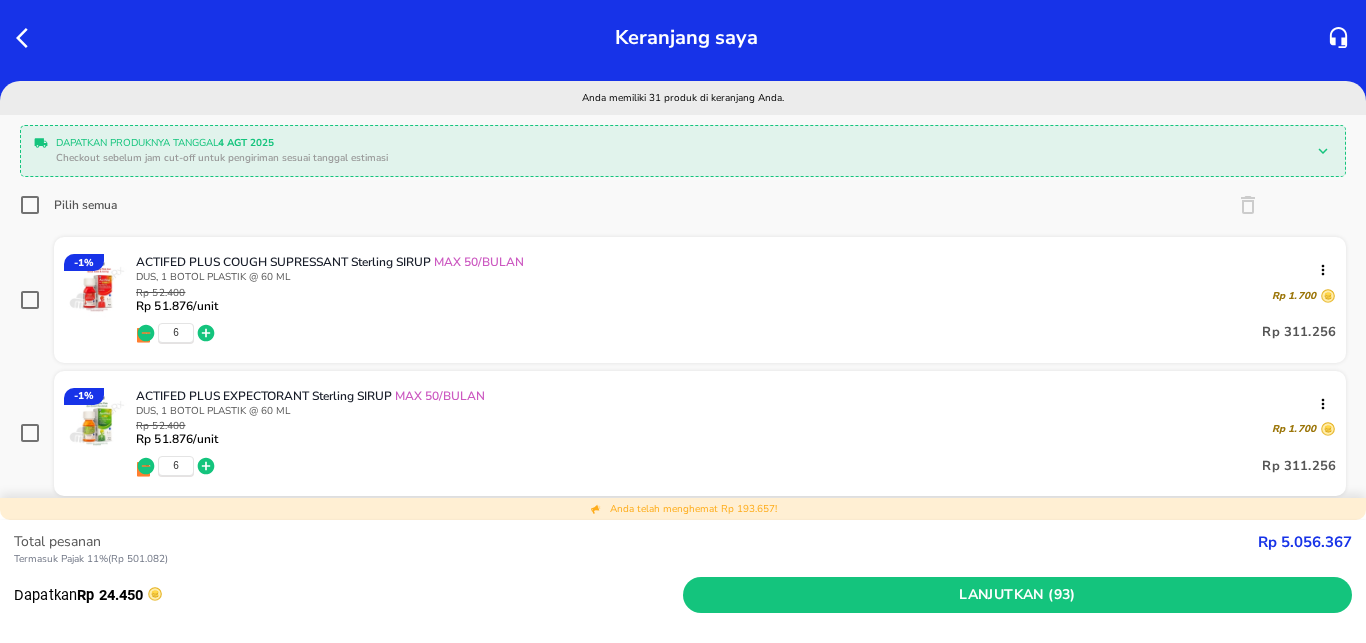 click on "Pilih semua" at bounding box center [30, 205] 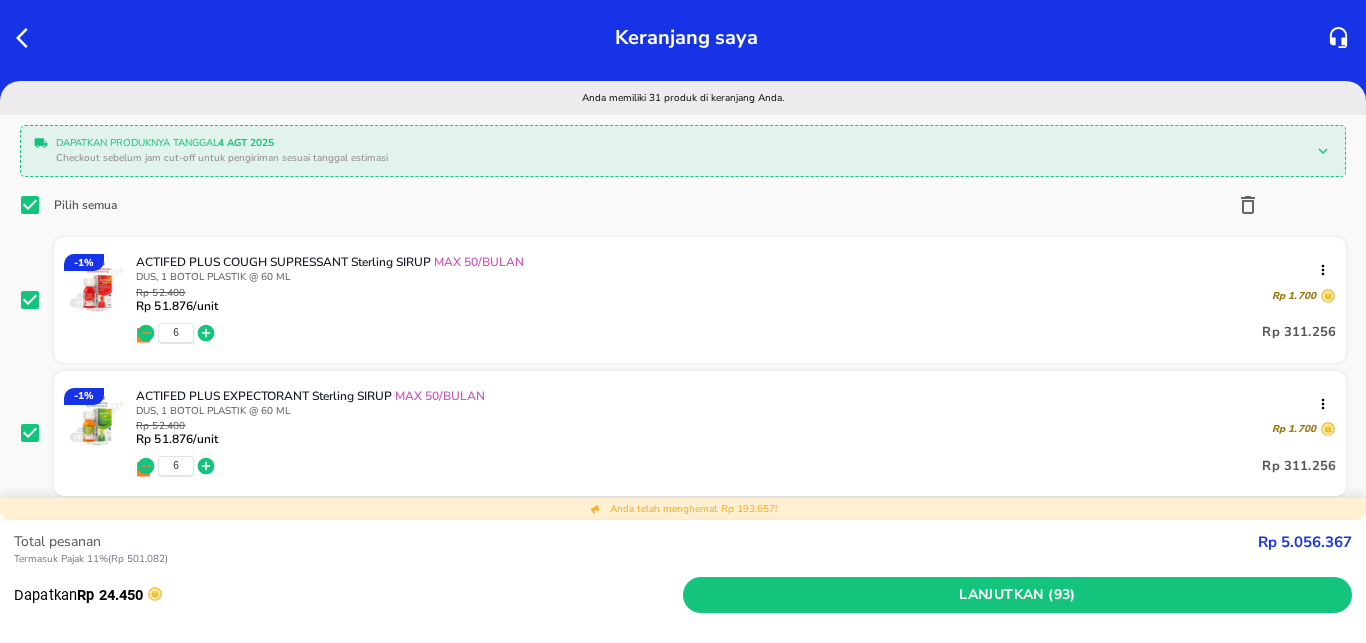 checkbox on "true" 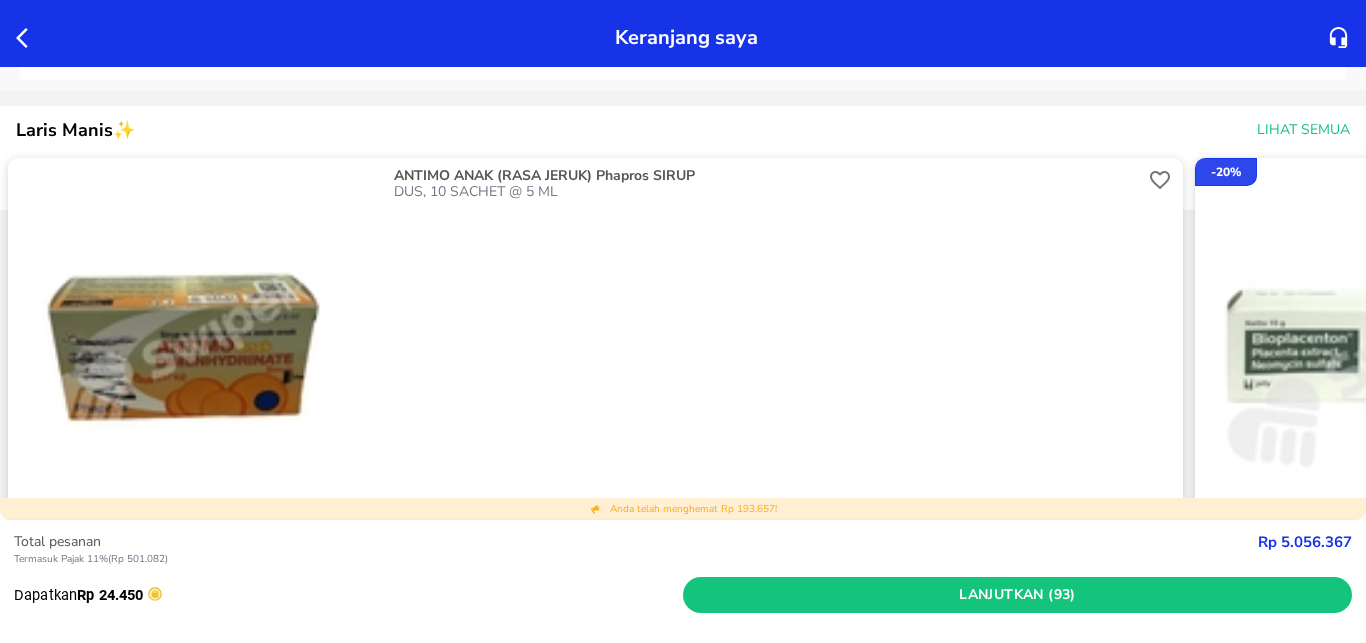 scroll, scrollTop: 4884, scrollLeft: 0, axis: vertical 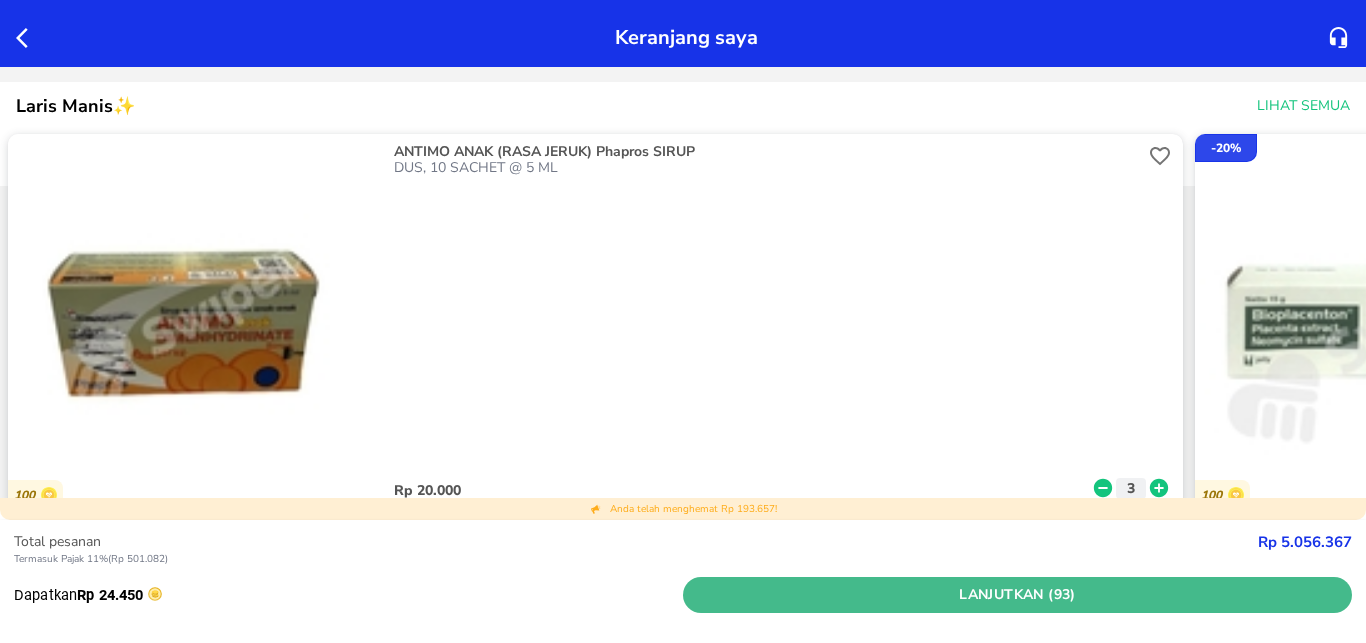 click on "Lanjutkan (93)" at bounding box center [1017, 595] 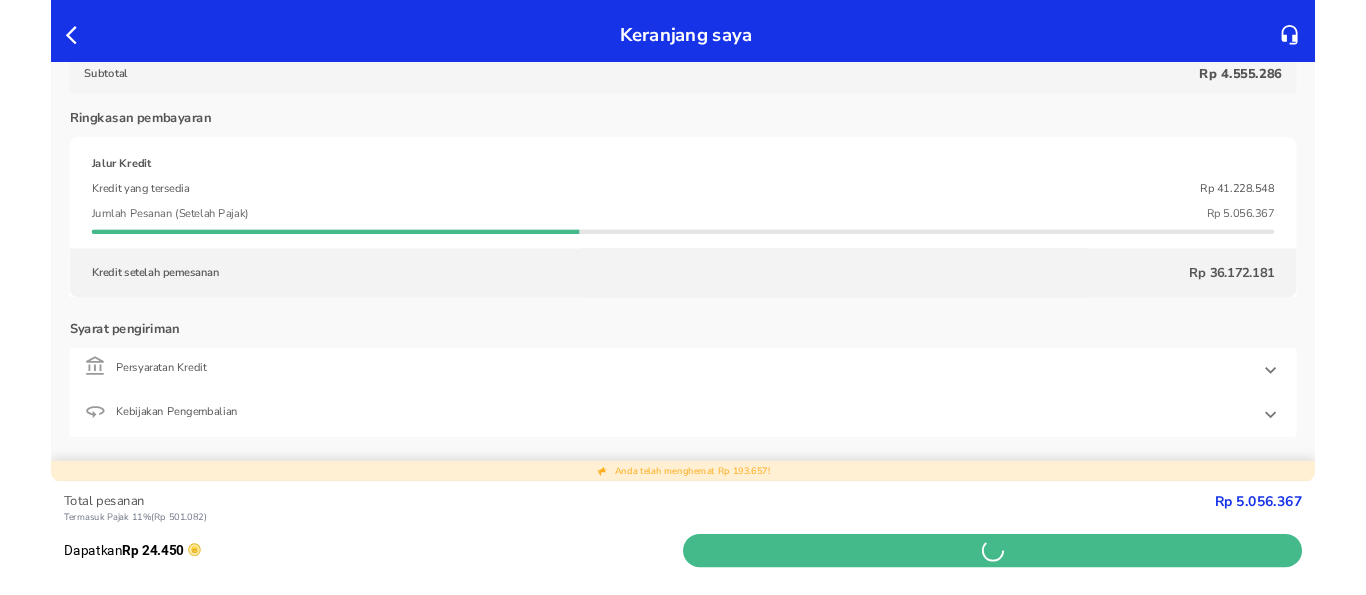 scroll, scrollTop: 4468, scrollLeft: 0, axis: vertical 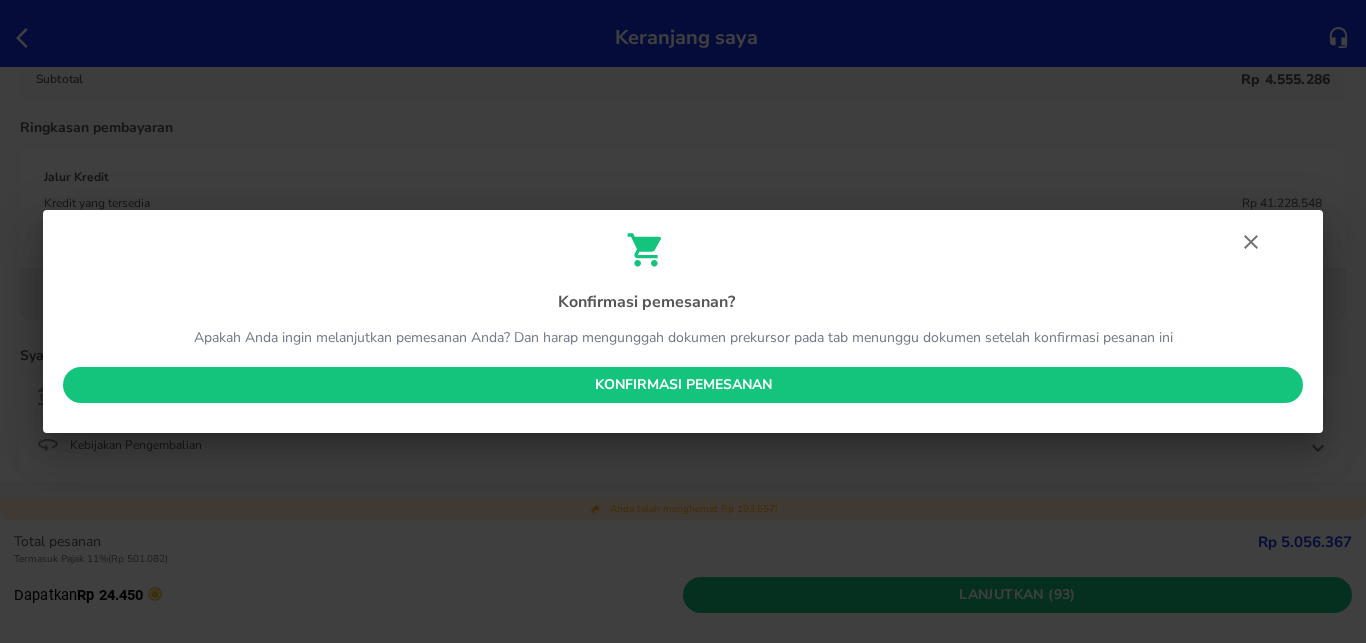 click on "Konfirmasi pemesanan" at bounding box center [683, 385] 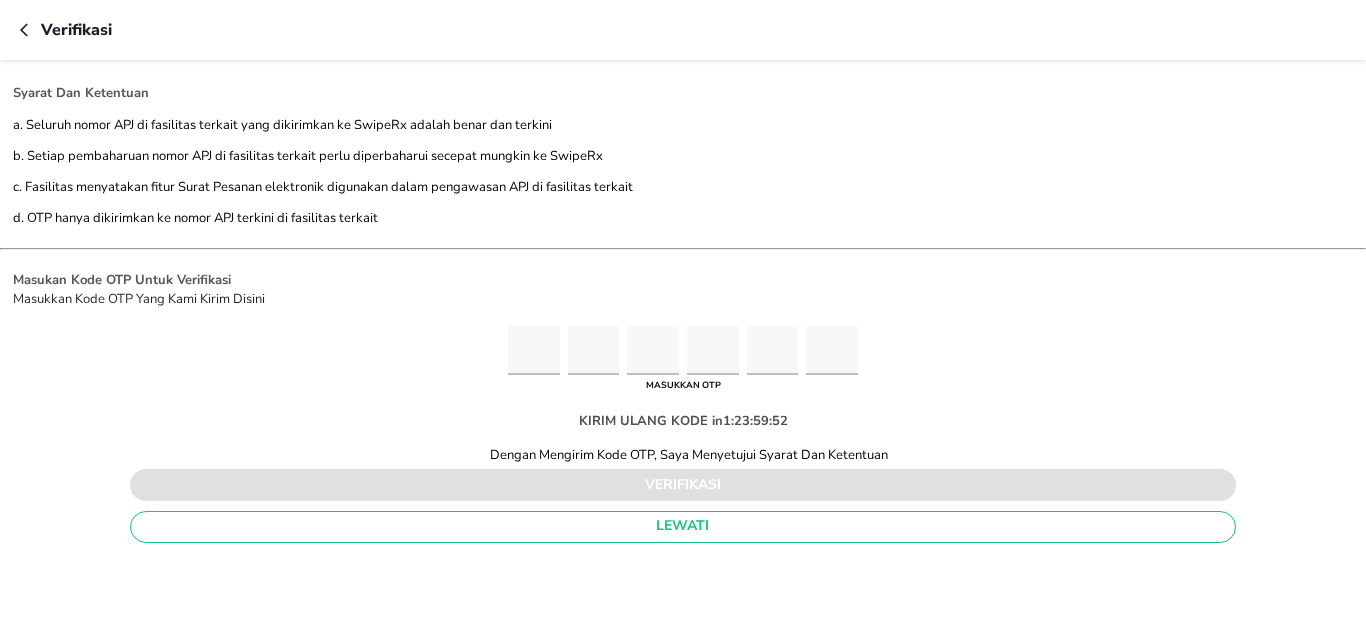 click at bounding box center (534, 350) 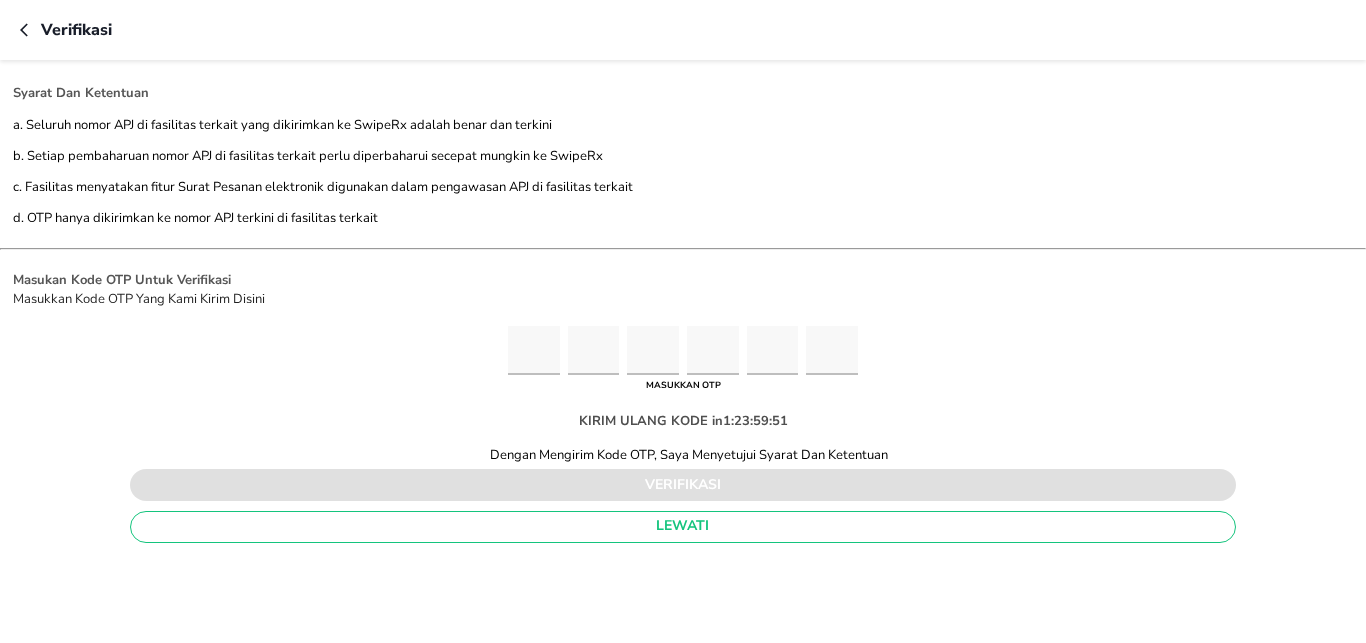 type on "3" 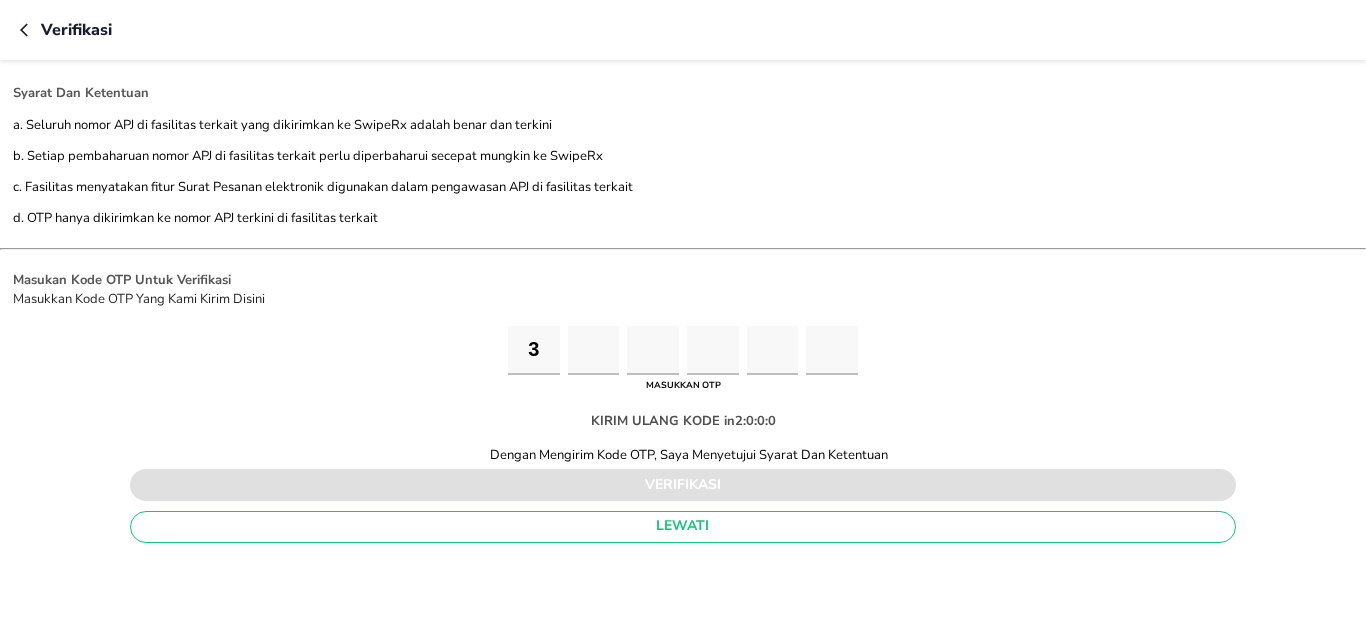type on "7" 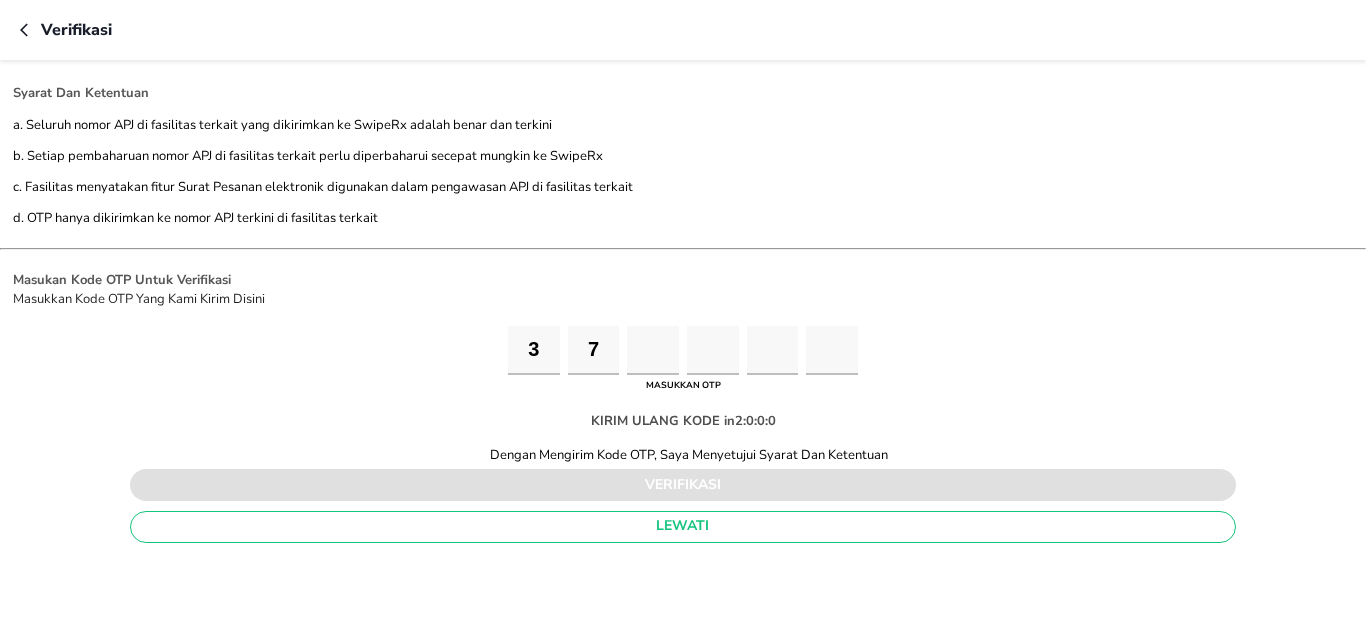 type on "3" 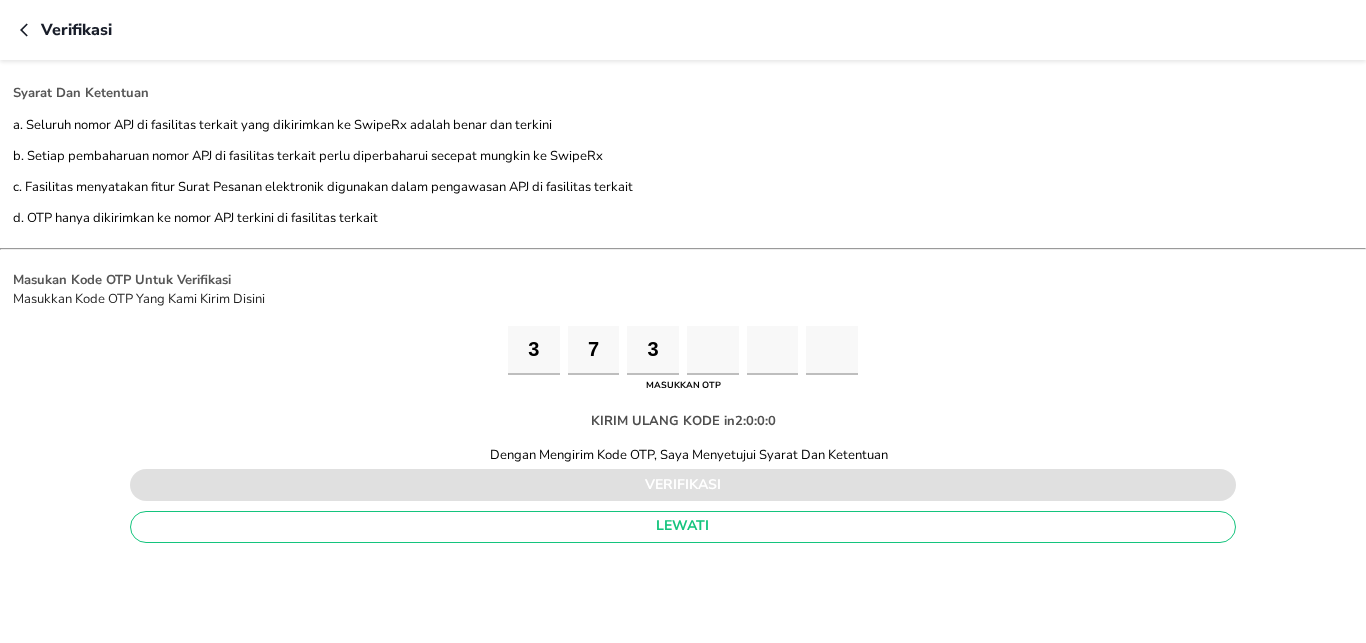 type on "4" 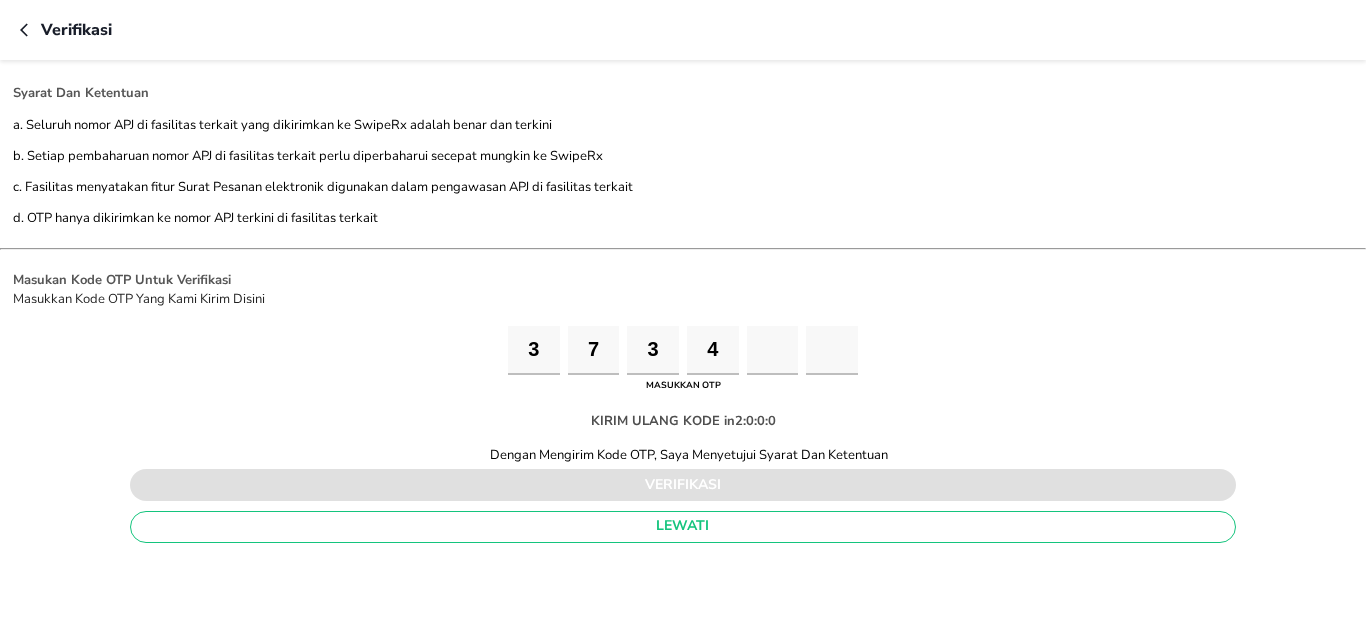 type on "2" 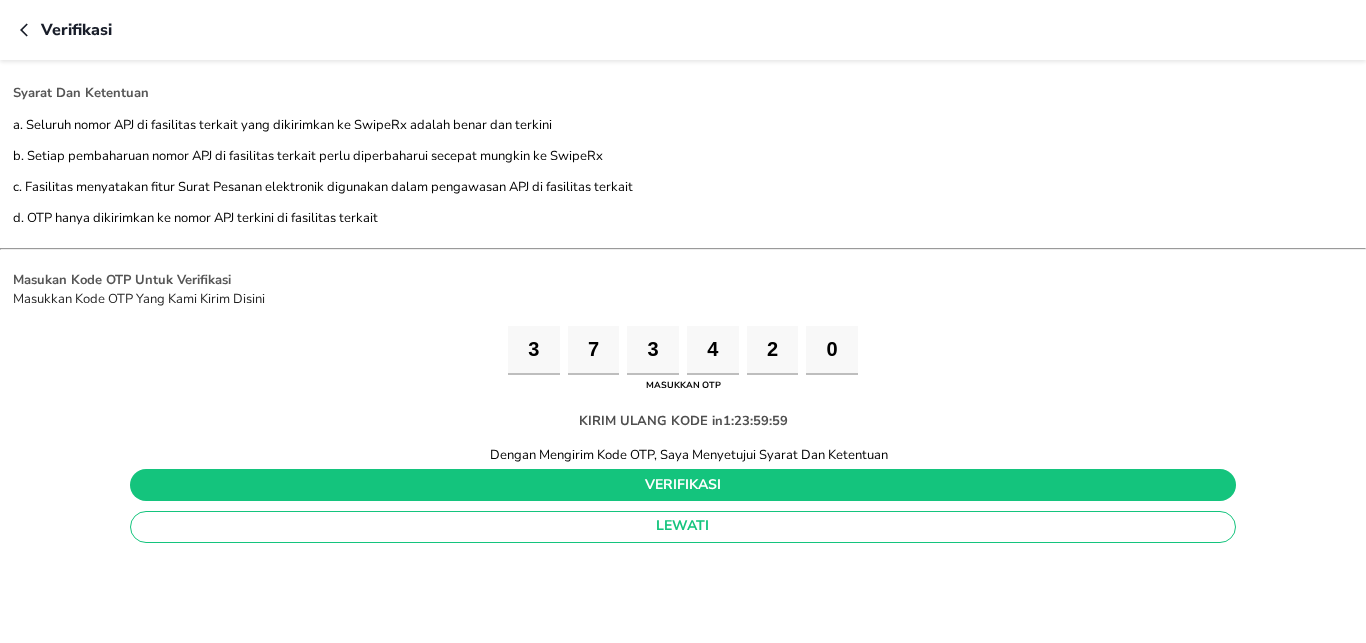 type on "0" 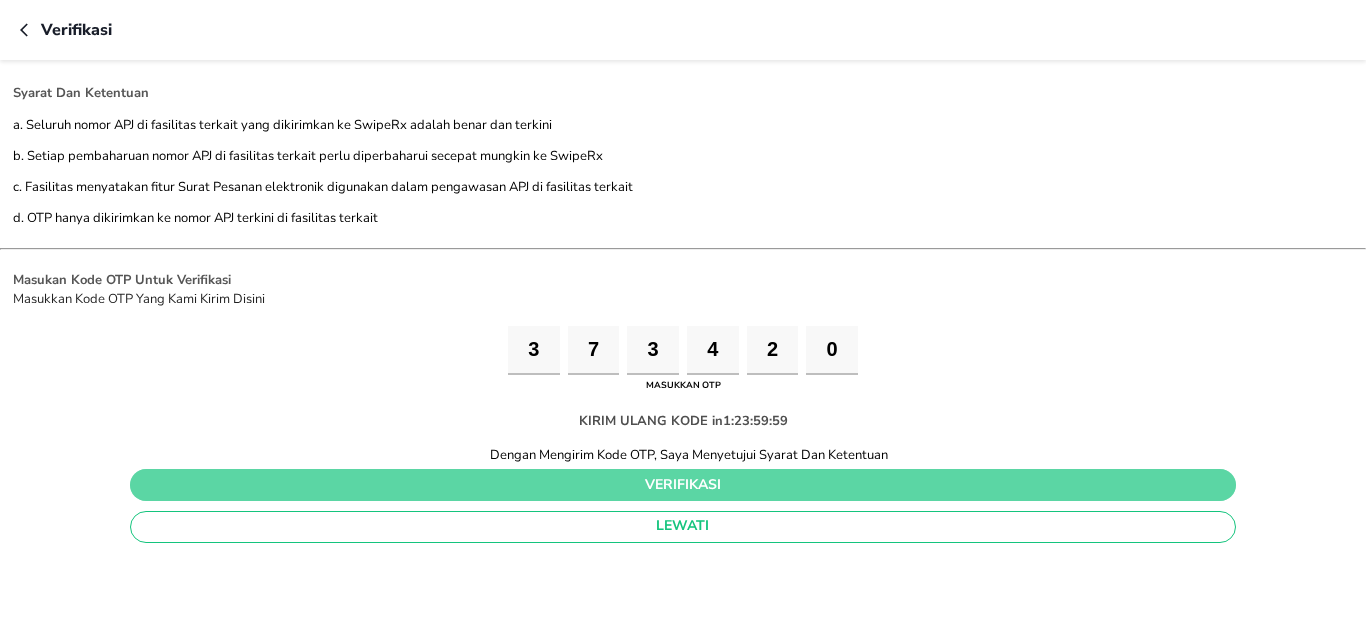 click on "verifikasi" at bounding box center [683, 485] 